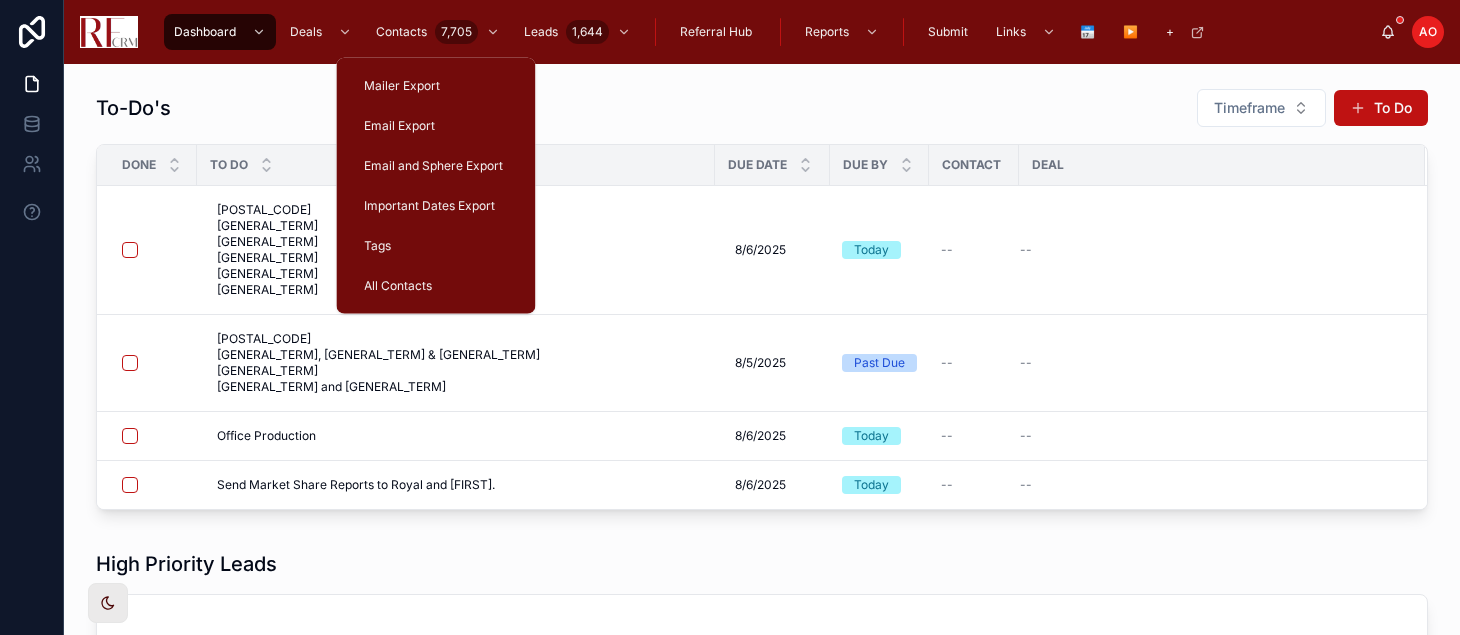 scroll, scrollTop: 0, scrollLeft: 0, axis: both 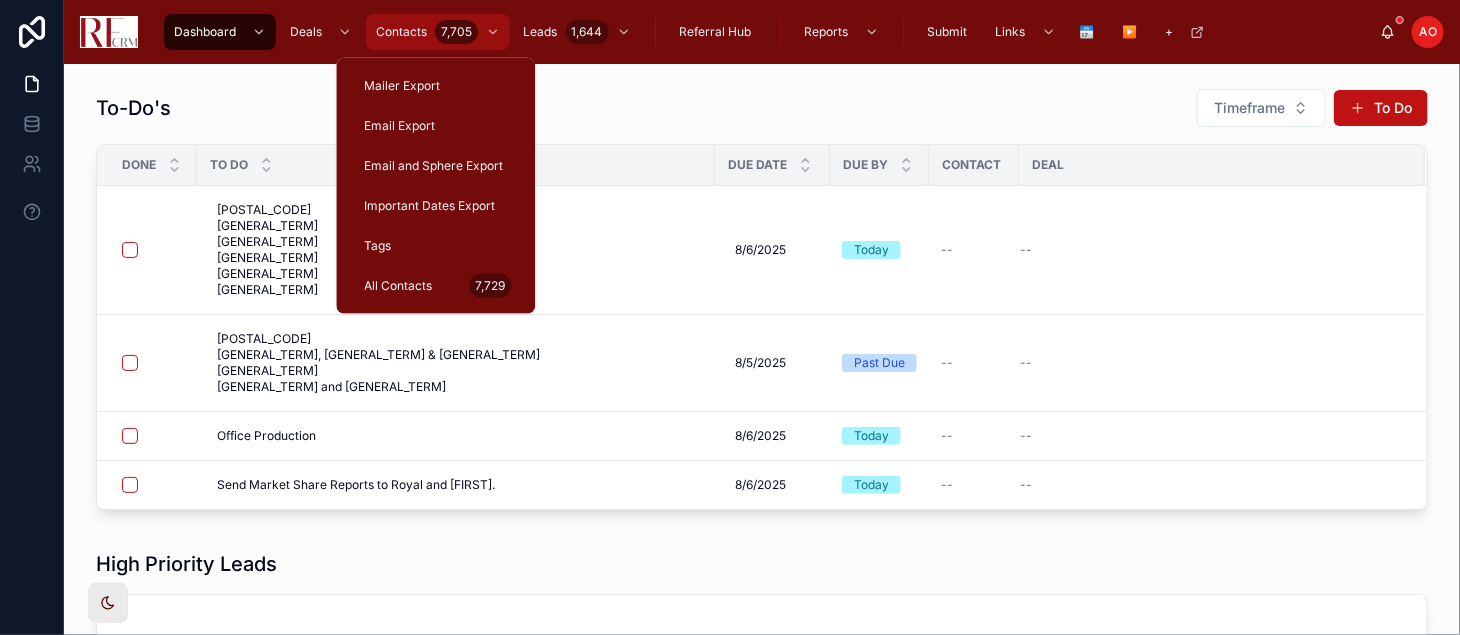 click on "Contacts" at bounding box center (401, 32) 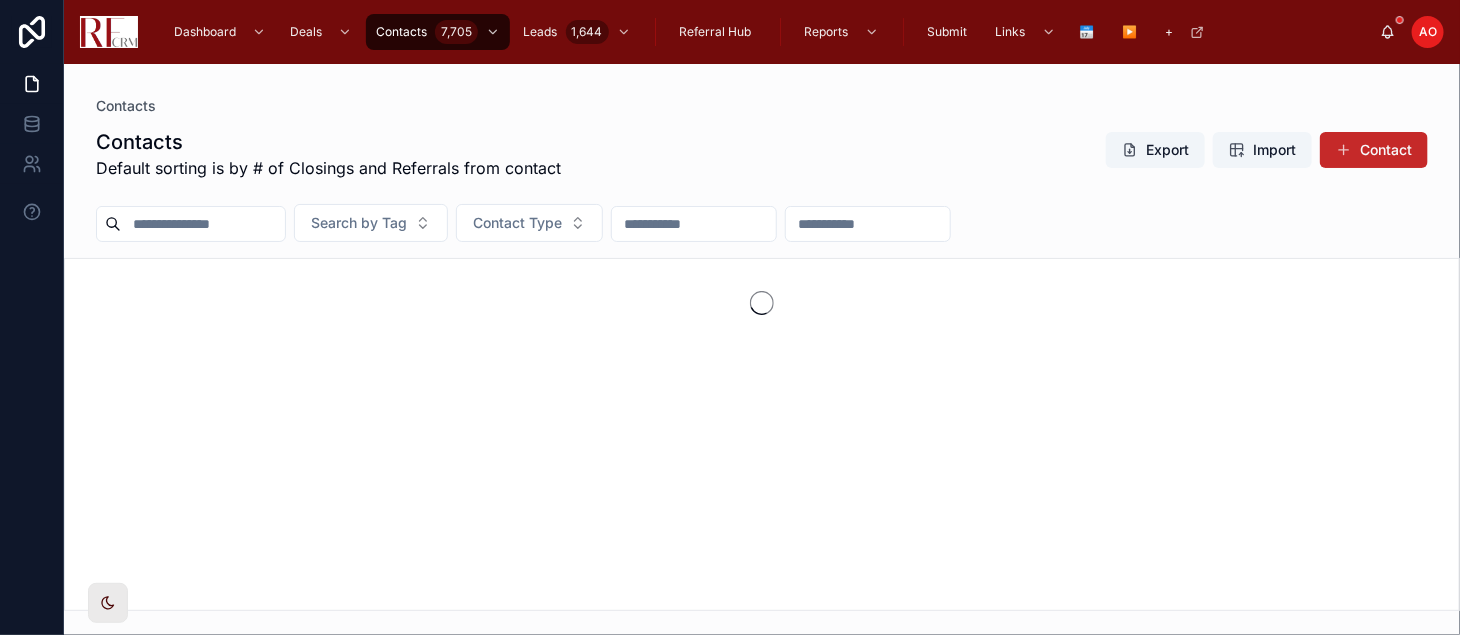 click on "Contact" at bounding box center [1374, 150] 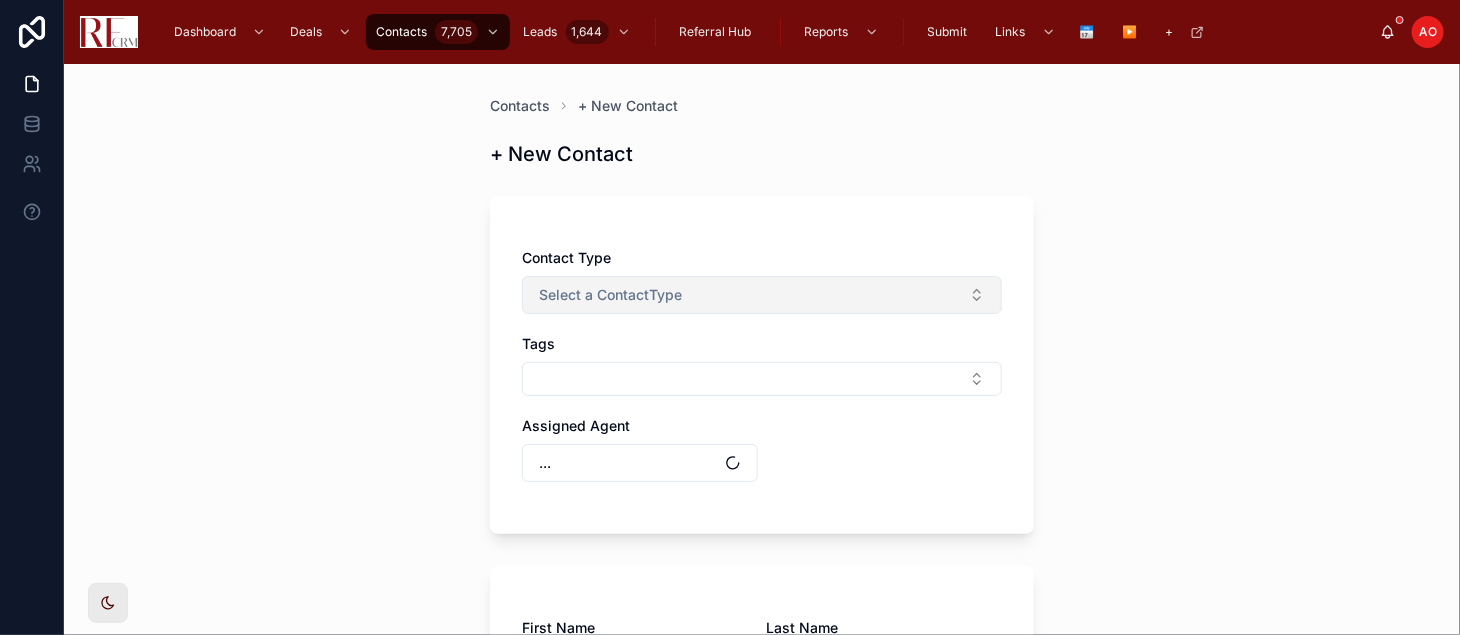 click on "Select a ContactType" at bounding box center (762, 295) 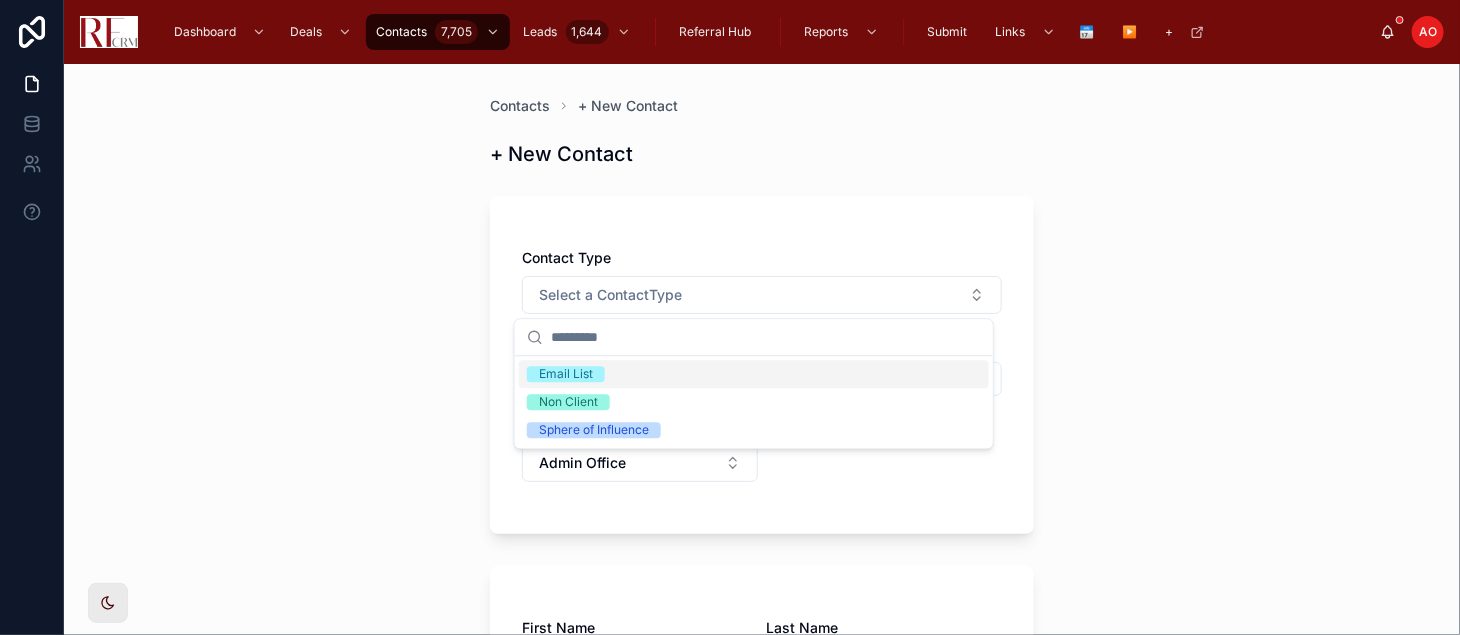 click on "Email List" at bounding box center [754, 374] 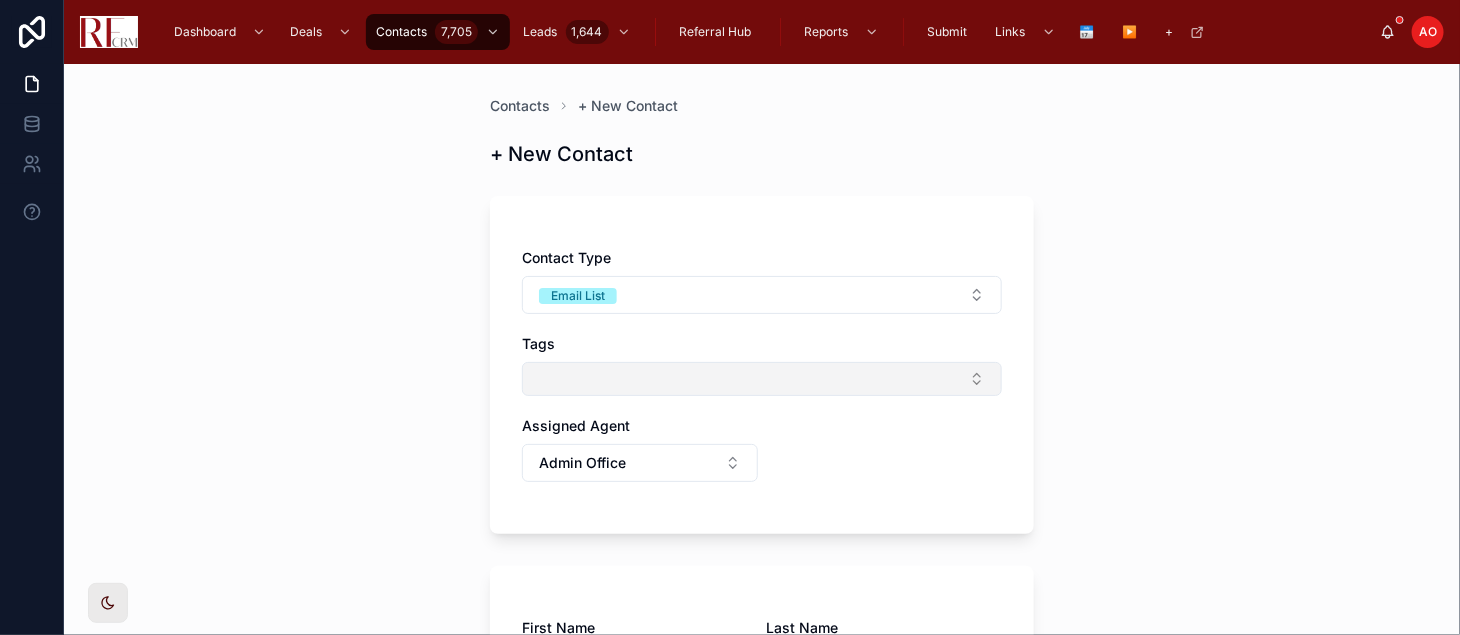 click at bounding box center (762, 379) 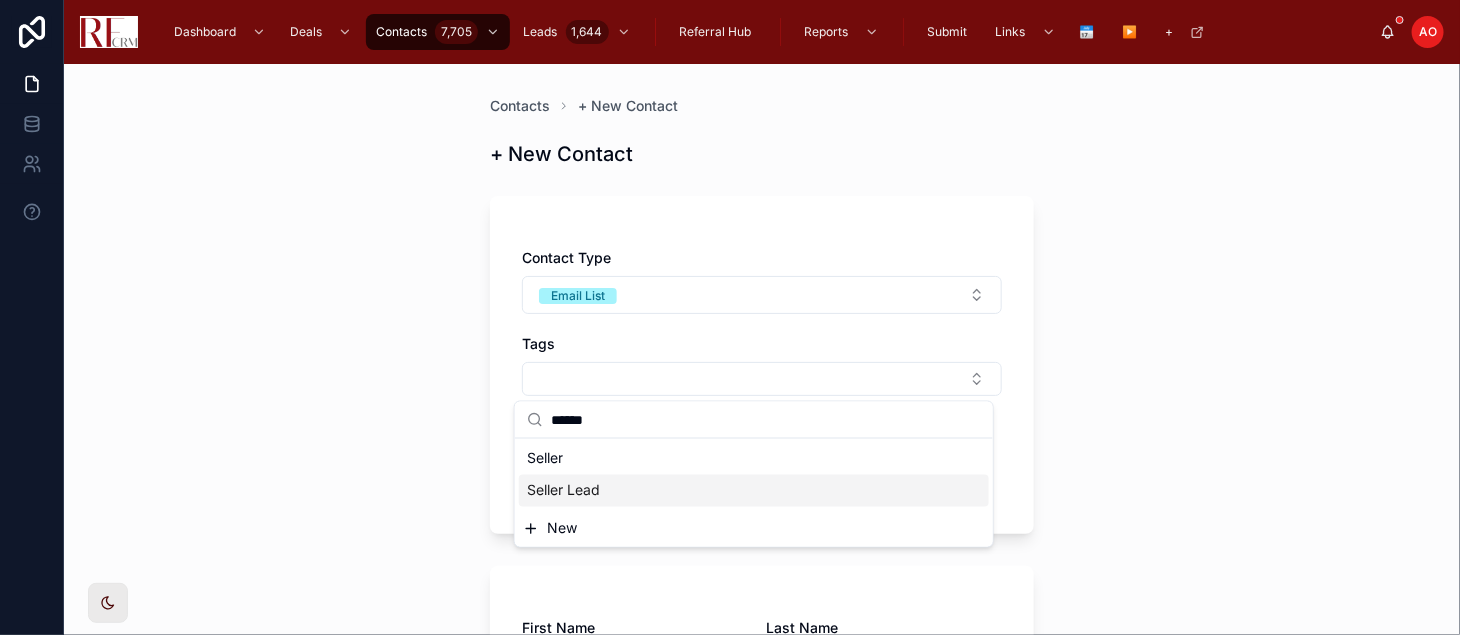 type on "******" 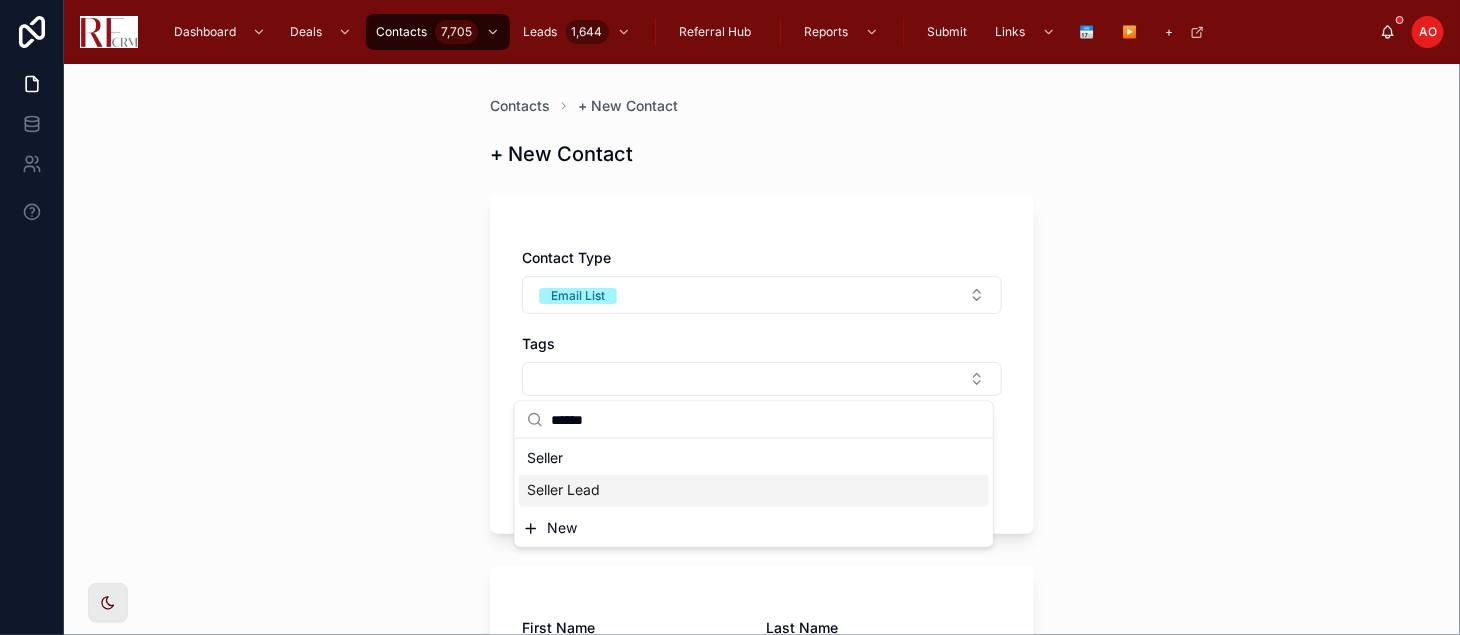 click on "Seller Lead" at bounding box center [754, 491] 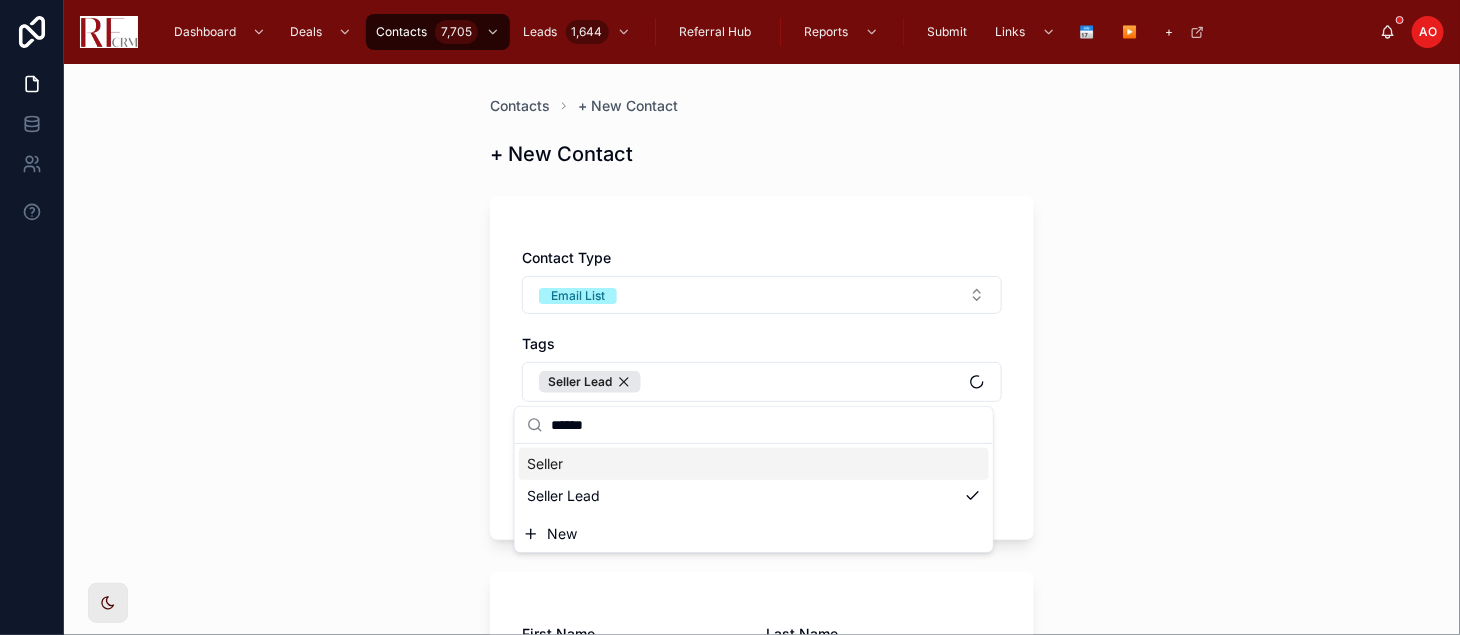 click on "Contacts + New Contact + New Contact Contact Type Email List Tags Seller Lead Assigned Agent [FIRST] [LAST] First Name Last Name Spouse Name, if applicable Spouse Last Name Email Alternate Email Phone Phone Contact Alternate Phone Alternate Phone Contact Primary Address Country Notes Link to a New or Existing Lead Save" at bounding box center [762, 349] 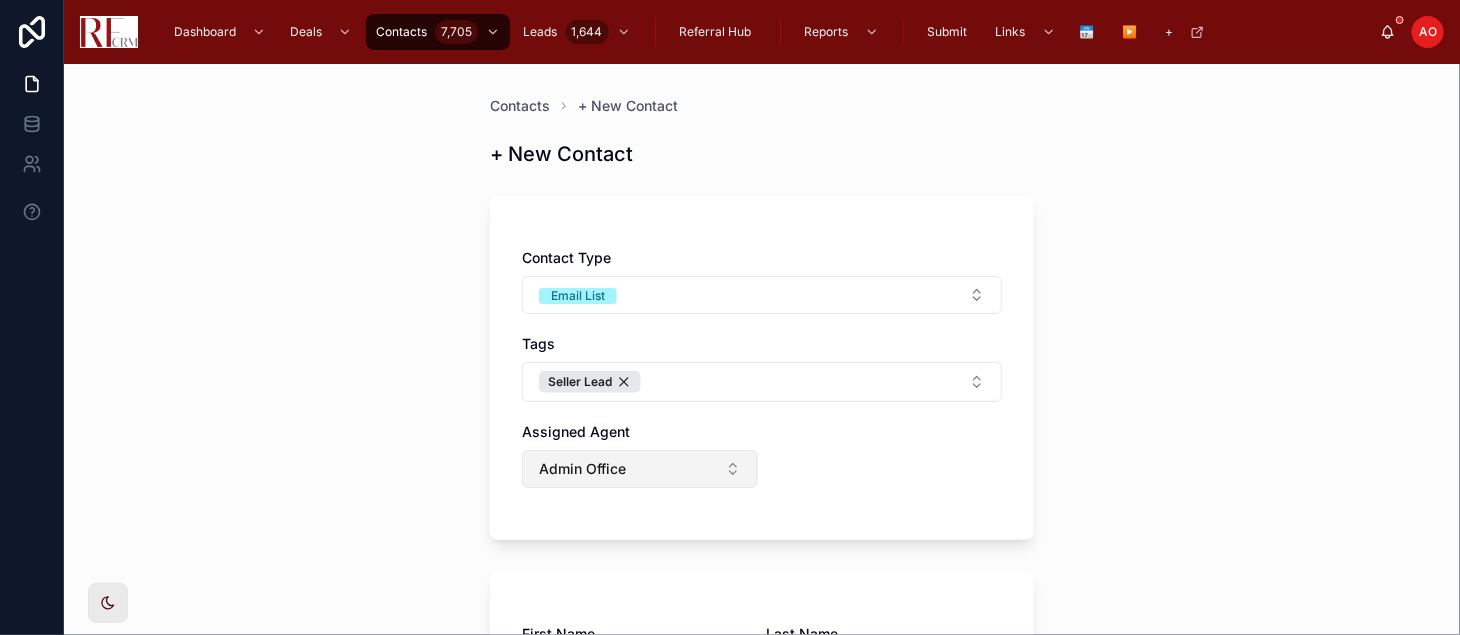 click on "Admin Office" at bounding box center [640, 469] 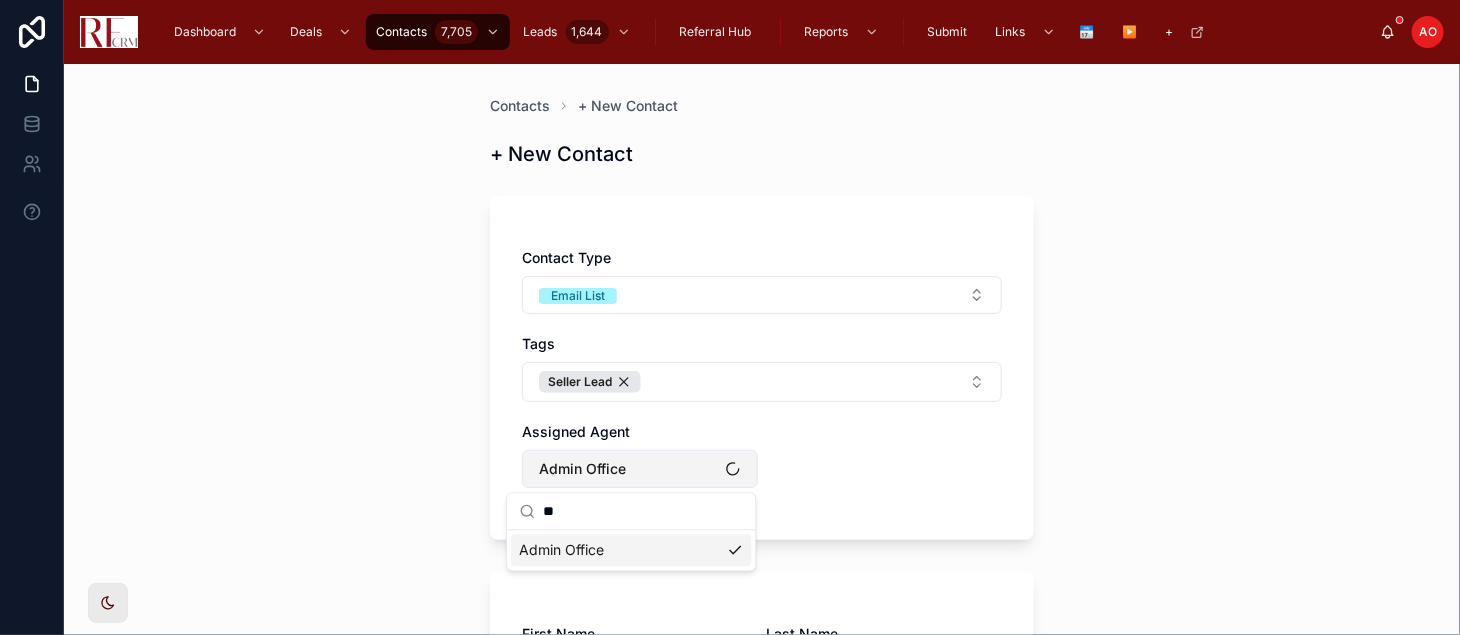 type on "*" 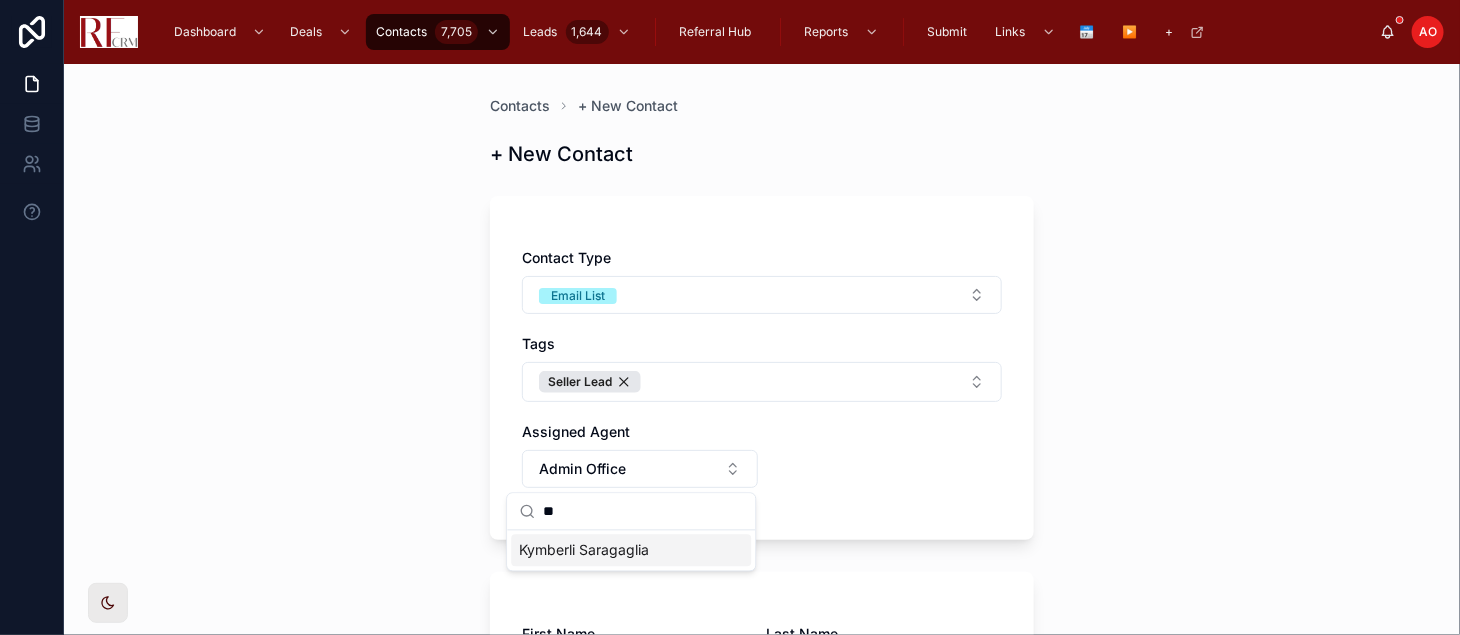 type on "**" 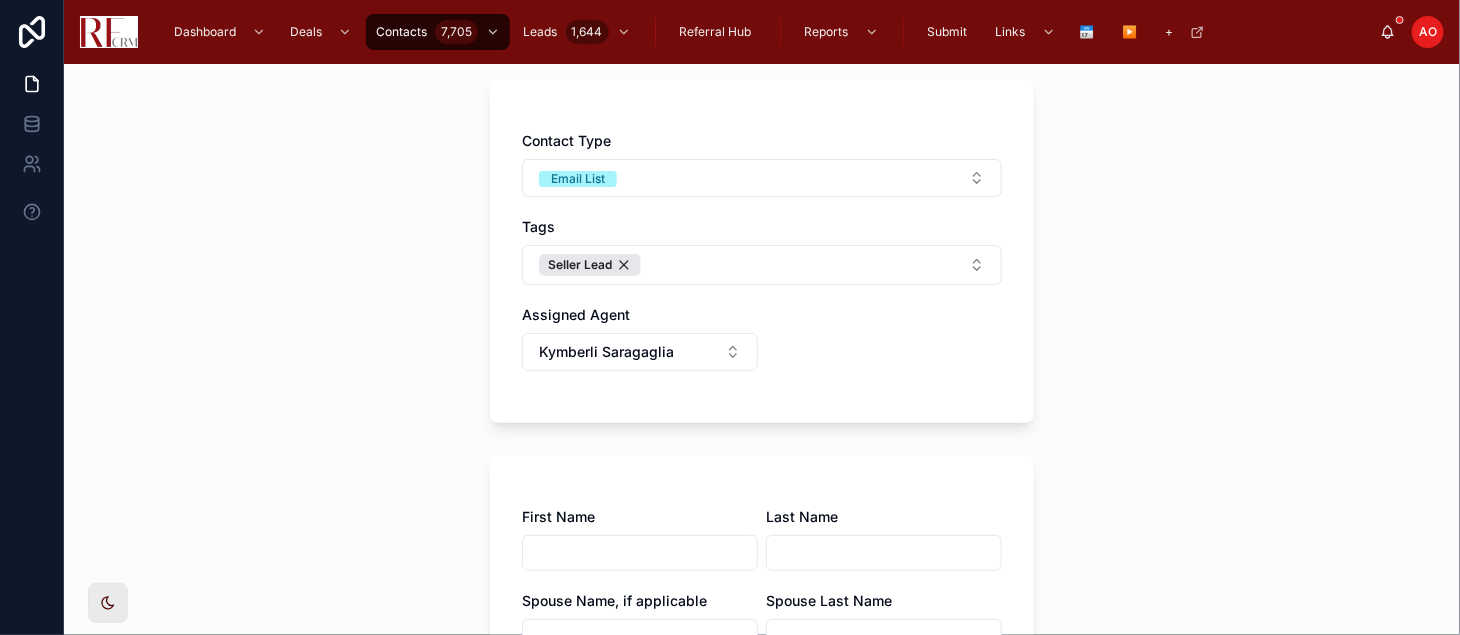 scroll, scrollTop: 222, scrollLeft: 0, axis: vertical 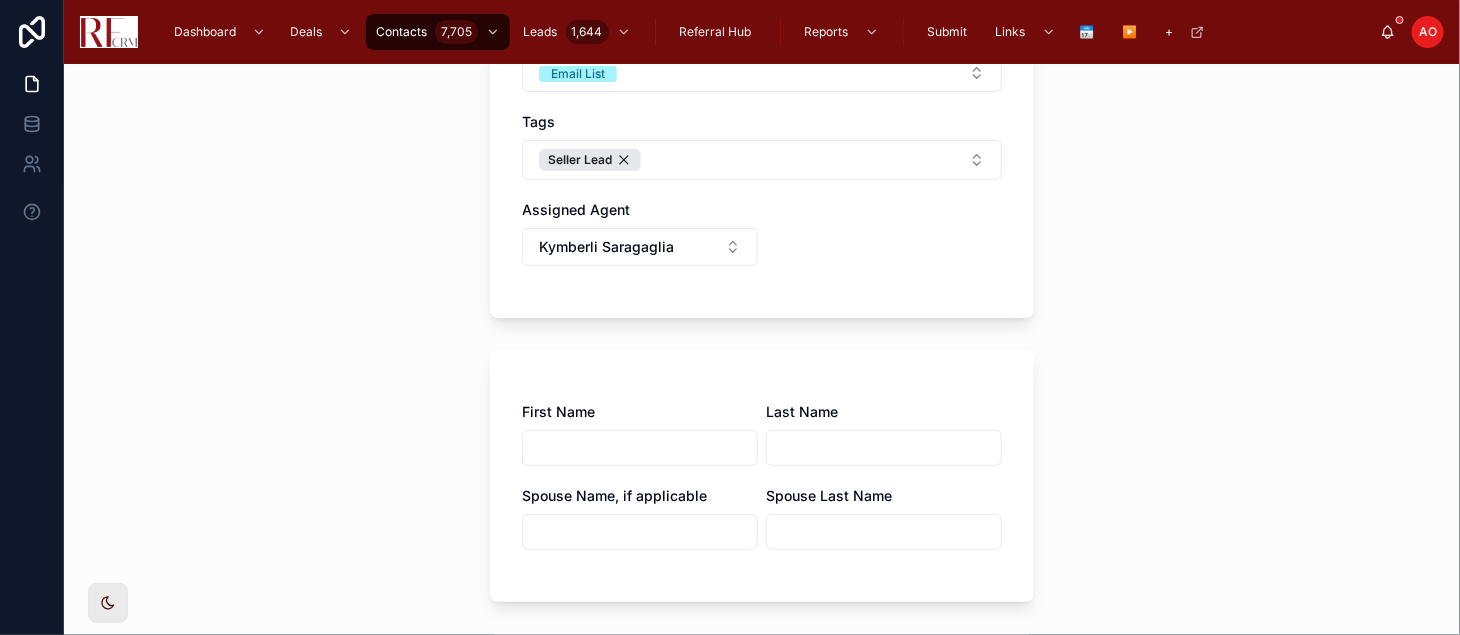 click at bounding box center [640, 448] 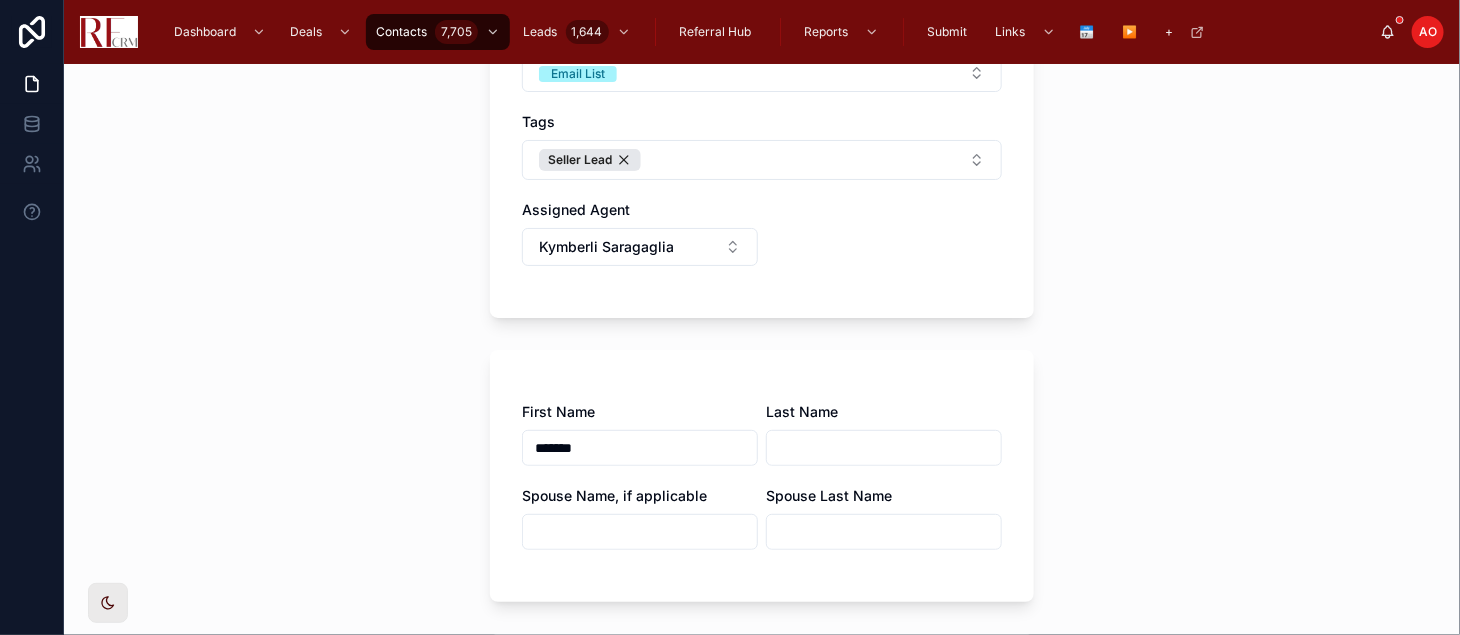 type on "*******" 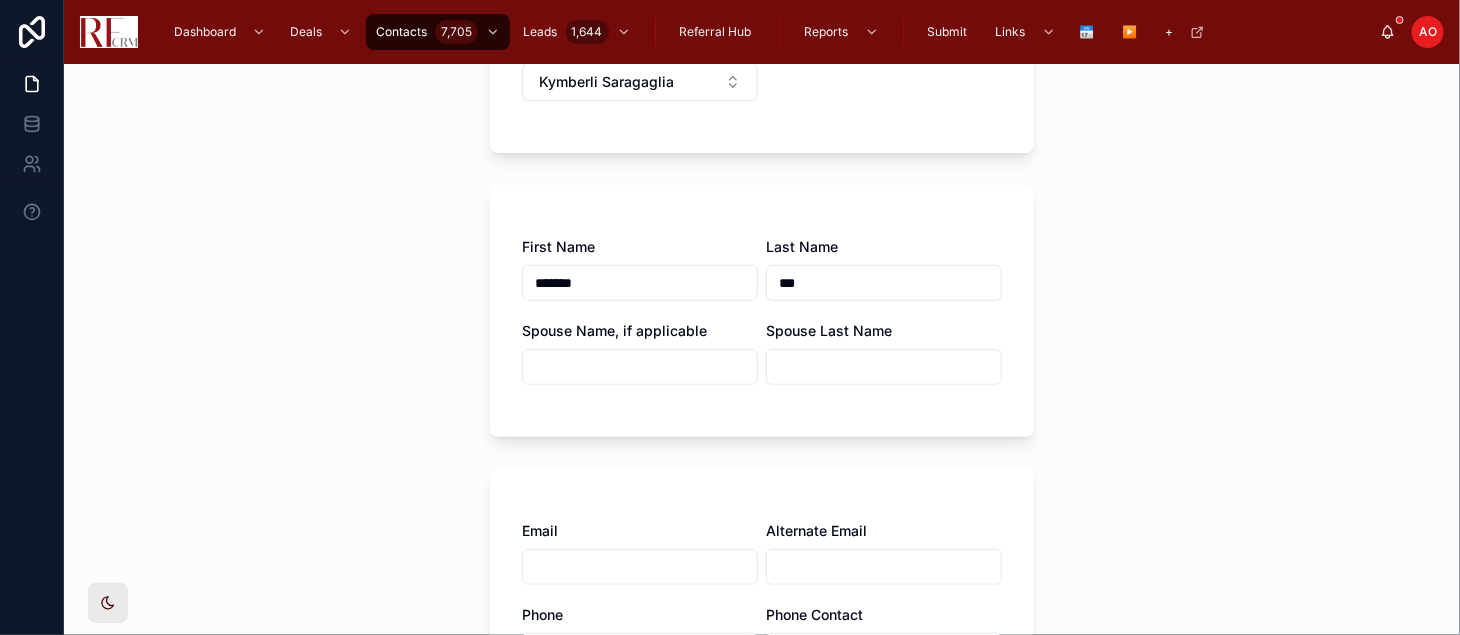 scroll, scrollTop: 444, scrollLeft: 0, axis: vertical 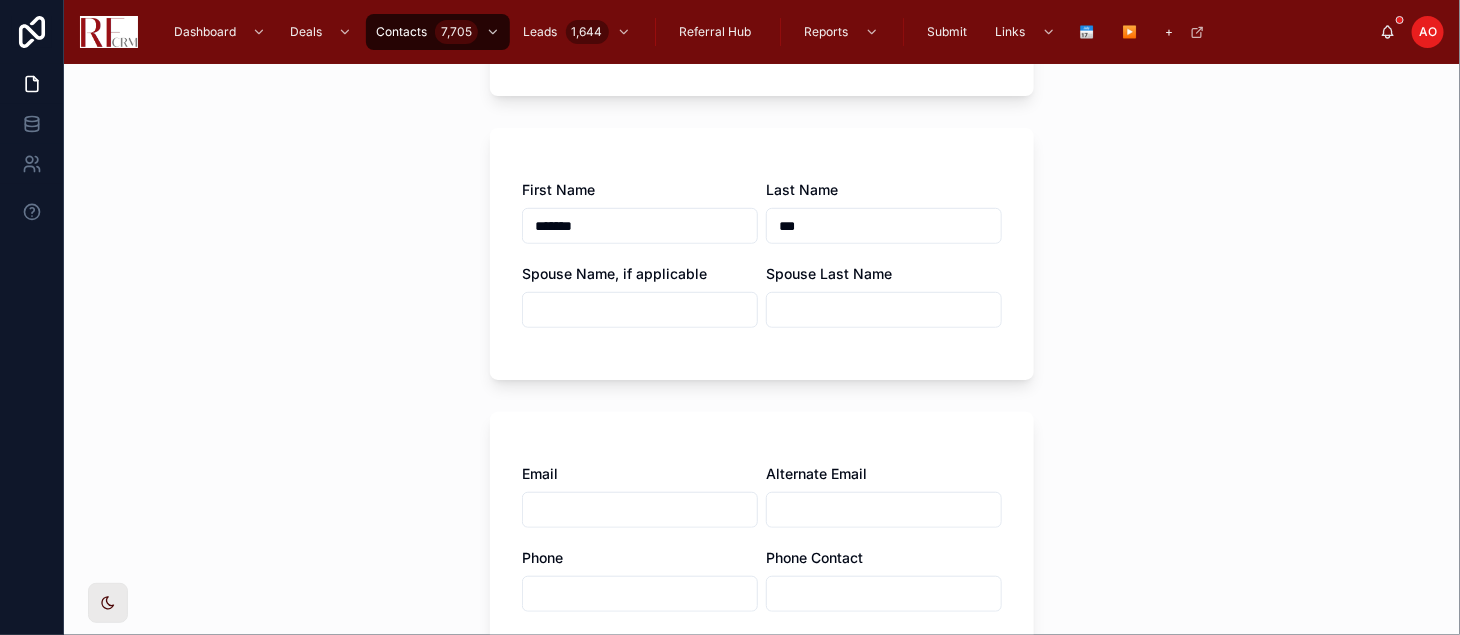 type on "***" 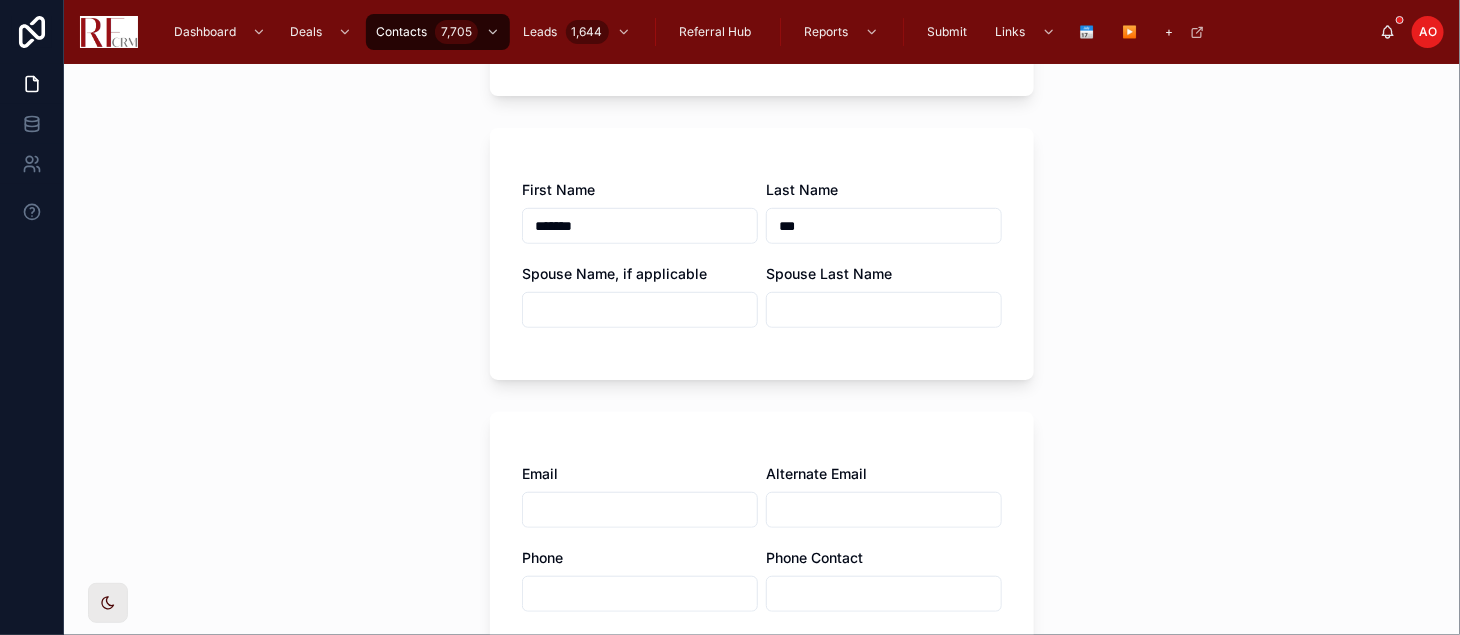 click at bounding box center (640, 510) 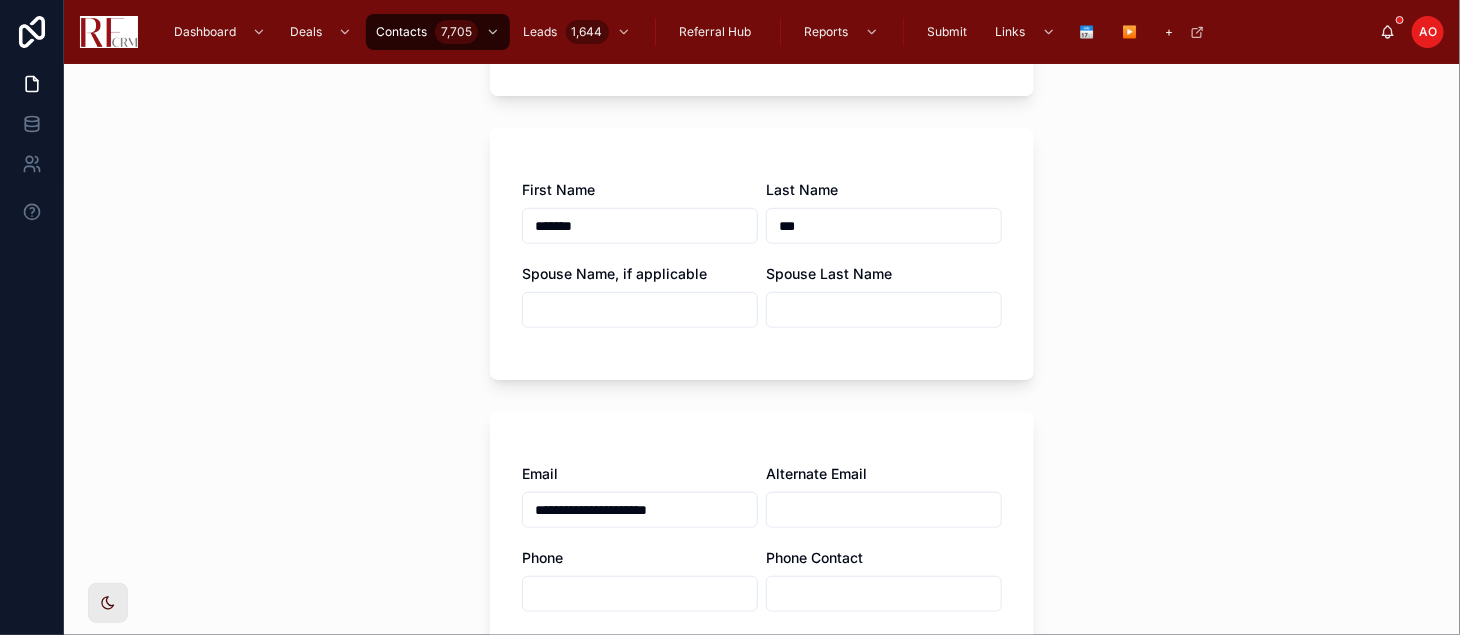 type on "**********" 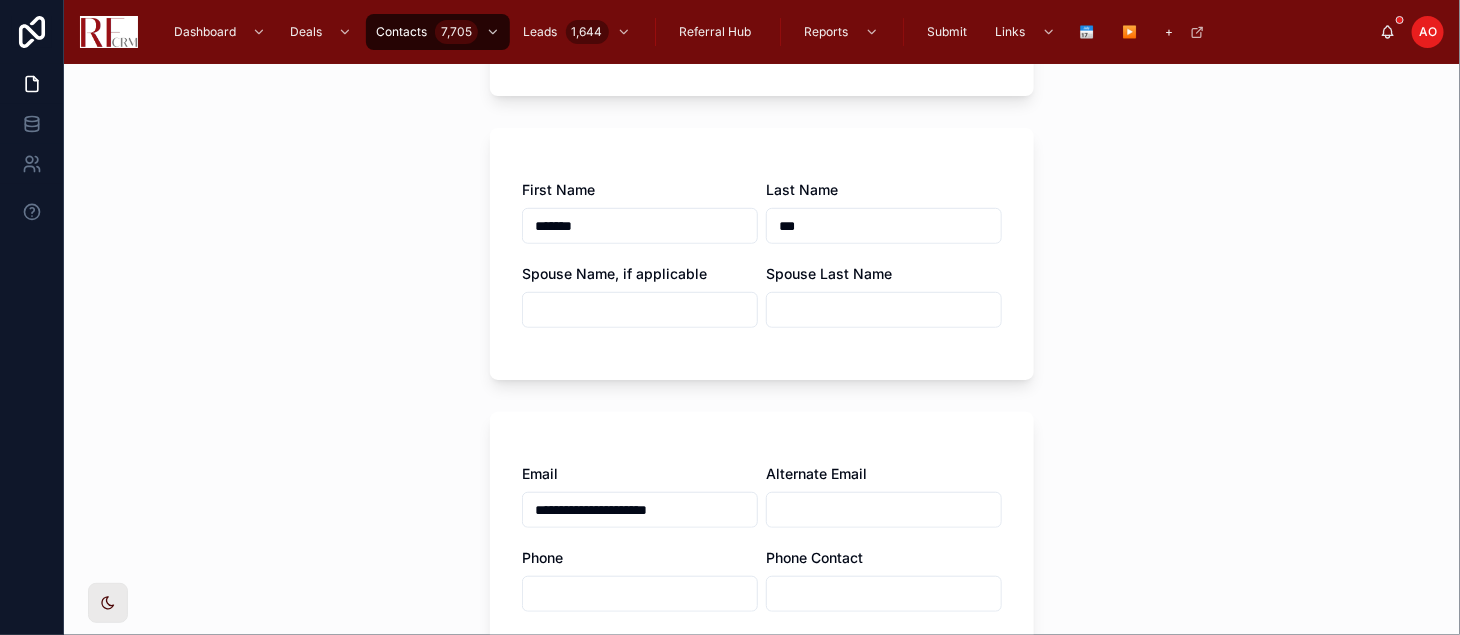 click at bounding box center [640, 594] 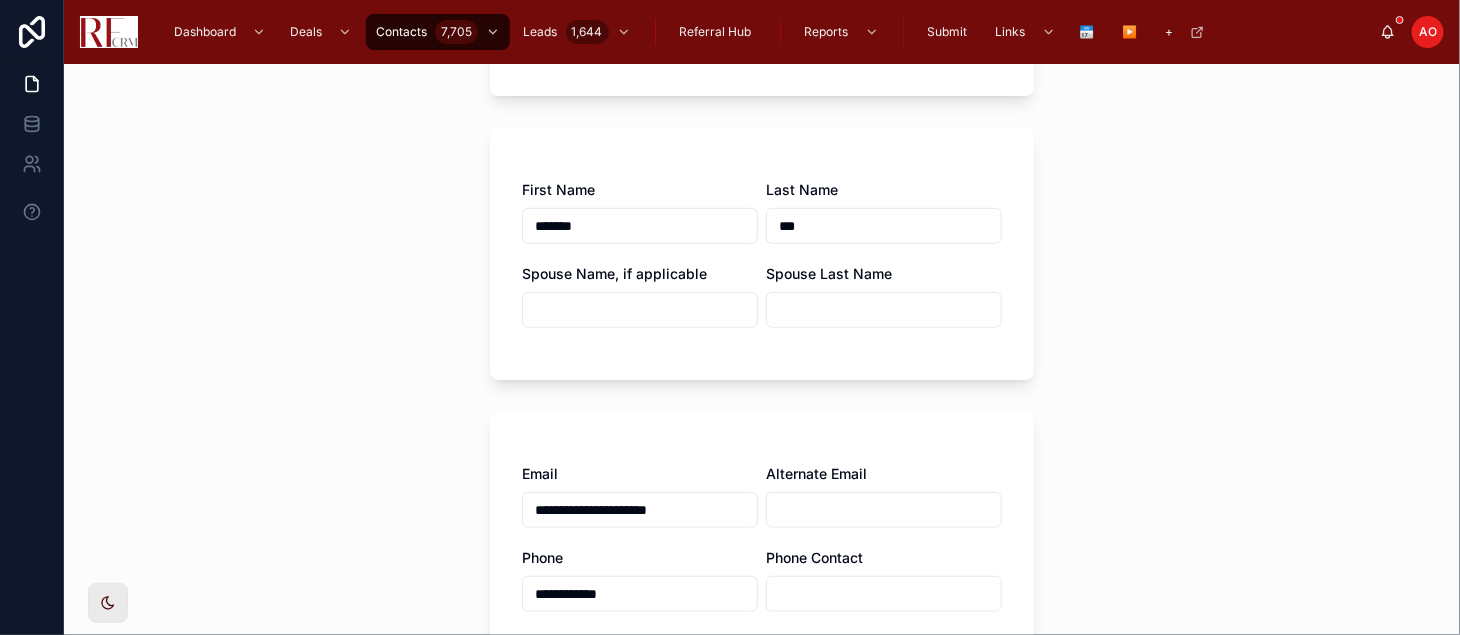 type on "**********" 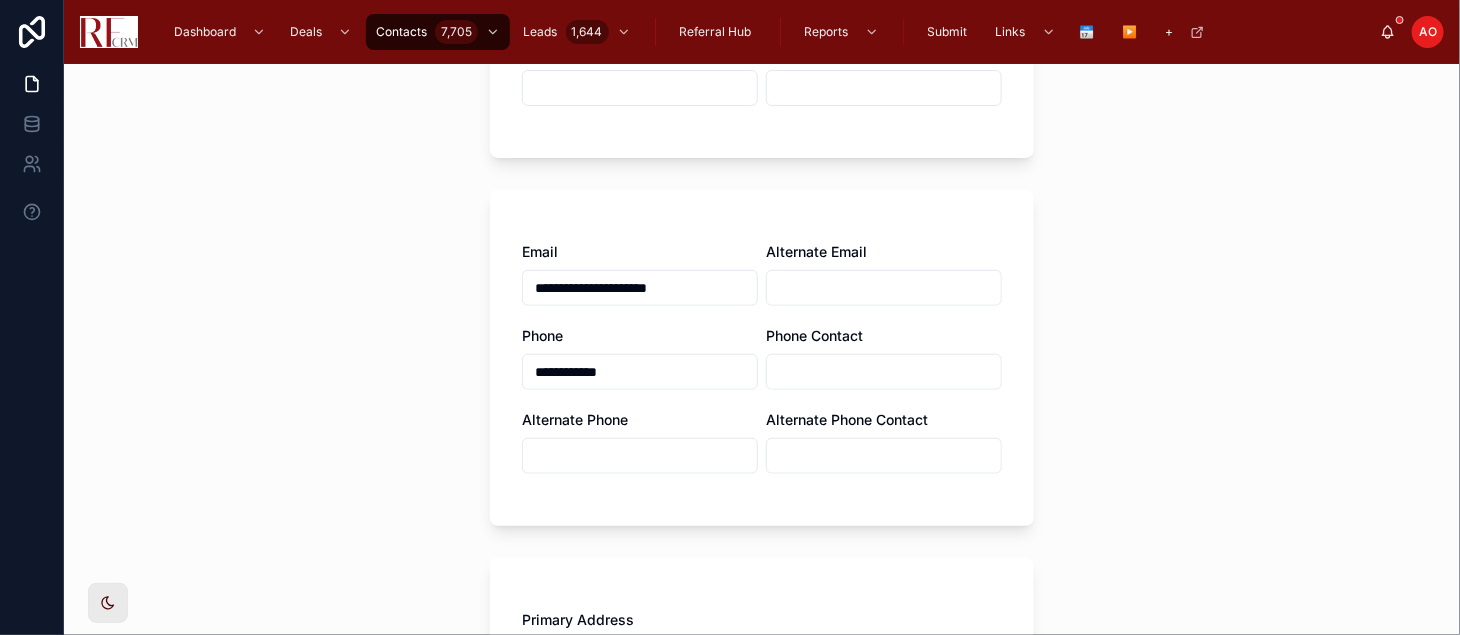 scroll, scrollTop: 888, scrollLeft: 0, axis: vertical 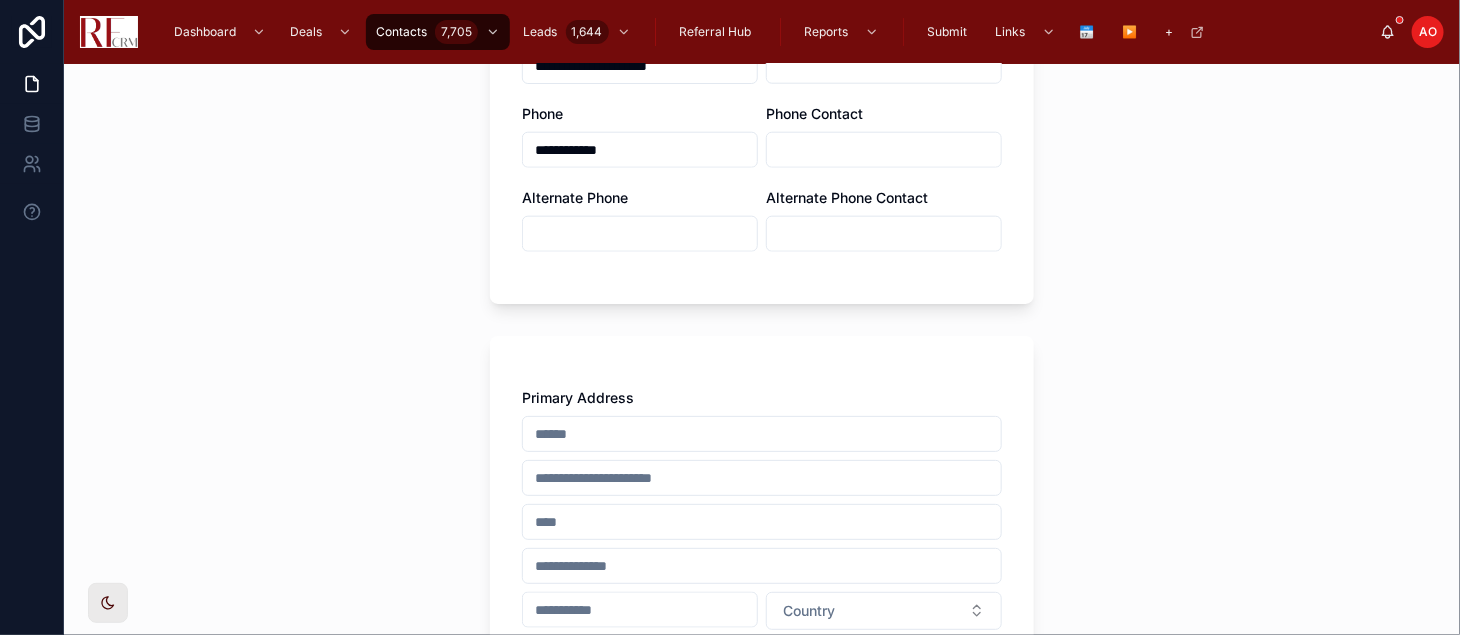 click at bounding box center (762, 434) 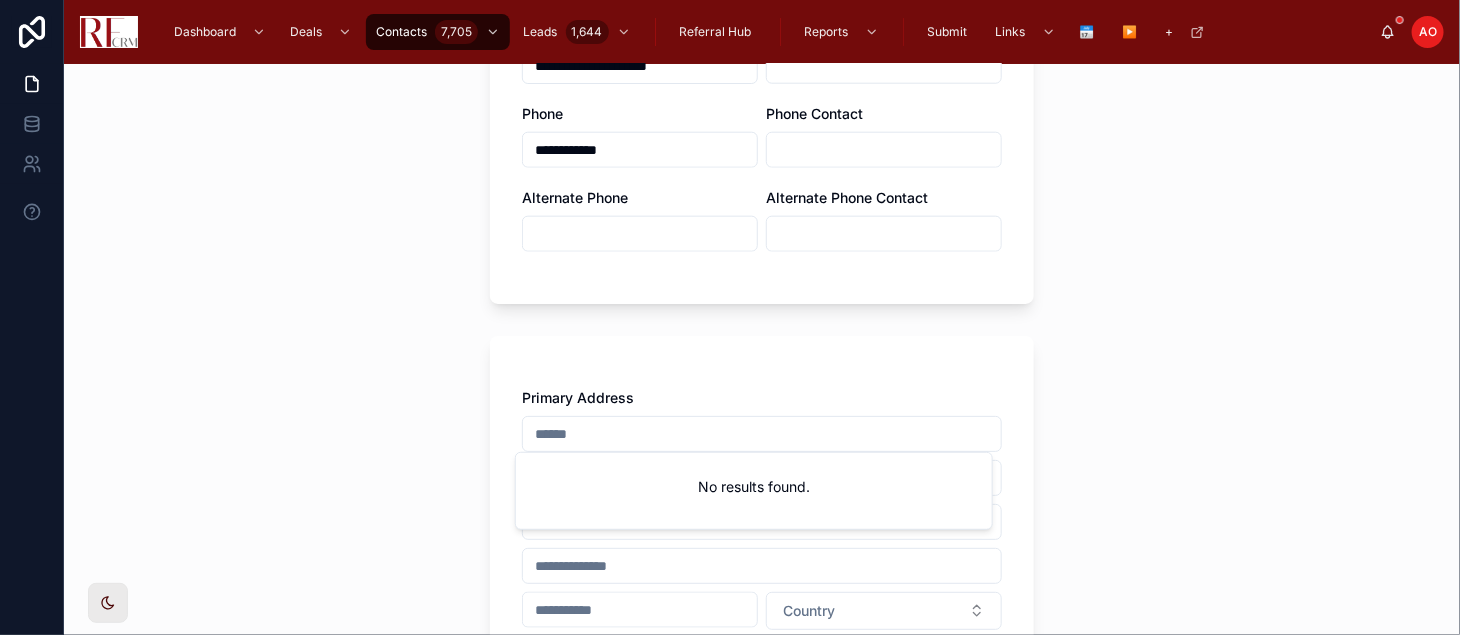 click at bounding box center [762, 434] 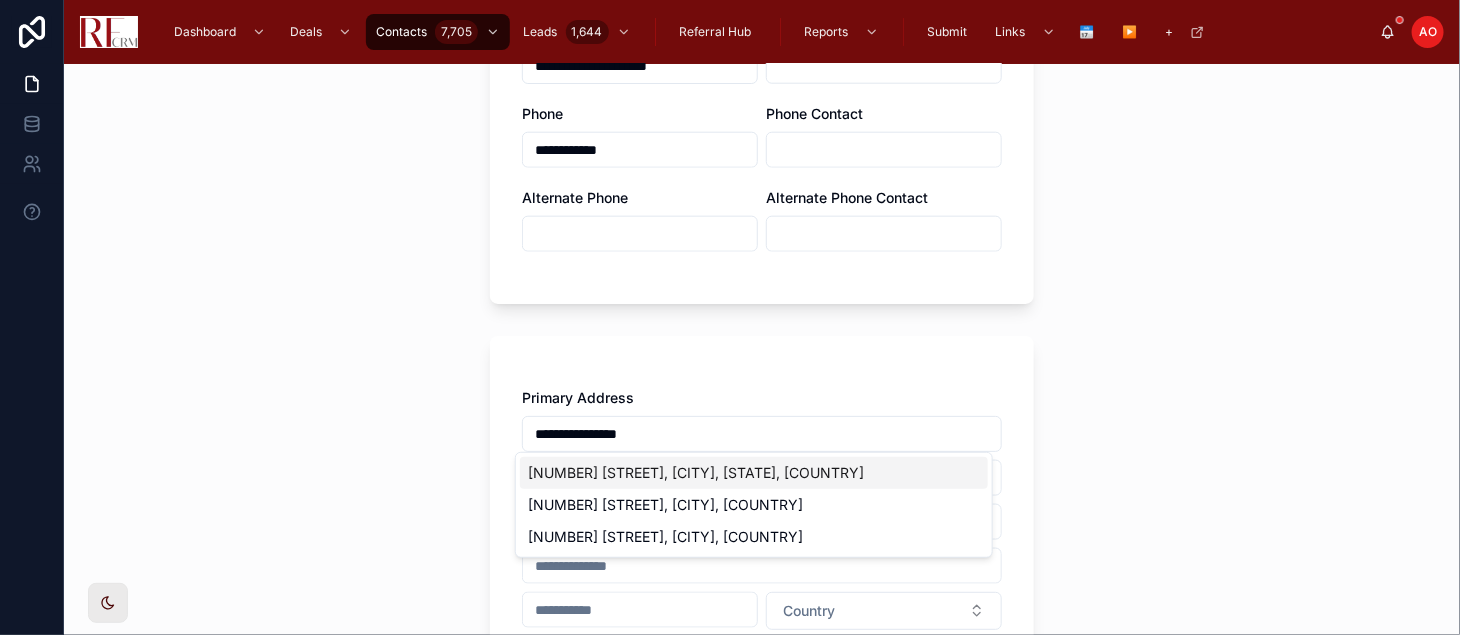 click on "[NUMBER] [STREET], [CITY], [STATE], [COUNTRY]" at bounding box center [754, 473] 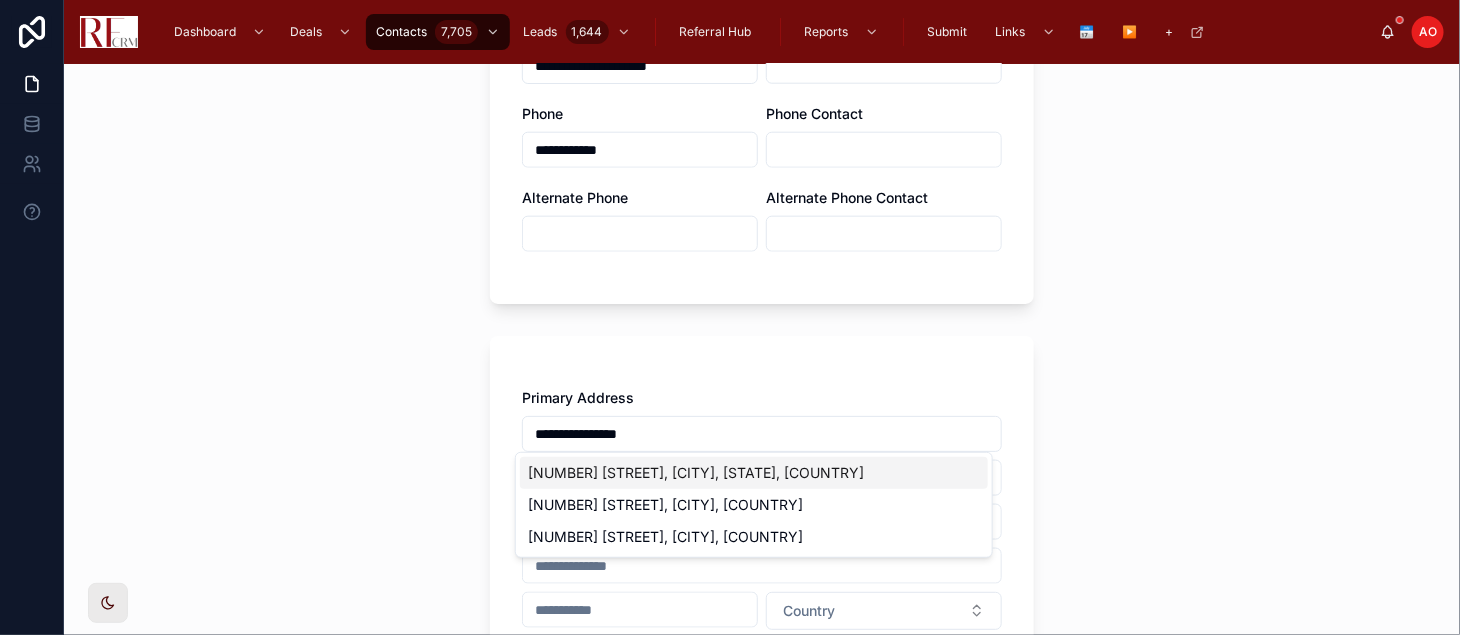 type on "**********" 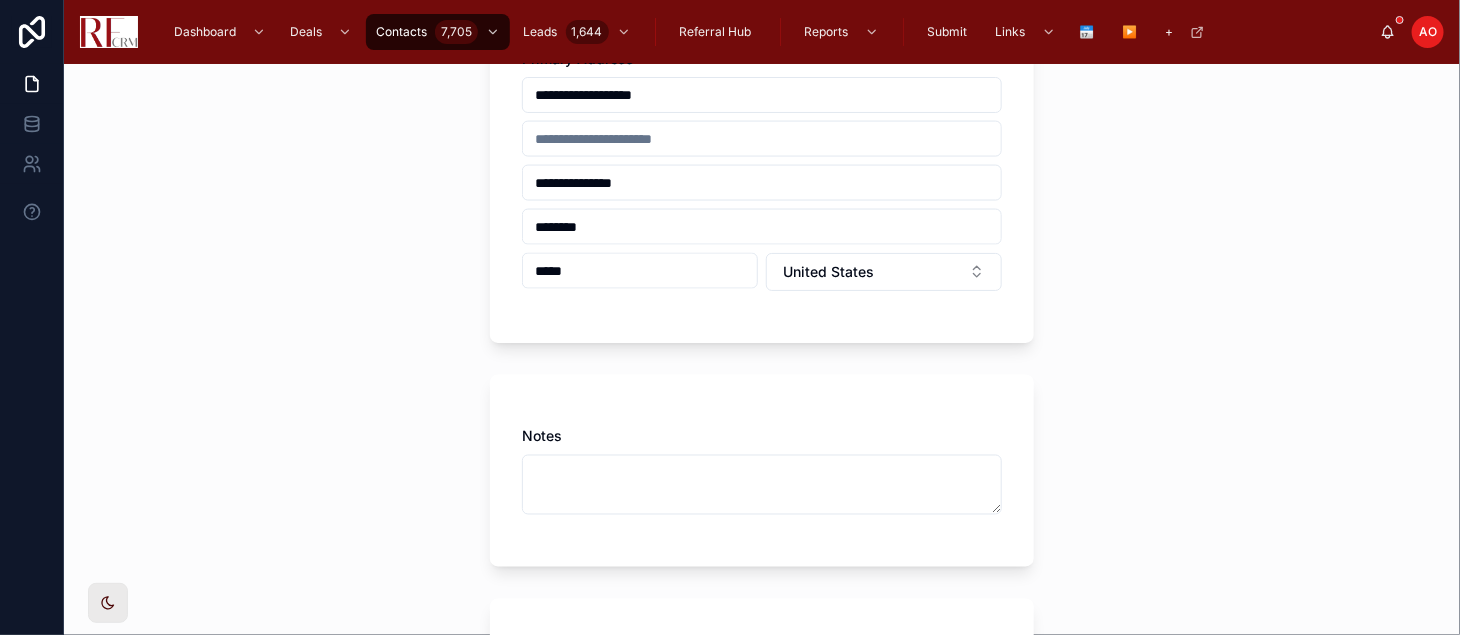 scroll, scrollTop: 1333, scrollLeft: 0, axis: vertical 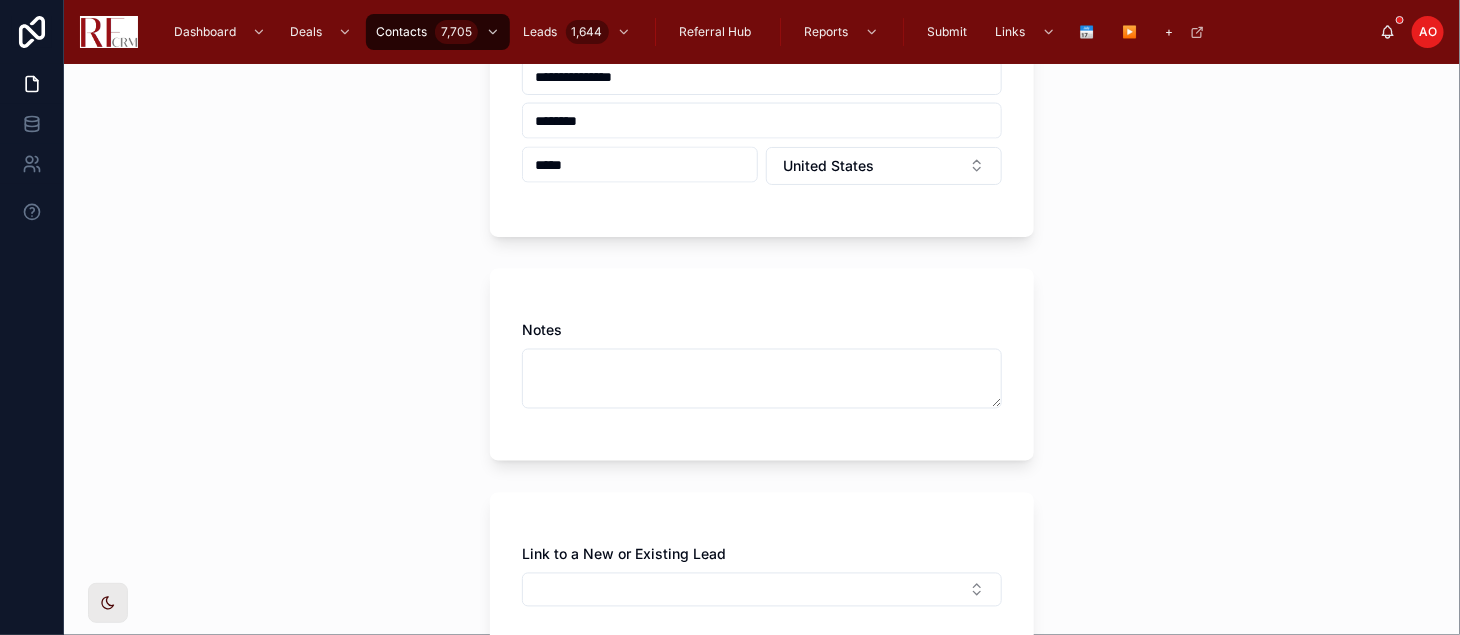 type on "**********" 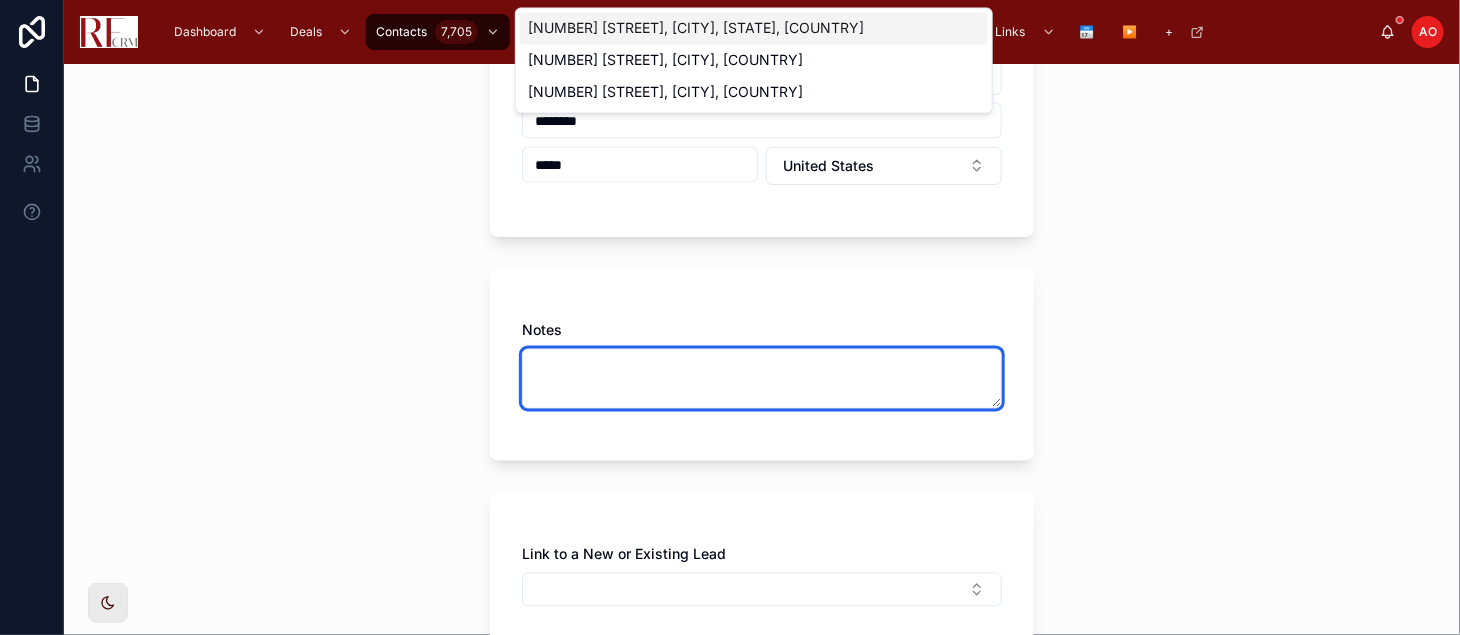click at bounding box center [762, 379] 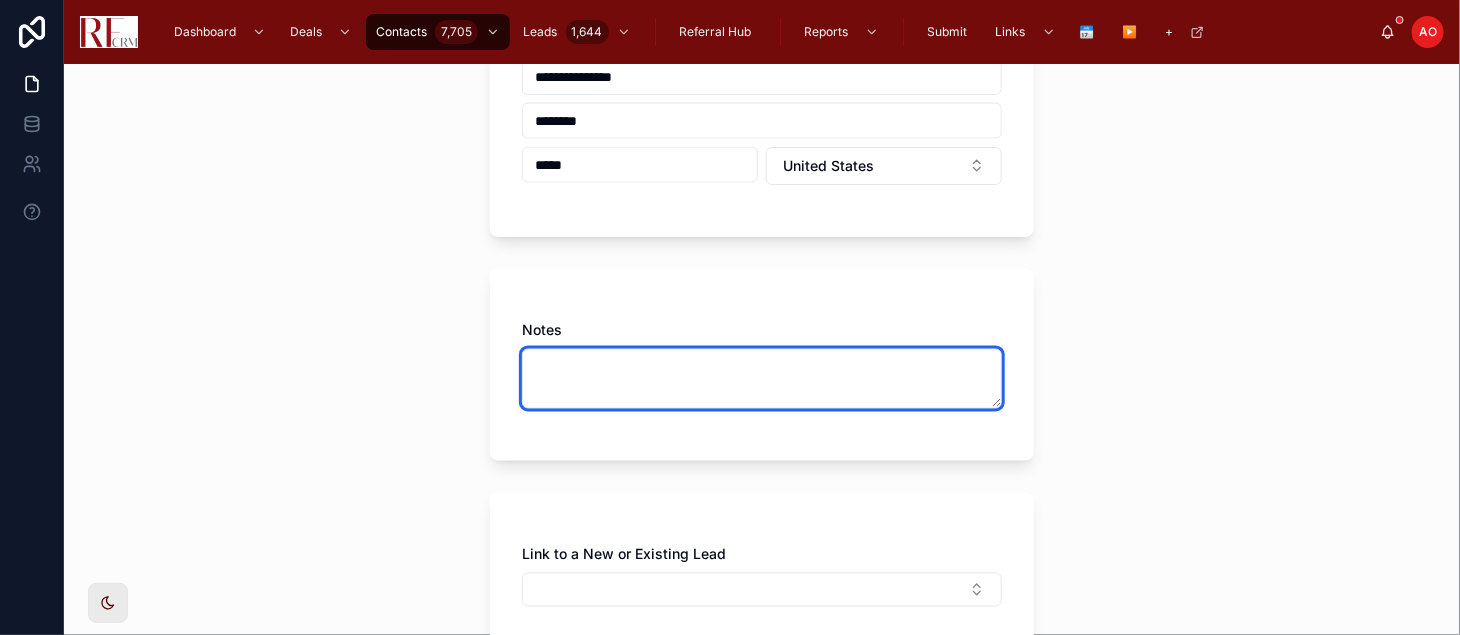 paste on "**********" 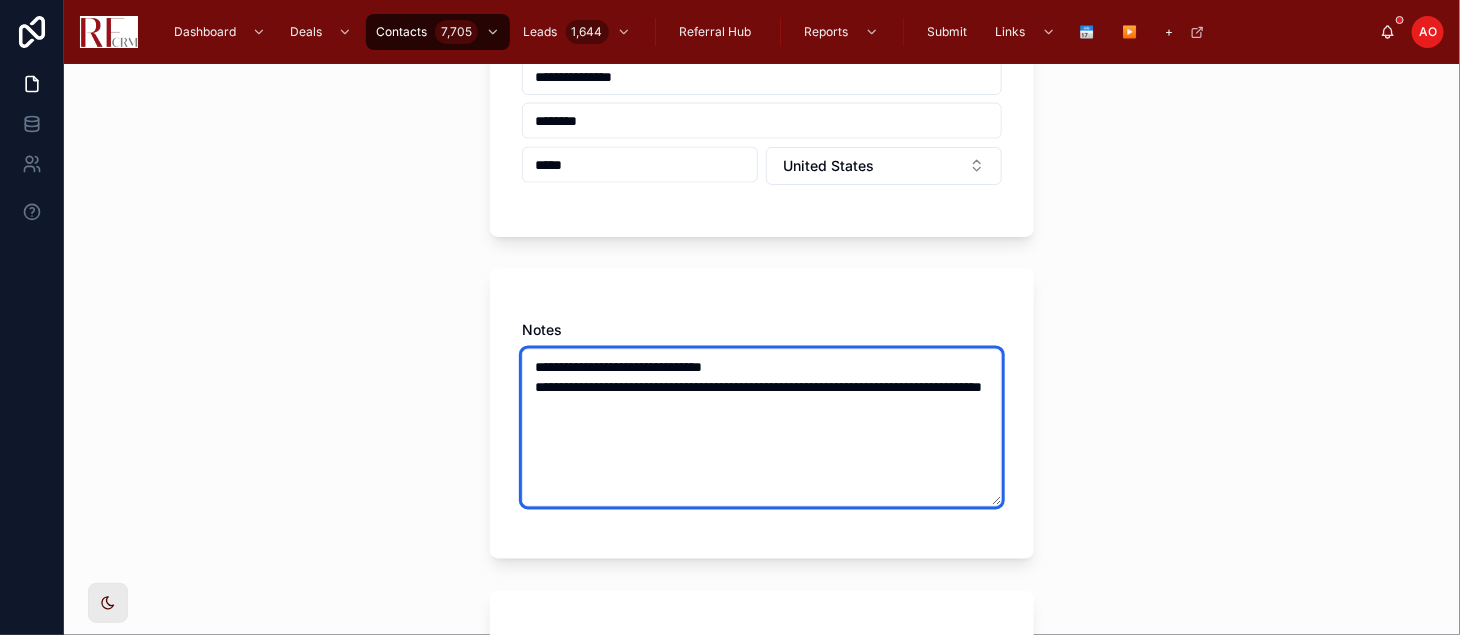 type on "**********" 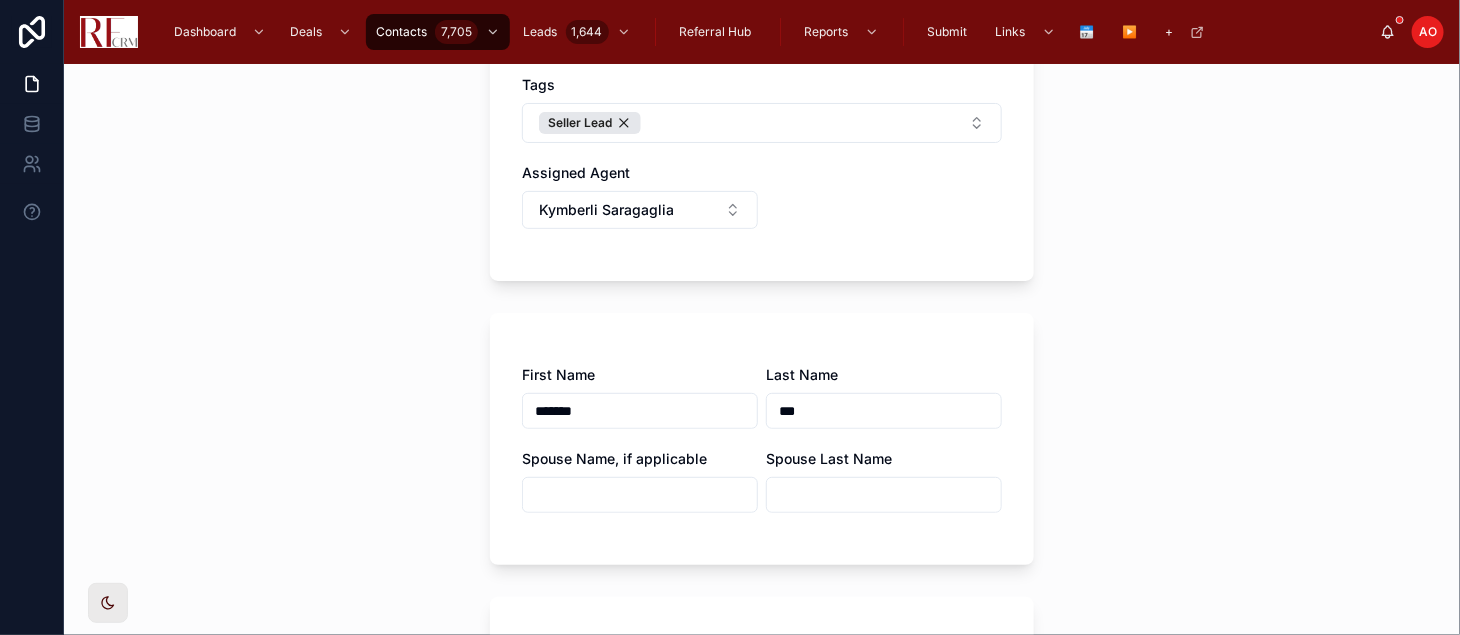scroll, scrollTop: 222, scrollLeft: 0, axis: vertical 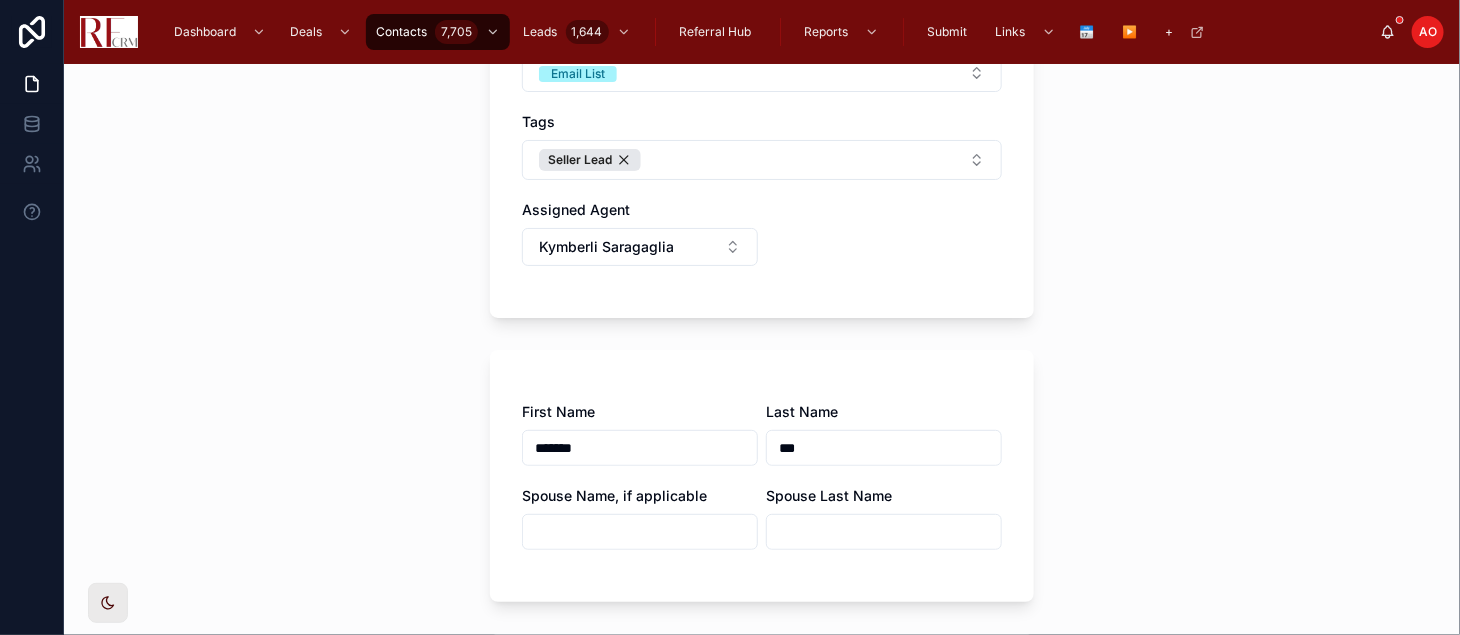click at bounding box center (640, 532) 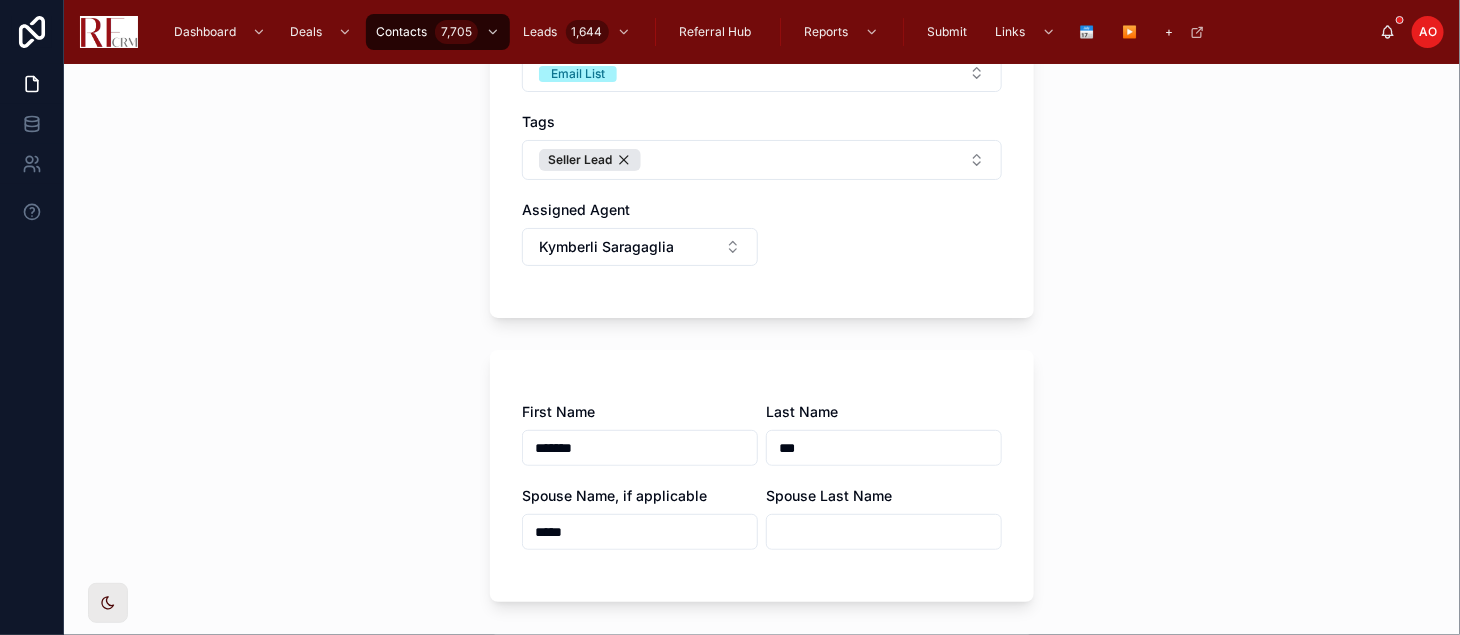 type on "*****" 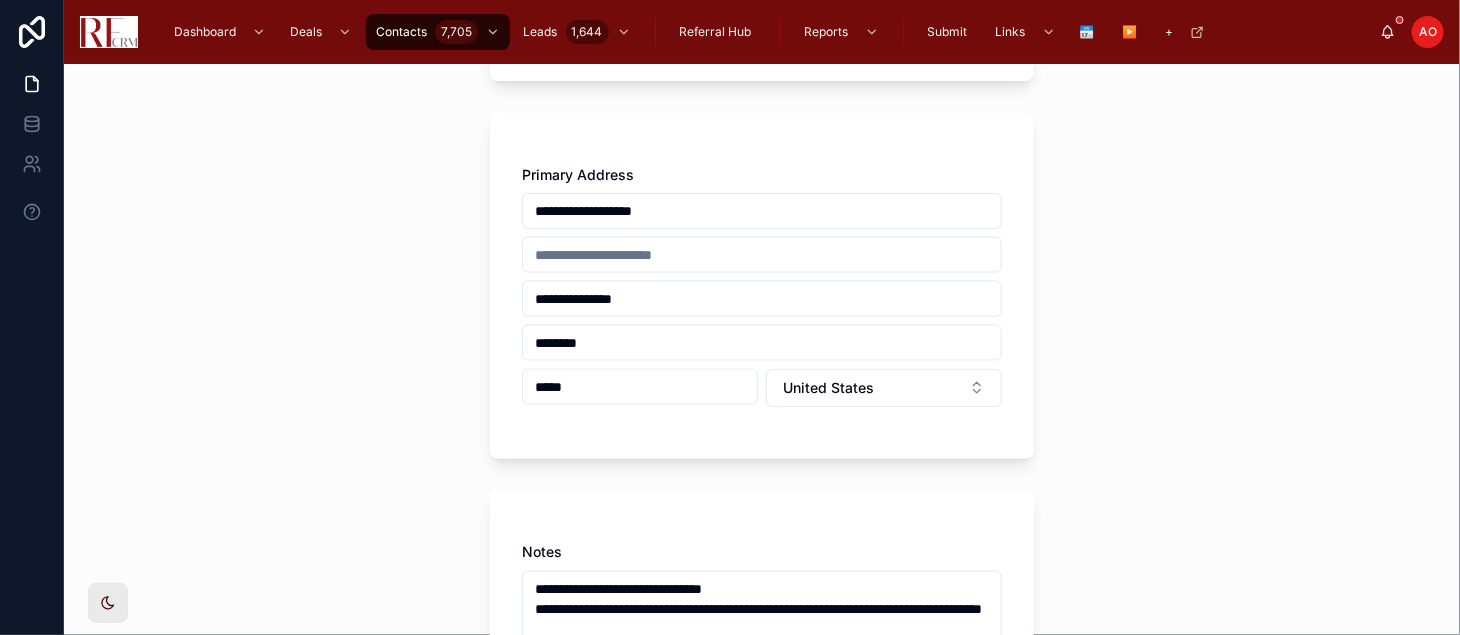 scroll, scrollTop: 1555, scrollLeft: 0, axis: vertical 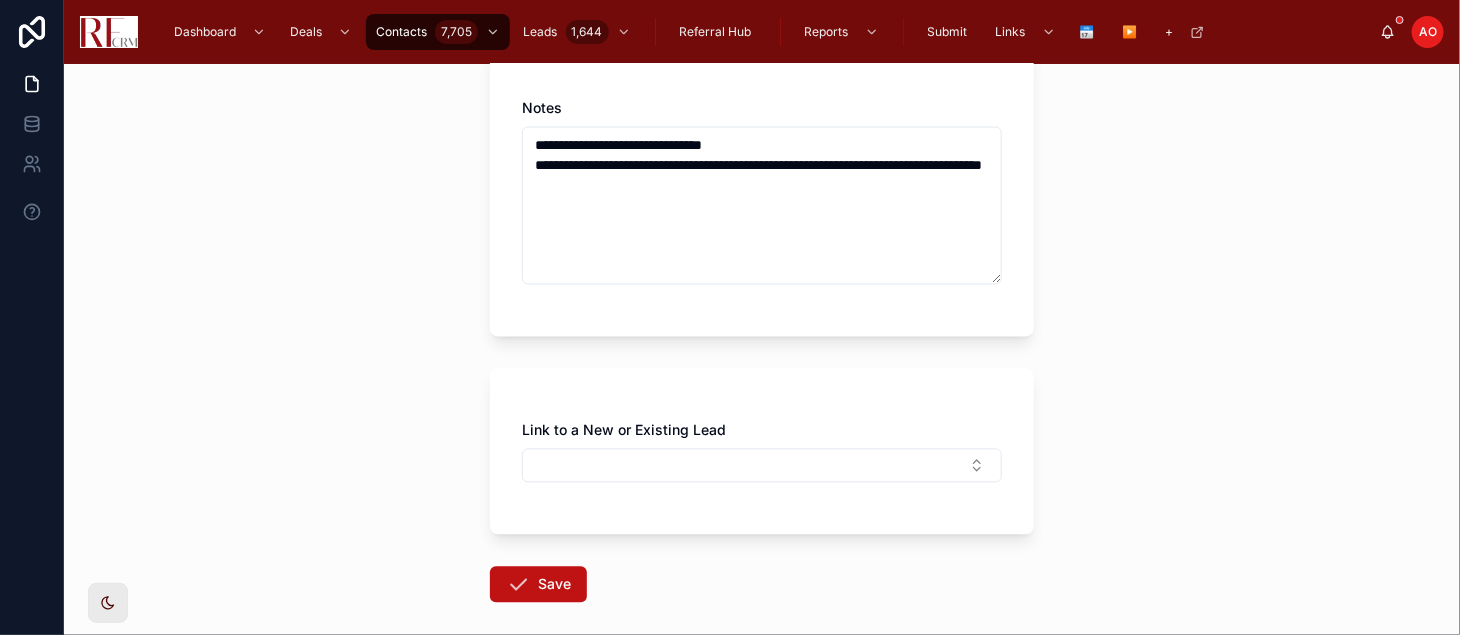 type on "***" 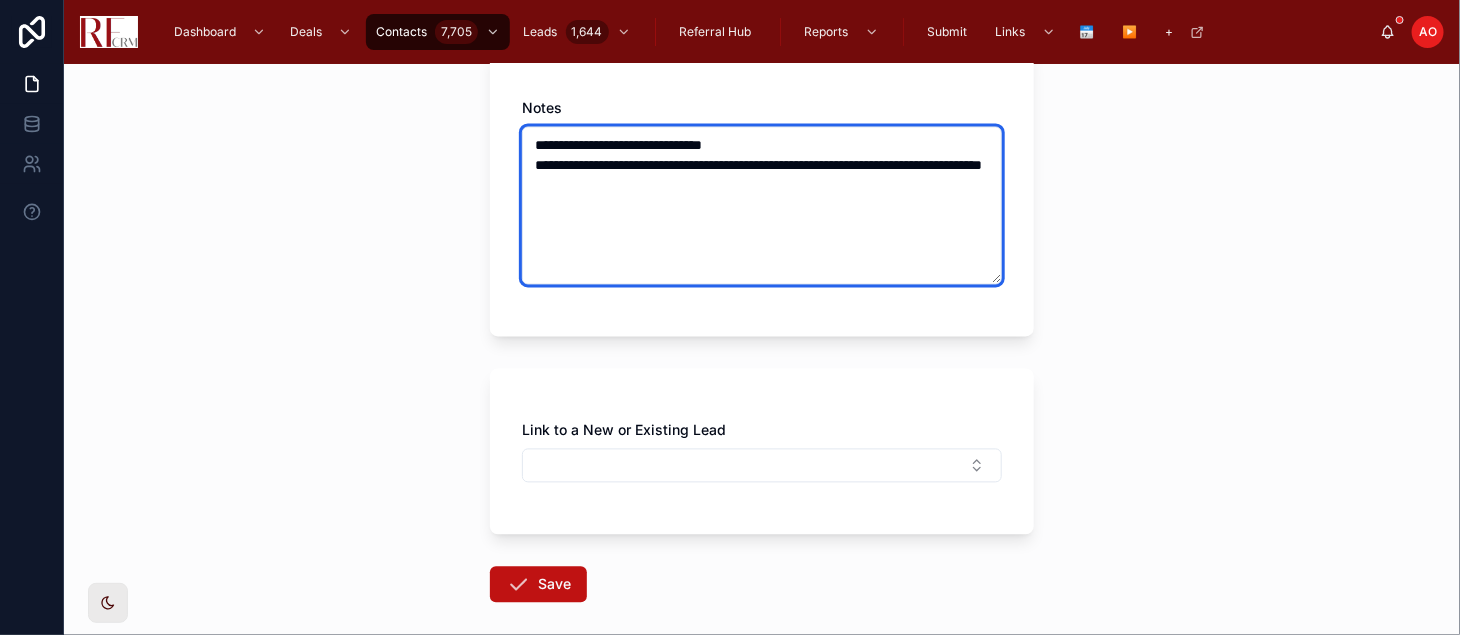 click on "**********" at bounding box center (762, 206) 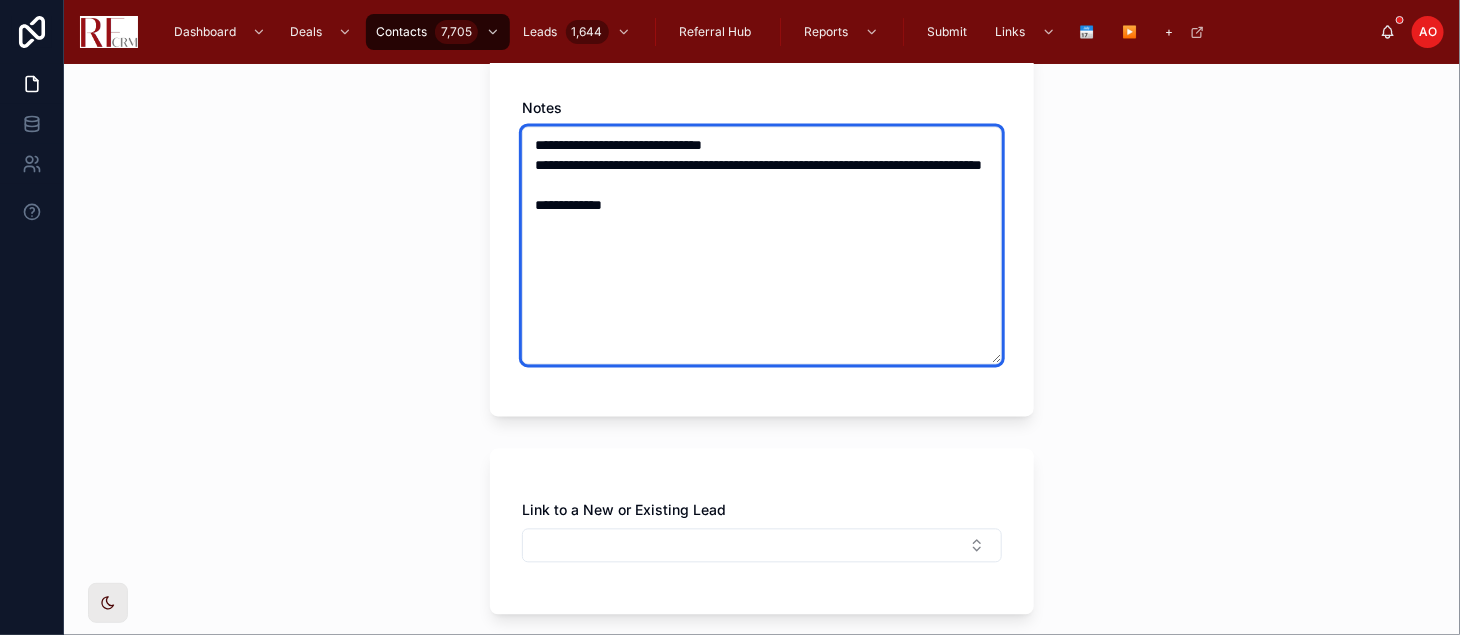 click on "**********" at bounding box center [762, 246] 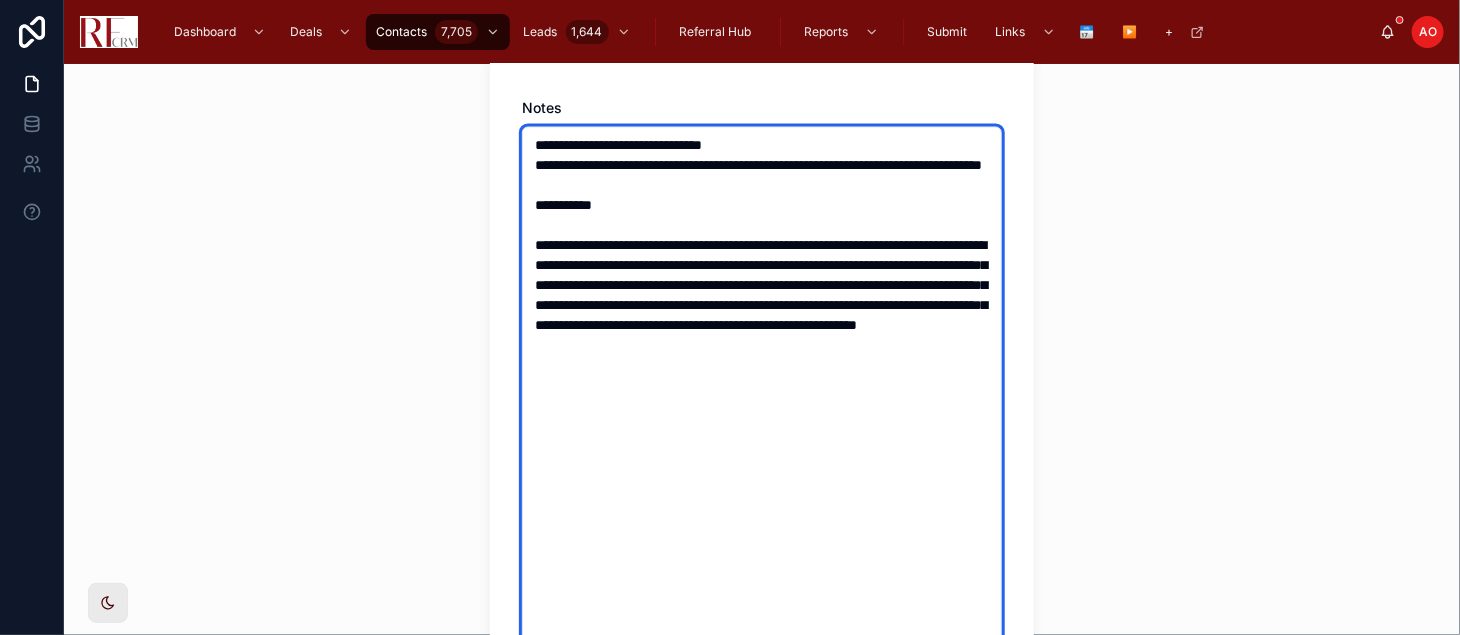 click on "**********" at bounding box center (762, 436) 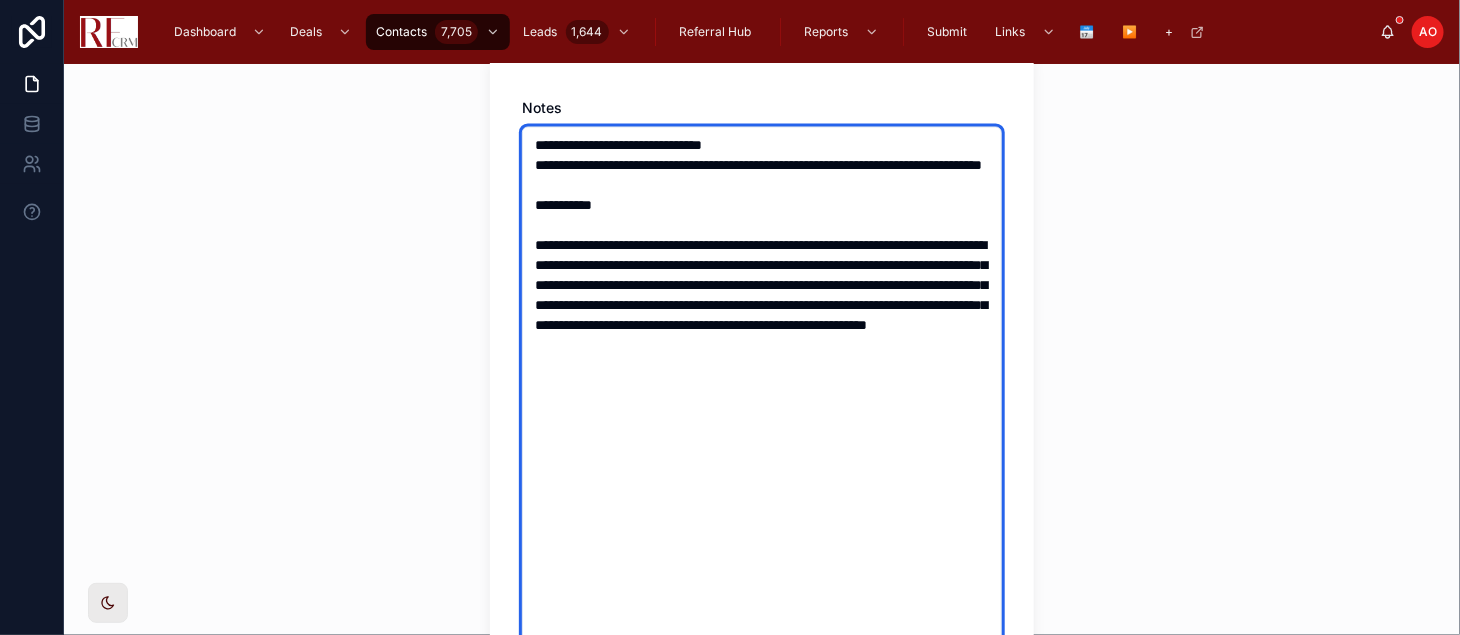 paste on "**********" 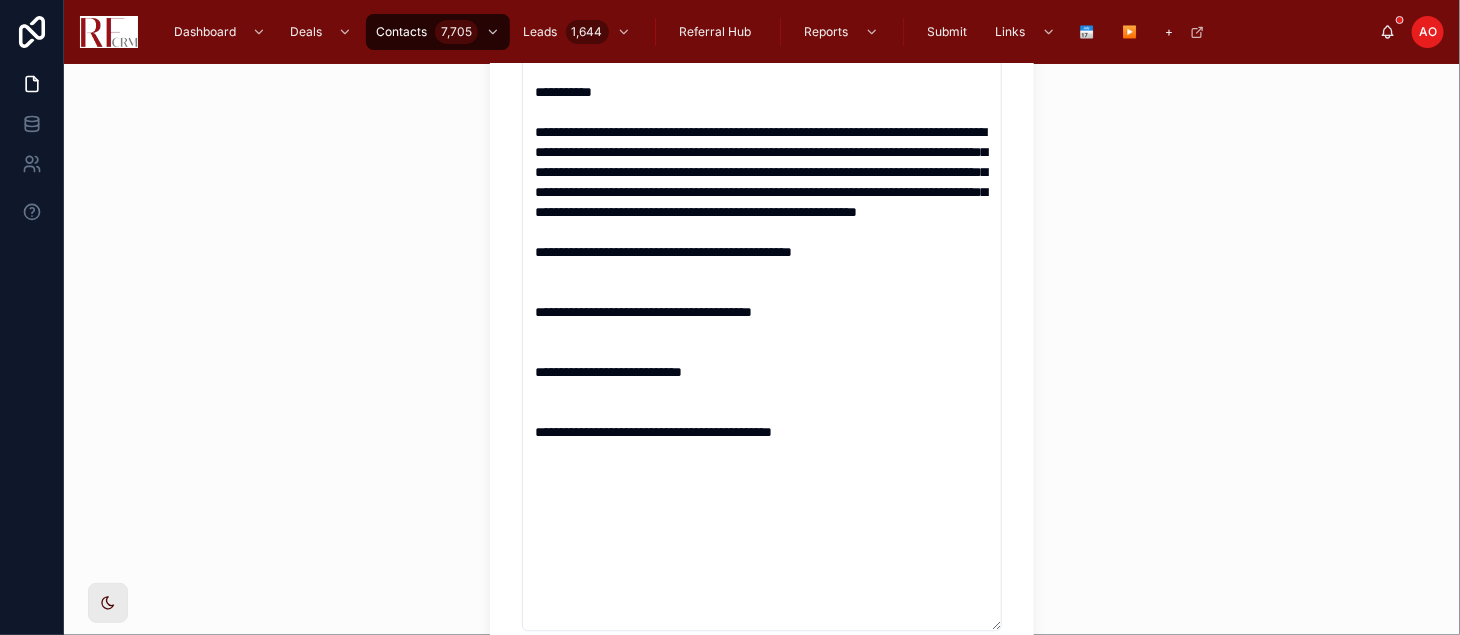 scroll, scrollTop: 1888, scrollLeft: 0, axis: vertical 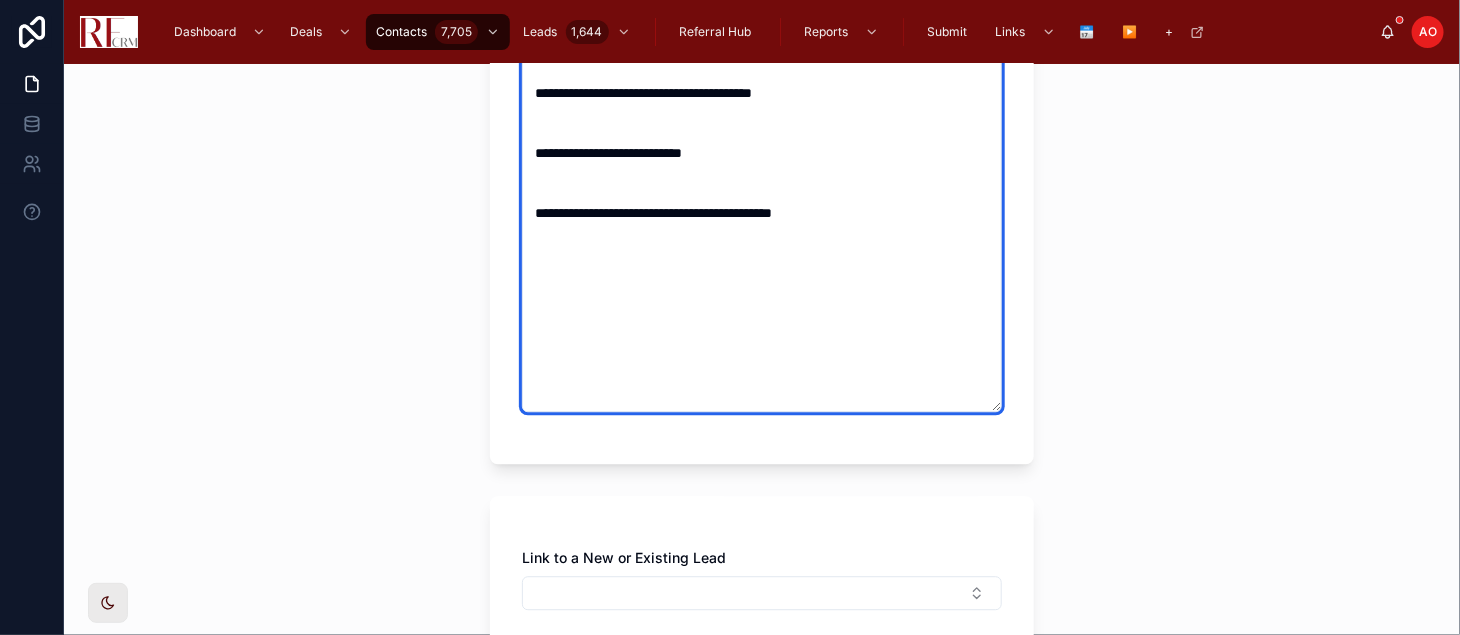 click on "**********" at bounding box center [762, 103] 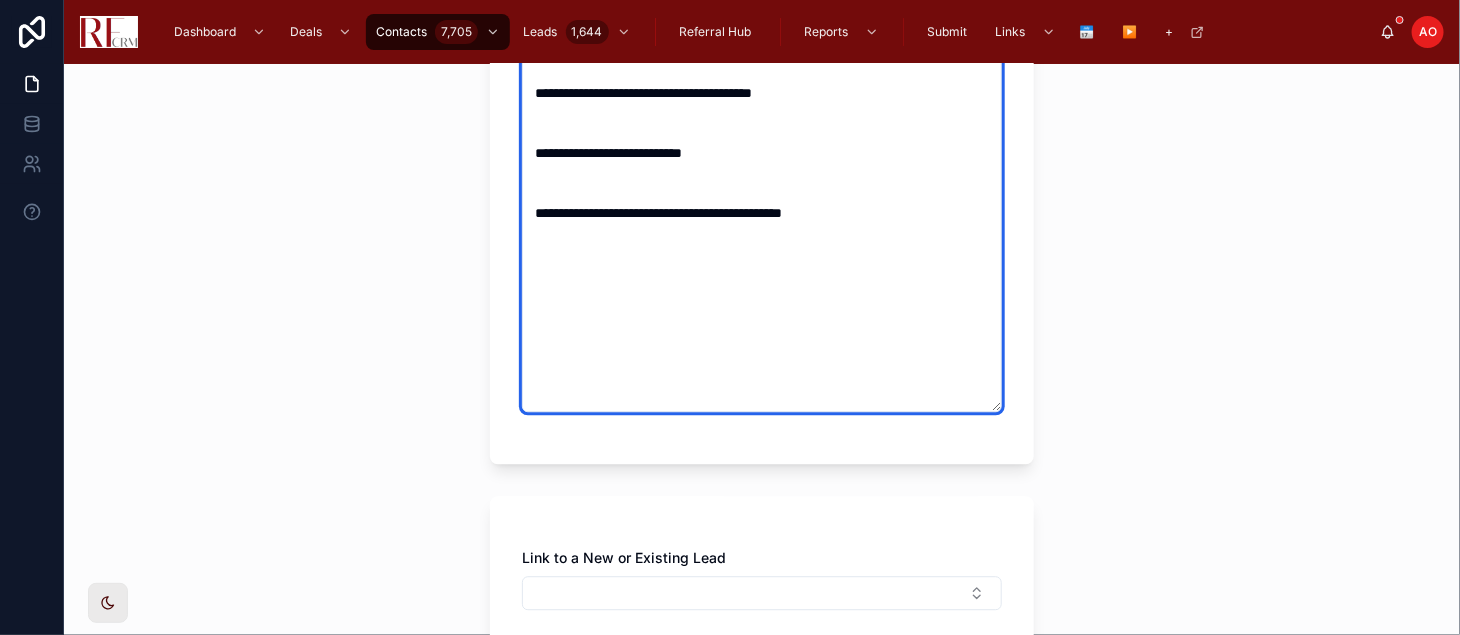 paste on "**********" 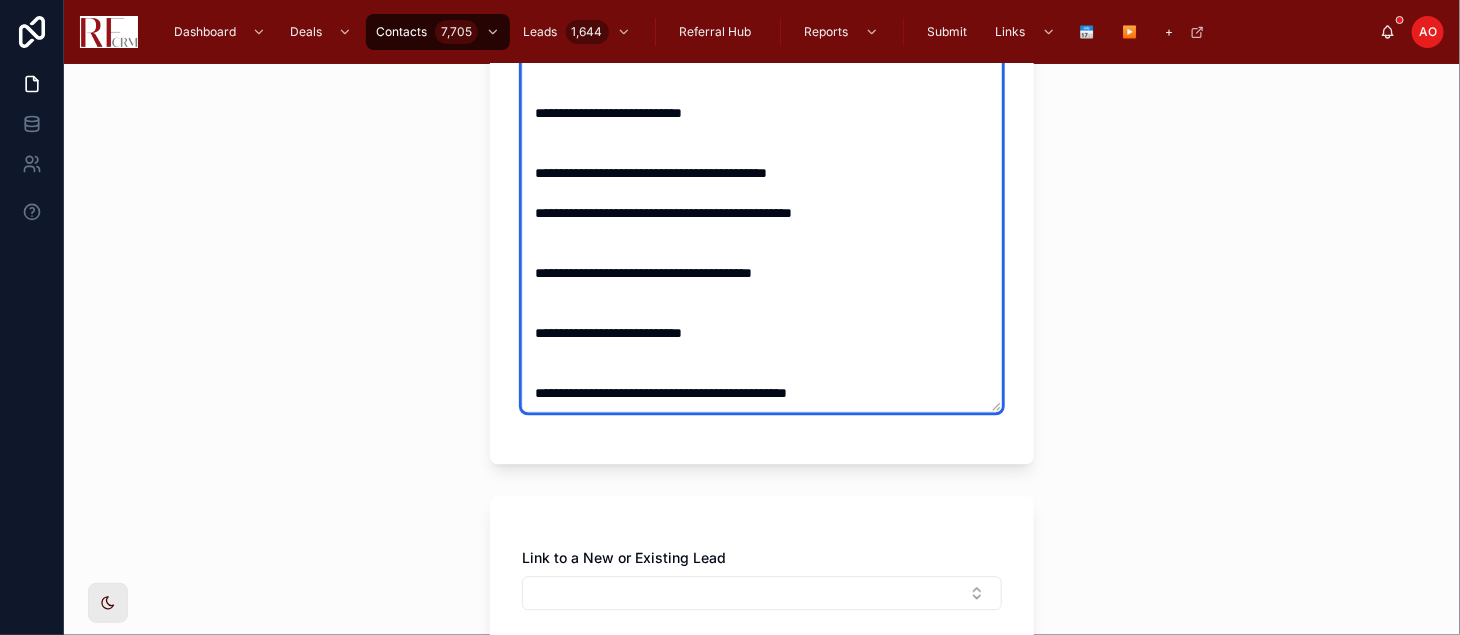 scroll, scrollTop: 150, scrollLeft: 0, axis: vertical 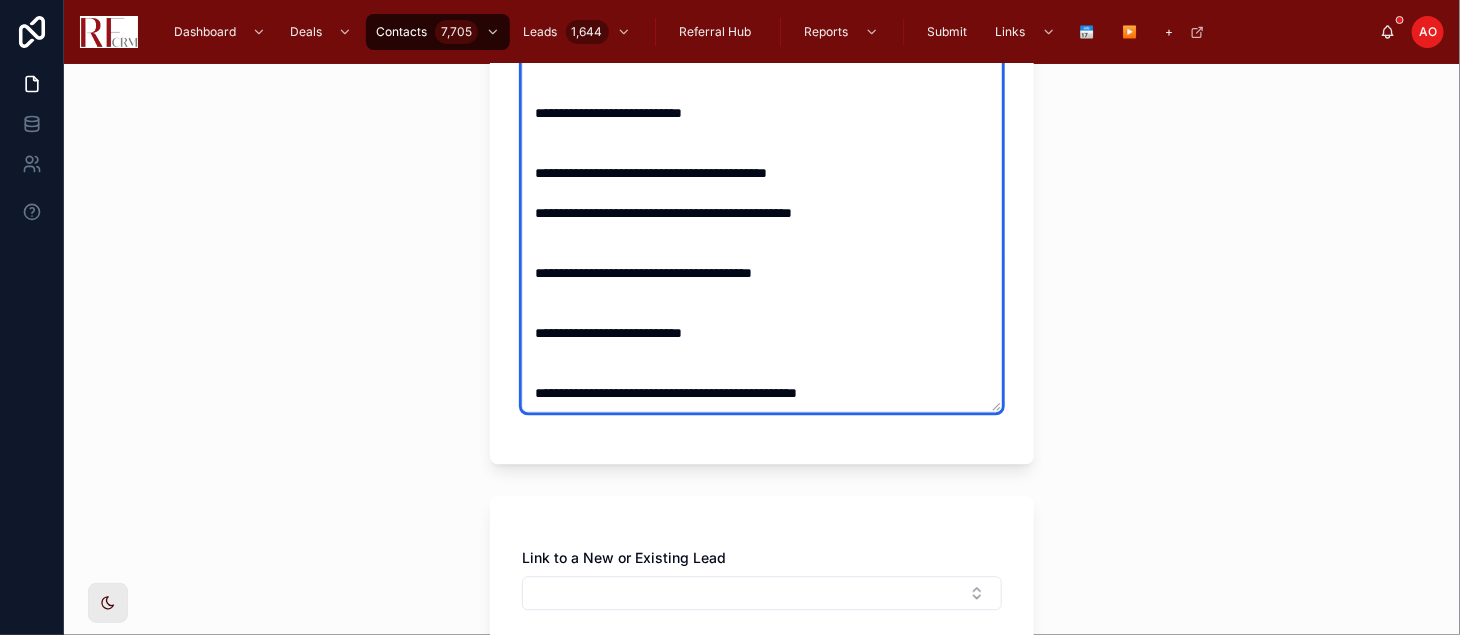 paste on "**********" 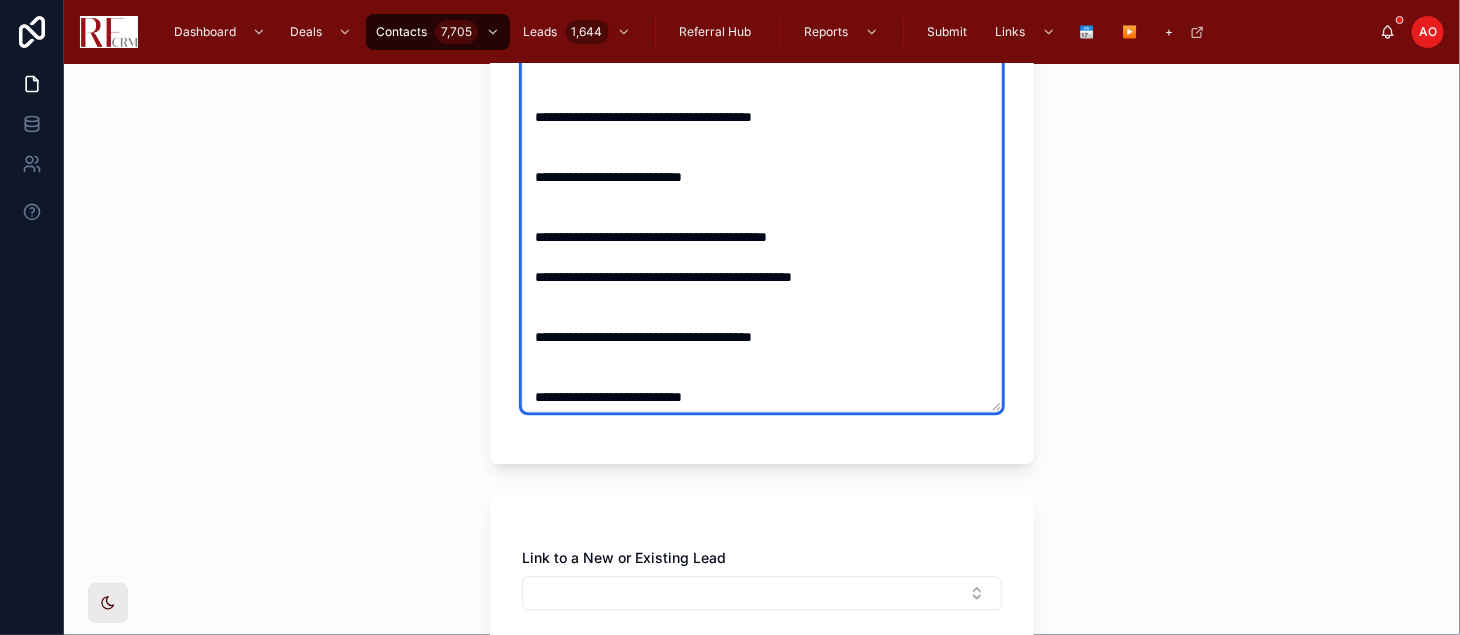 scroll, scrollTop: 0, scrollLeft: 0, axis: both 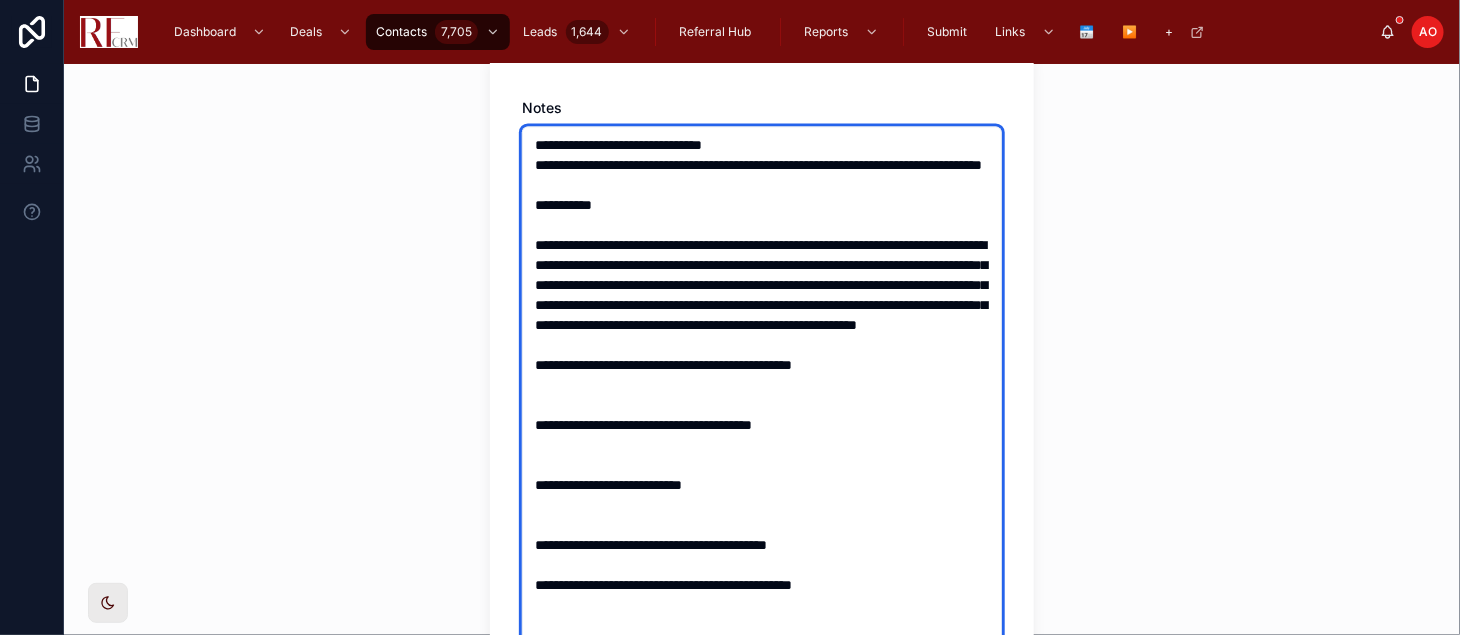 click at bounding box center [762, 436] 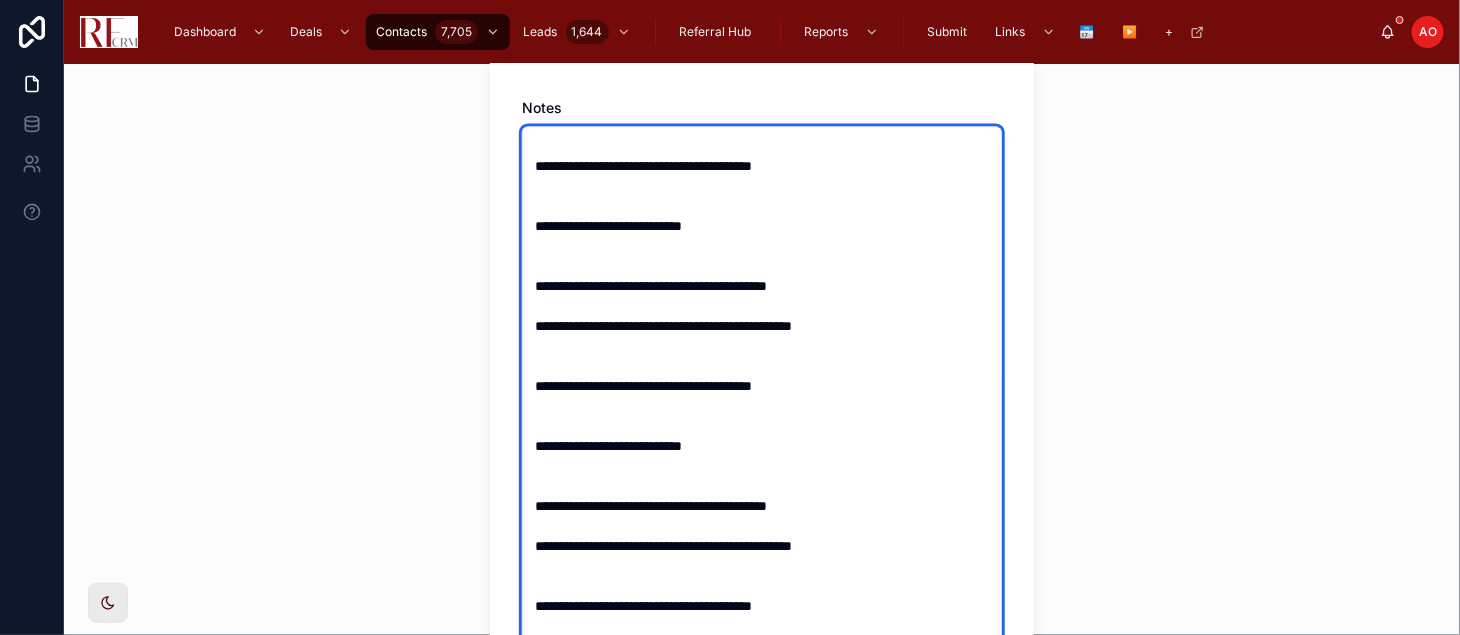 scroll, scrollTop: 419, scrollLeft: 0, axis: vertical 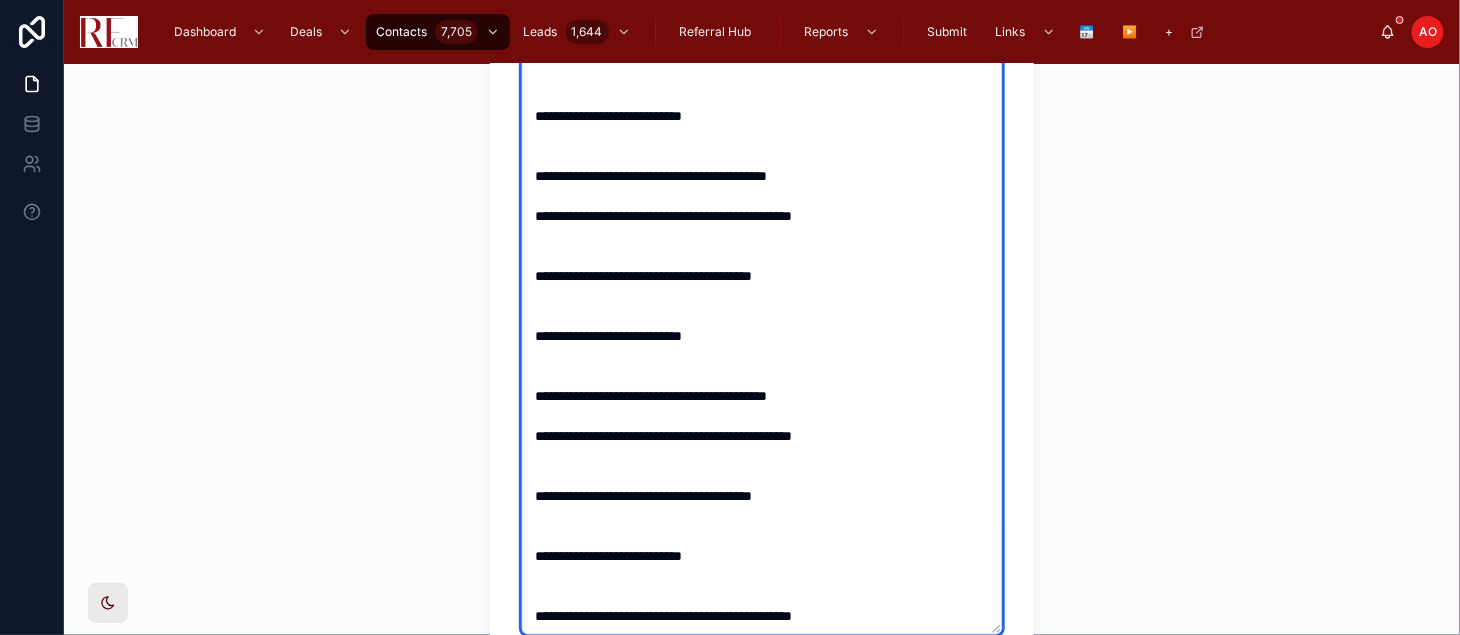 click at bounding box center [762, 325] 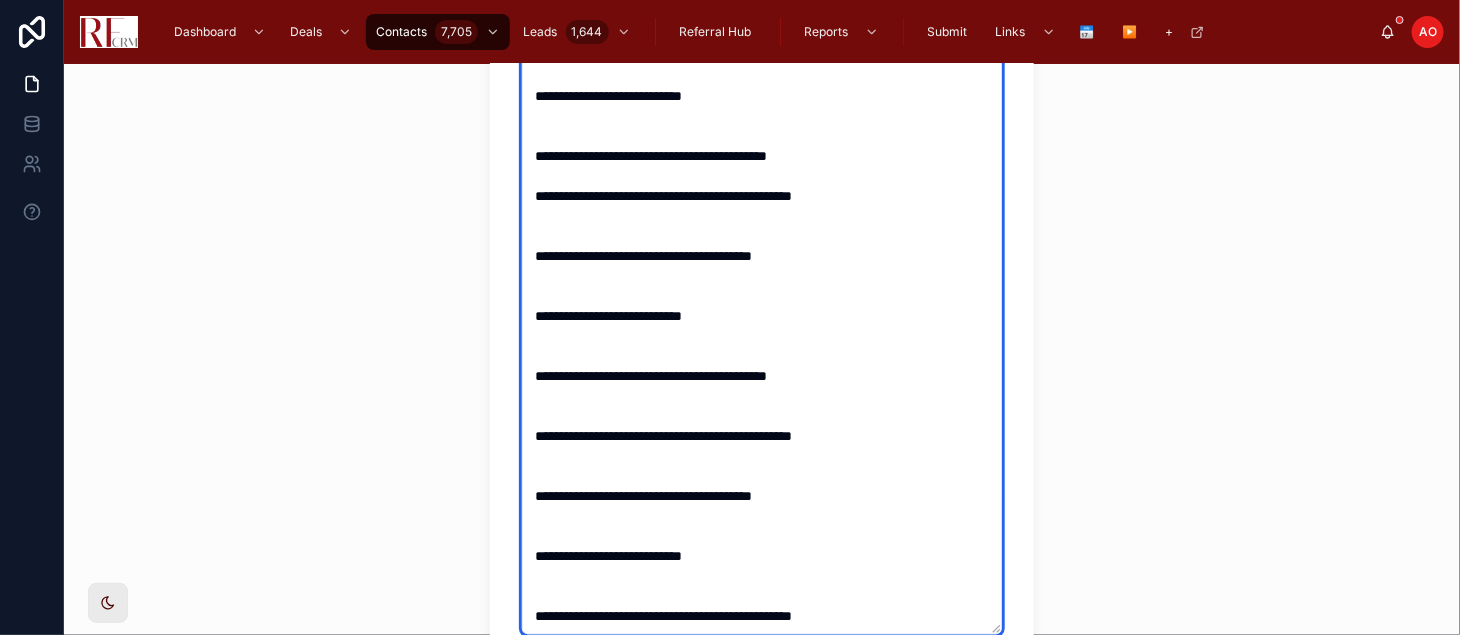 scroll, scrollTop: 439, scrollLeft: 0, axis: vertical 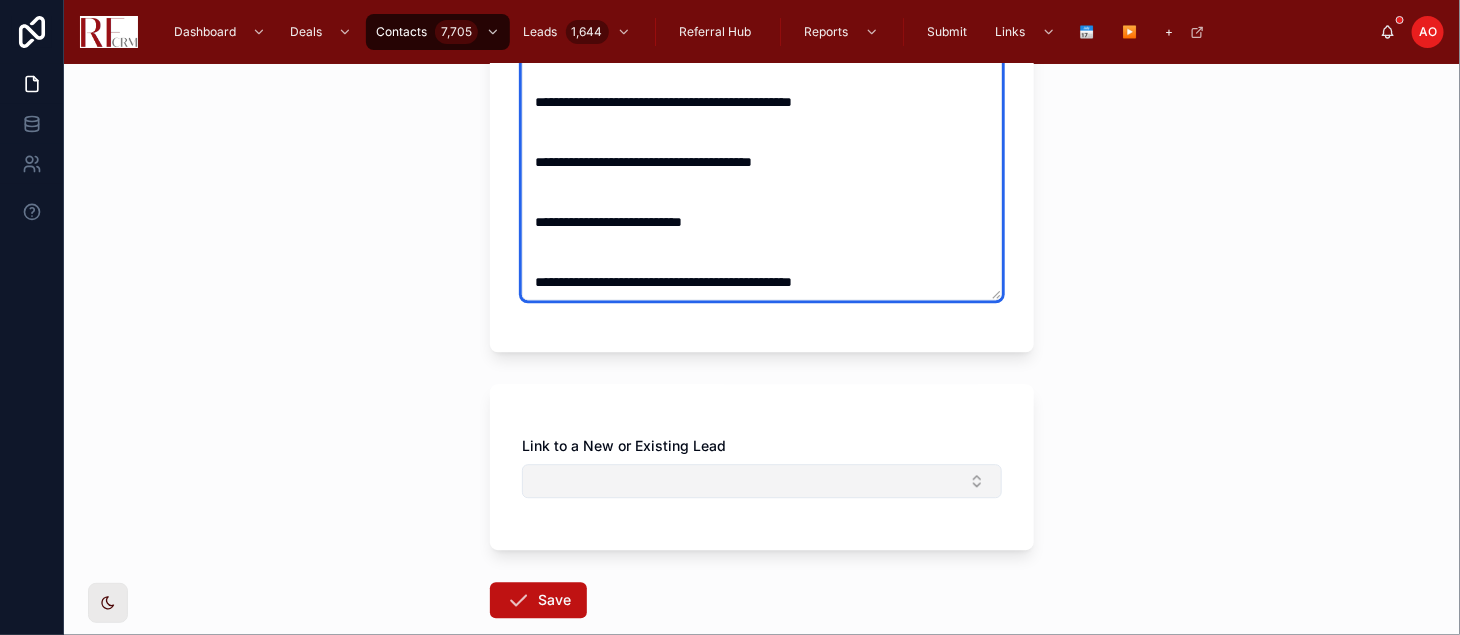type on "**********" 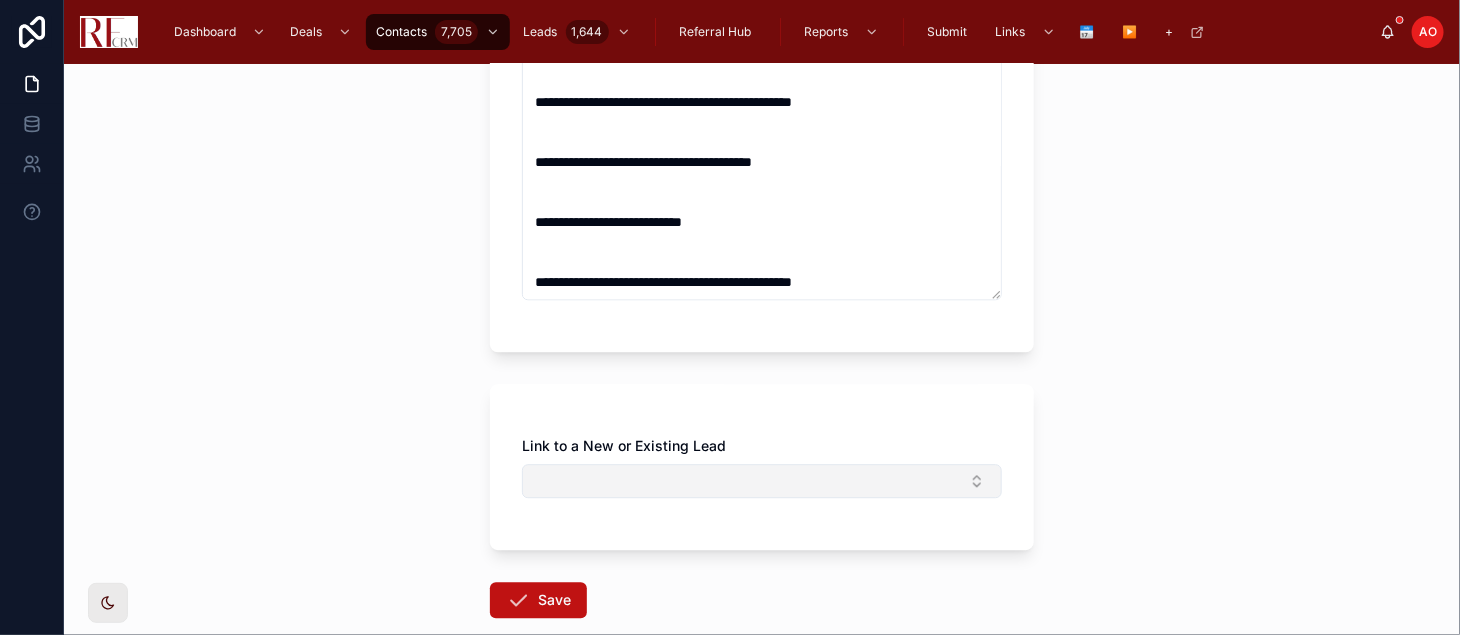 click at bounding box center (762, 481) 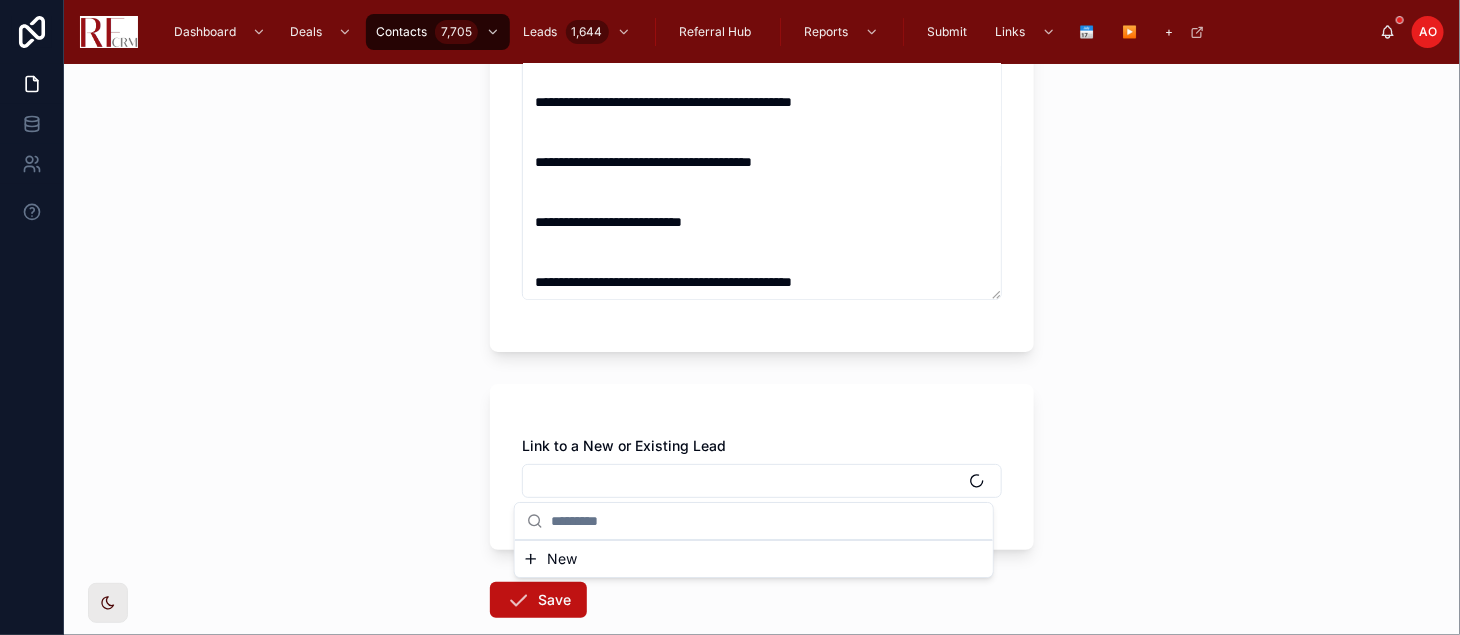 click on "New" at bounding box center (754, 559) 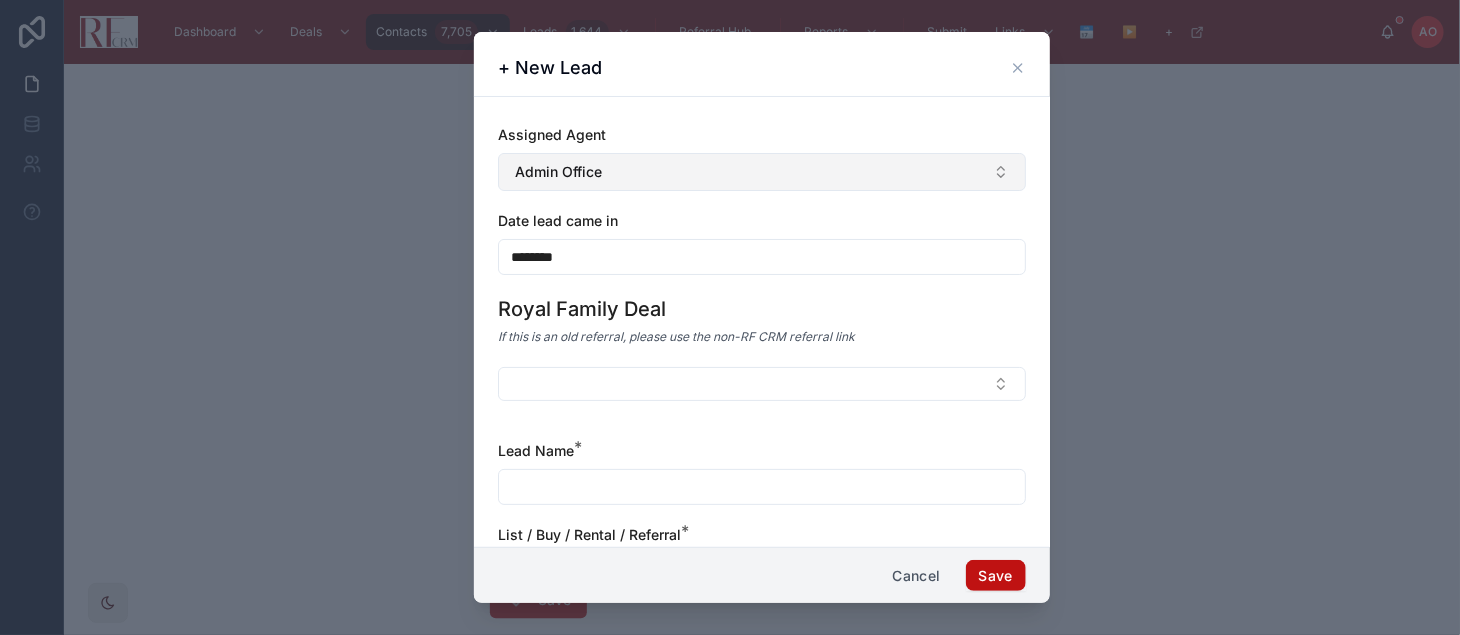 click on "Admin Office" at bounding box center (762, 172) 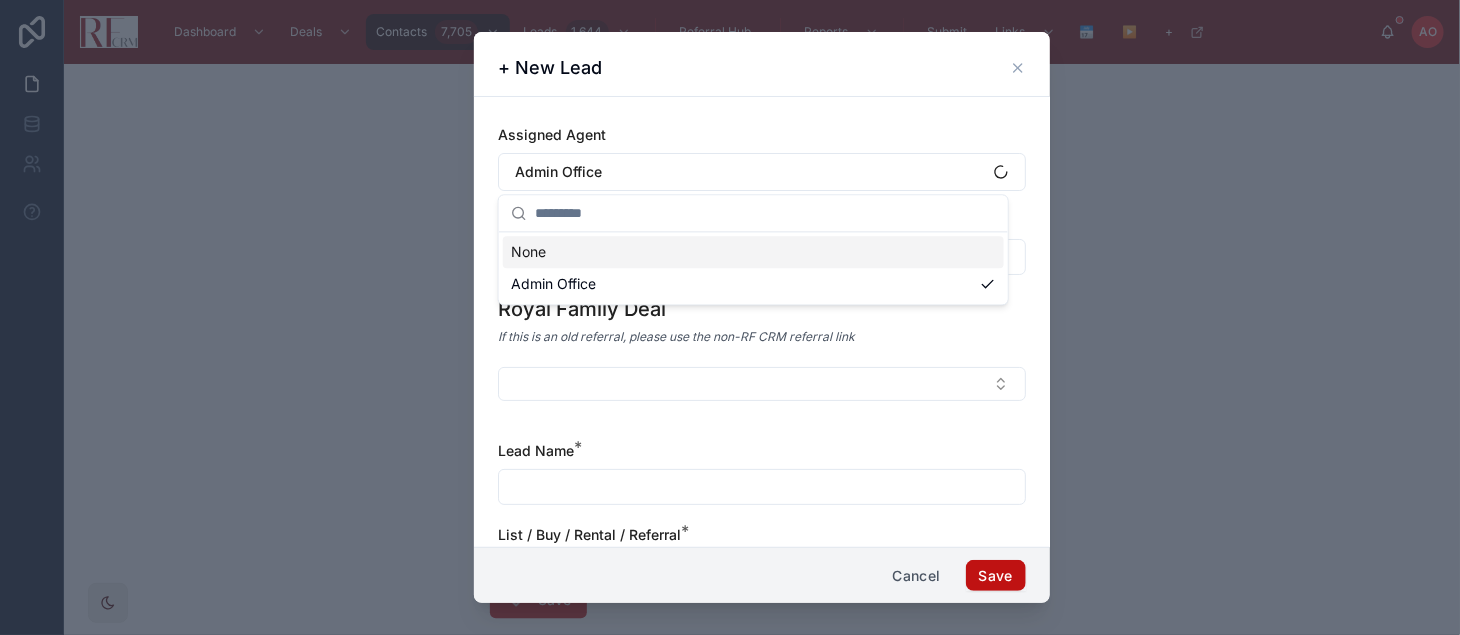 type on "*" 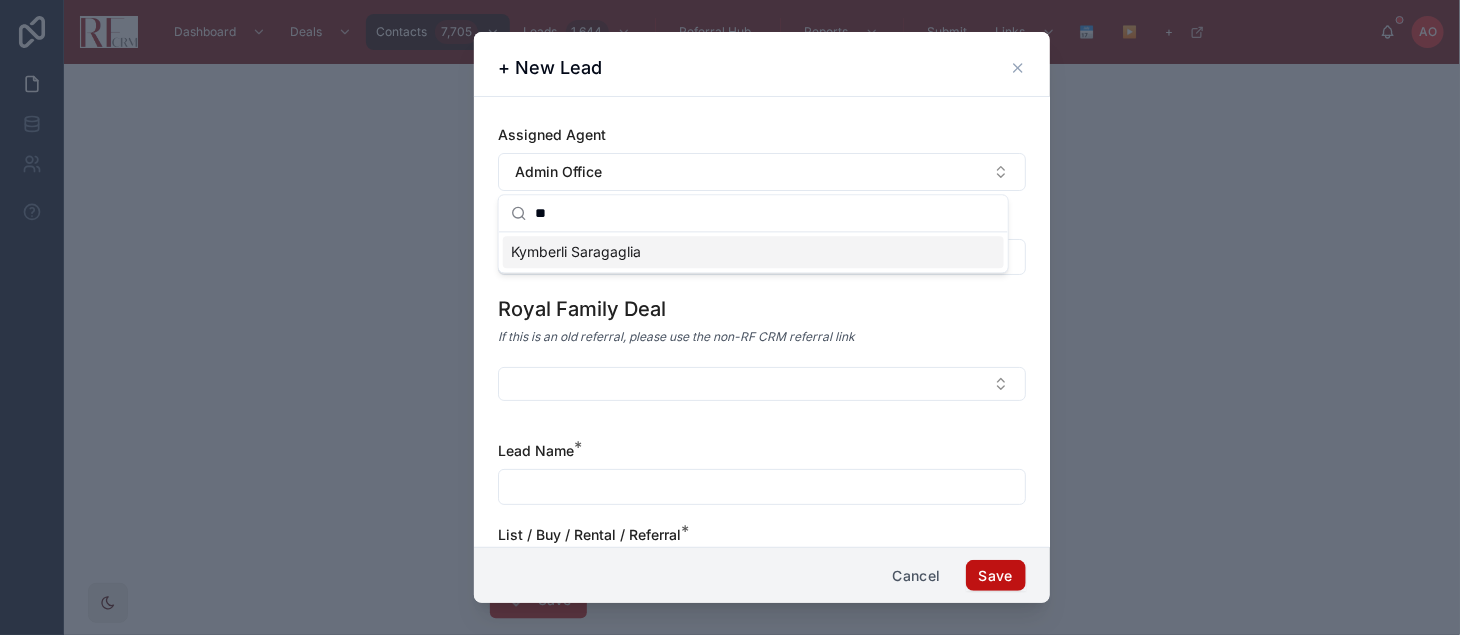 type on "**" 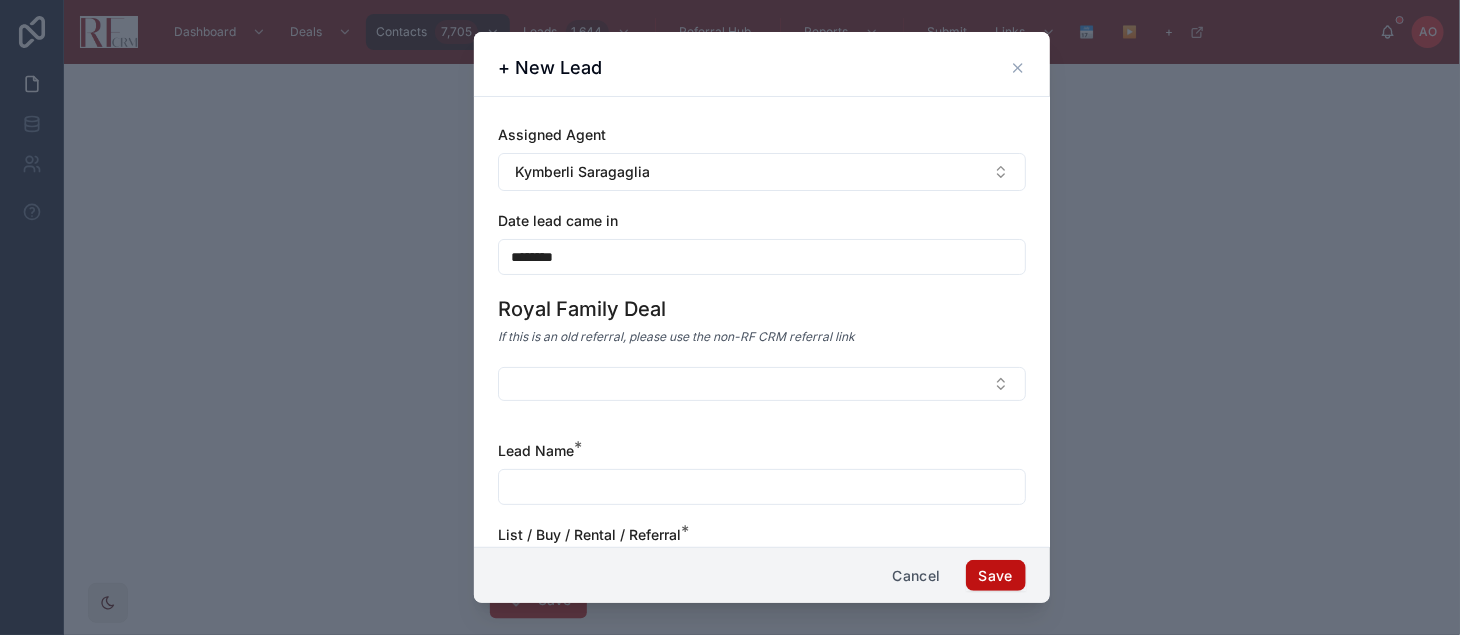 click on "********" at bounding box center (762, 257) 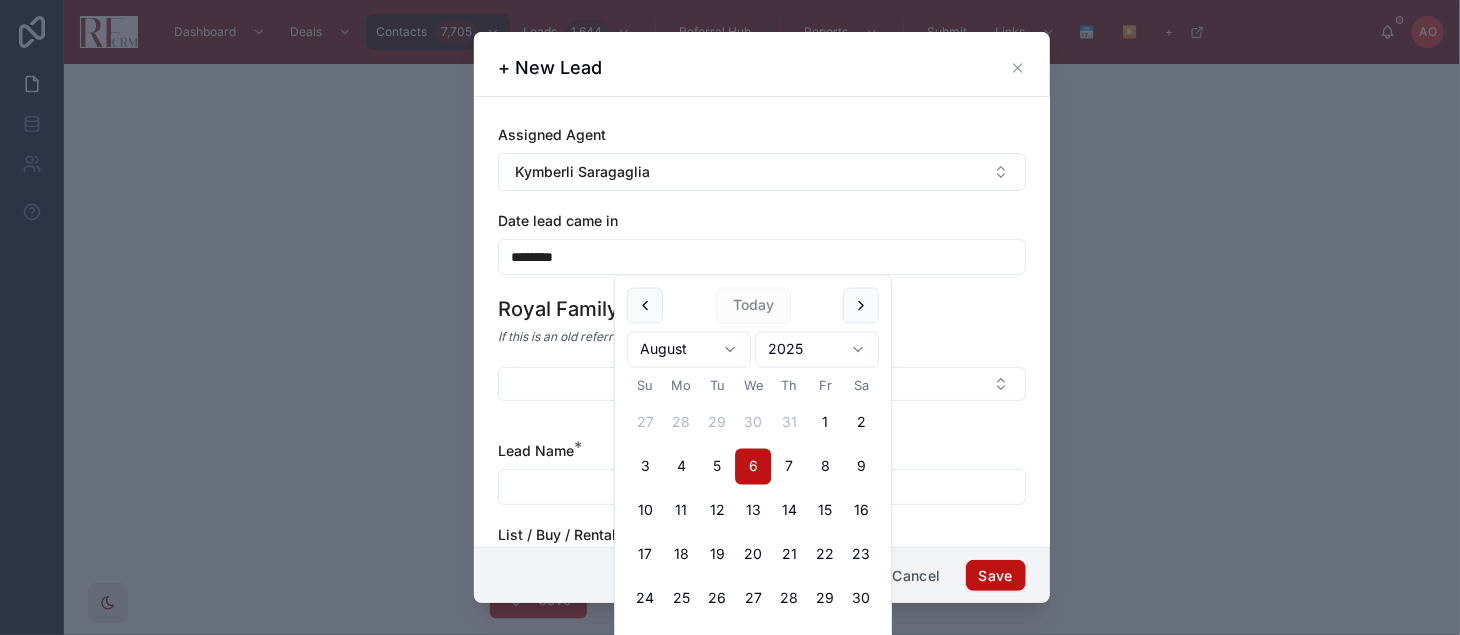 click on "5" at bounding box center (717, 467) 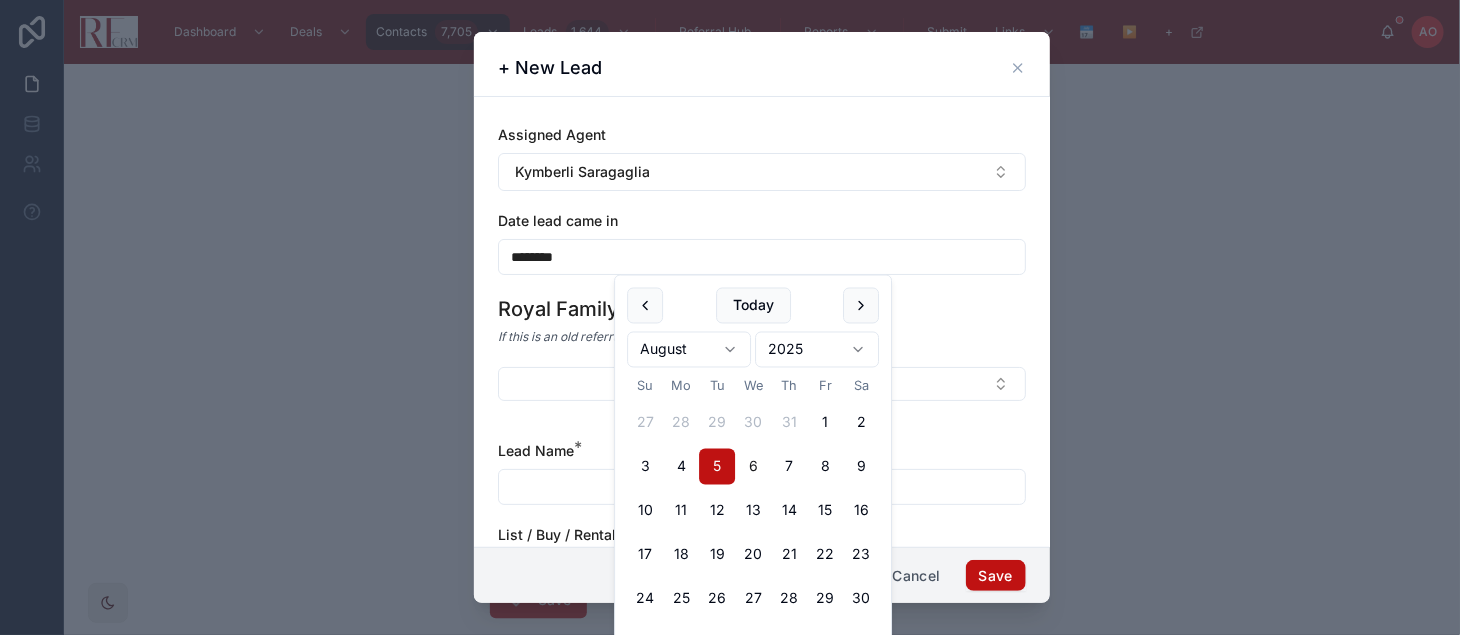 click at bounding box center [762, 487] 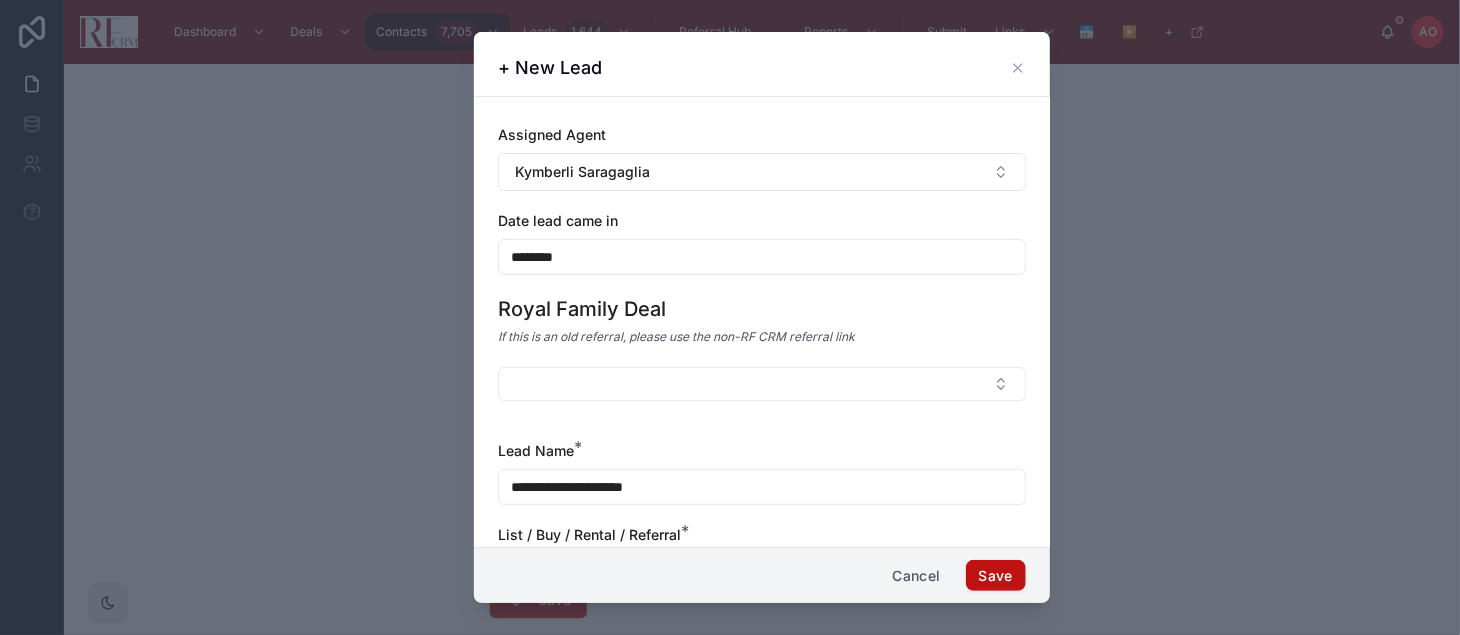 scroll, scrollTop: 111, scrollLeft: 0, axis: vertical 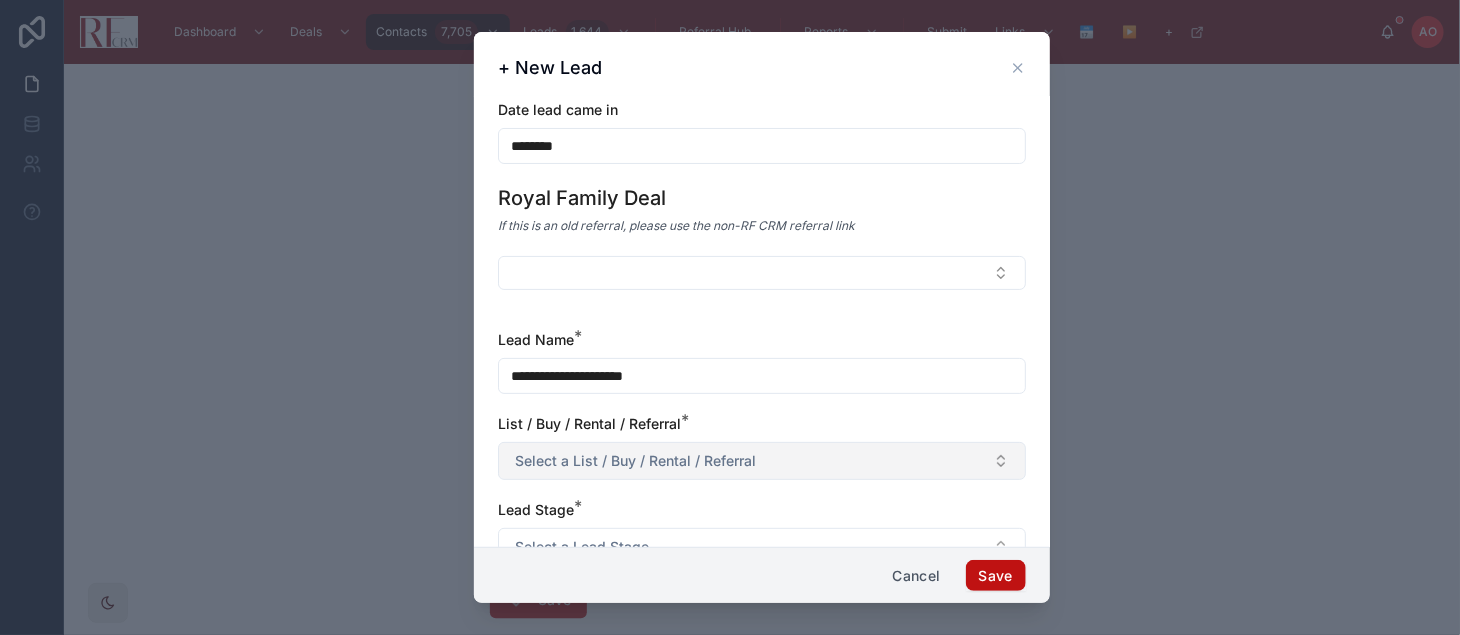 type on "**********" 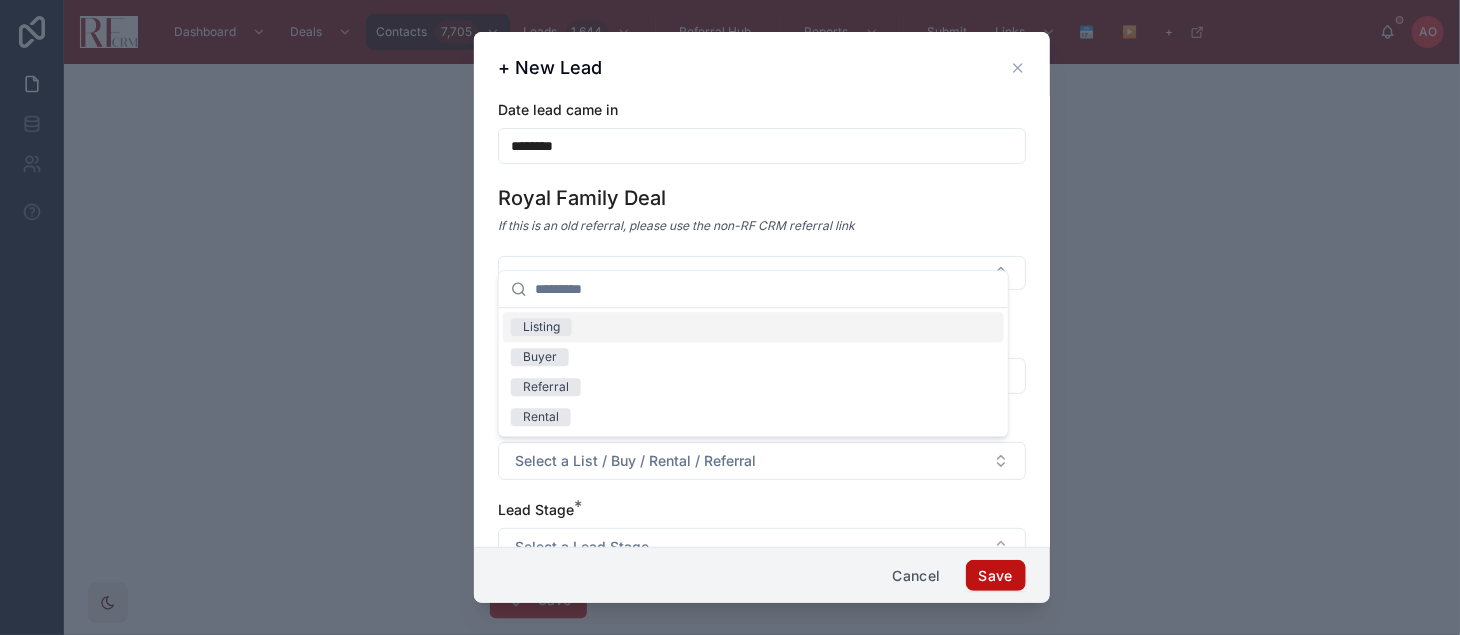 click on "Listing" at bounding box center [753, 327] 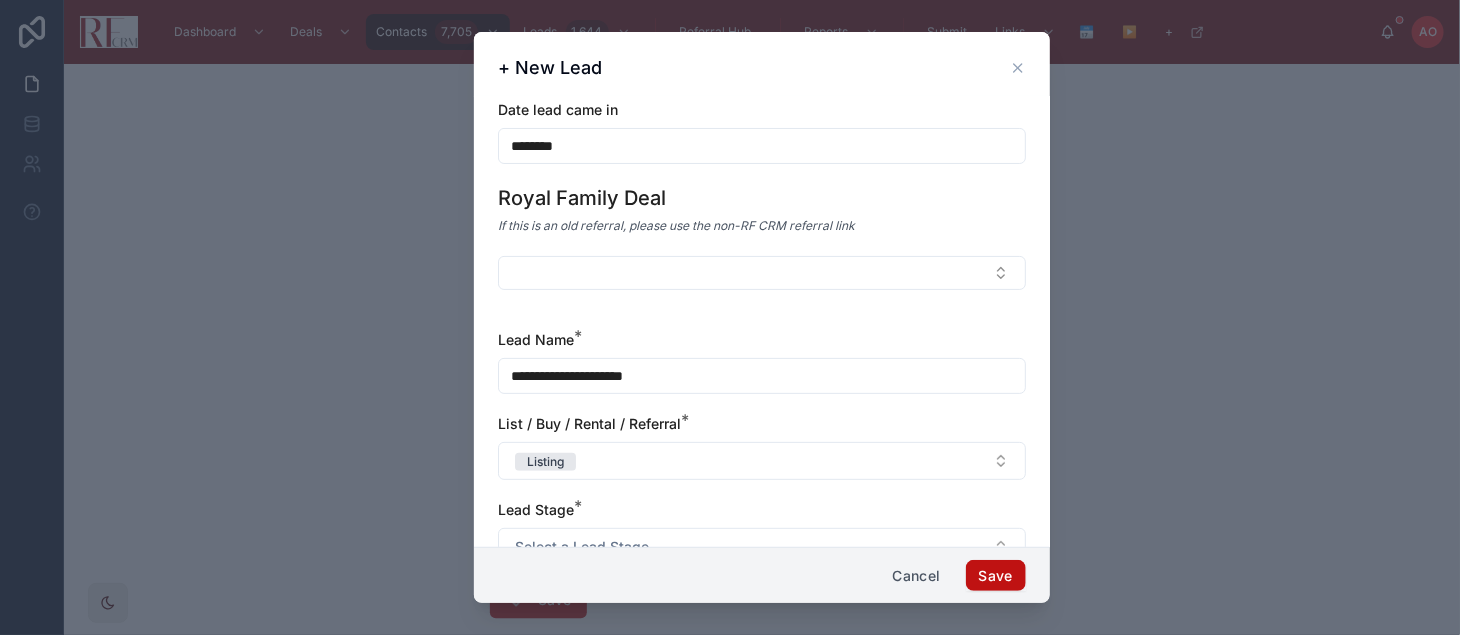 scroll, scrollTop: 333, scrollLeft: 0, axis: vertical 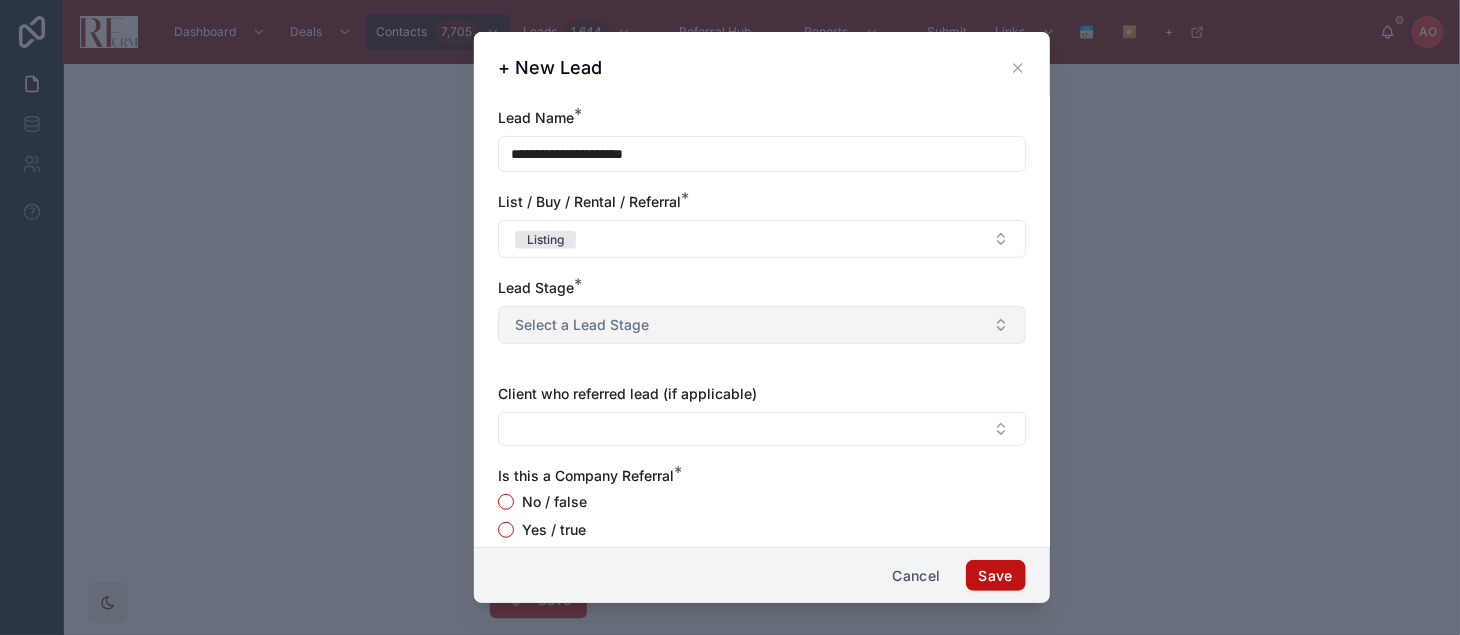 click on "Select a Lead Stage" at bounding box center [582, 325] 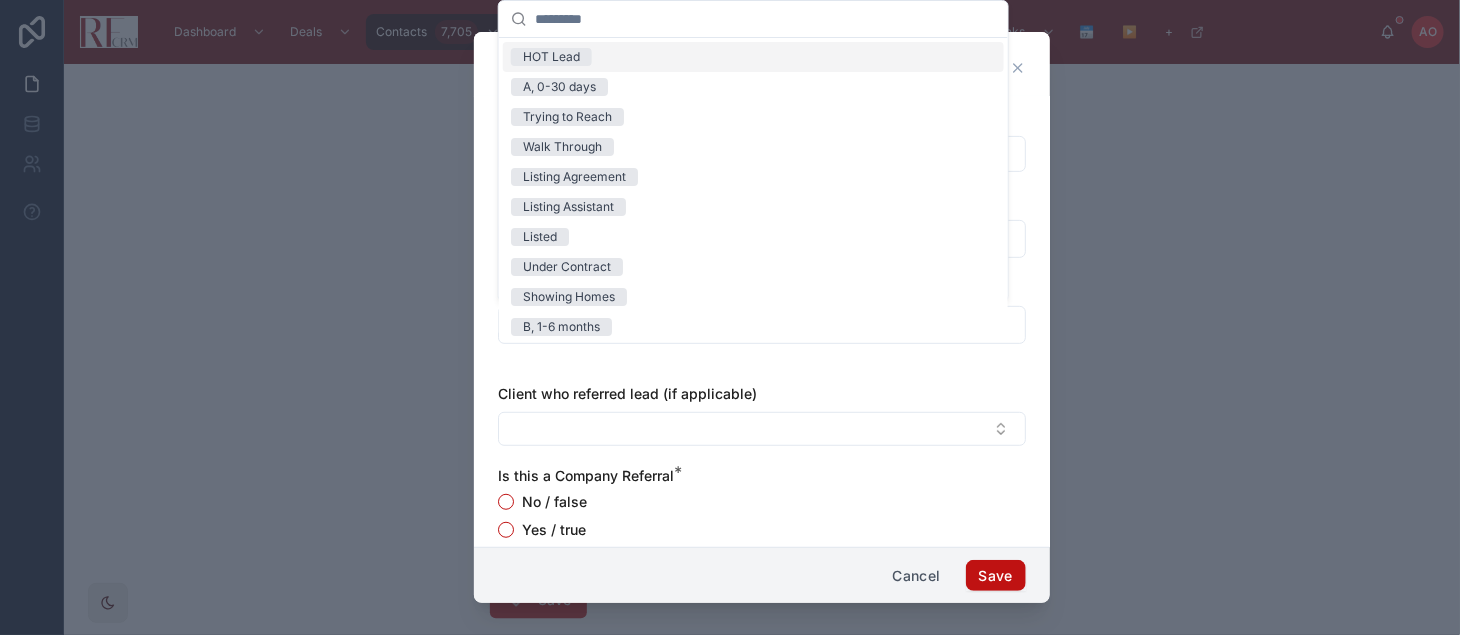 click on "HOT Lead" at bounding box center [551, 57] 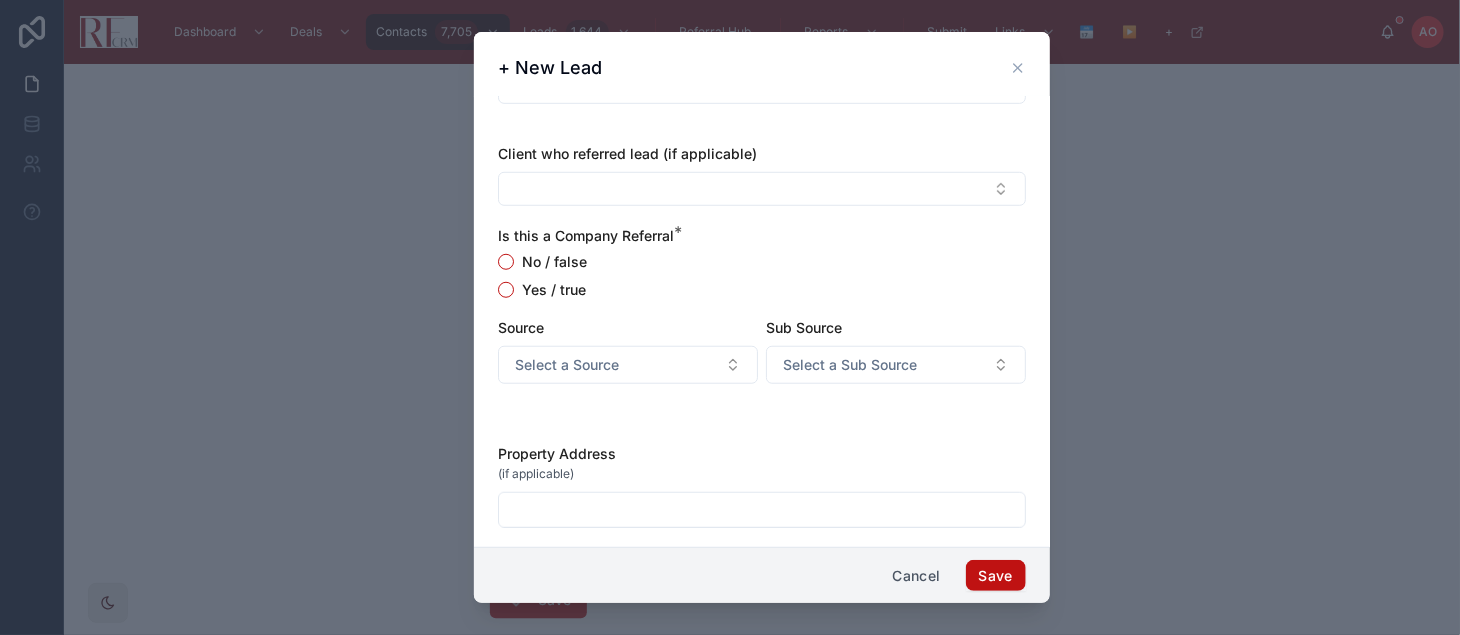 scroll, scrollTop: 589, scrollLeft: 0, axis: vertical 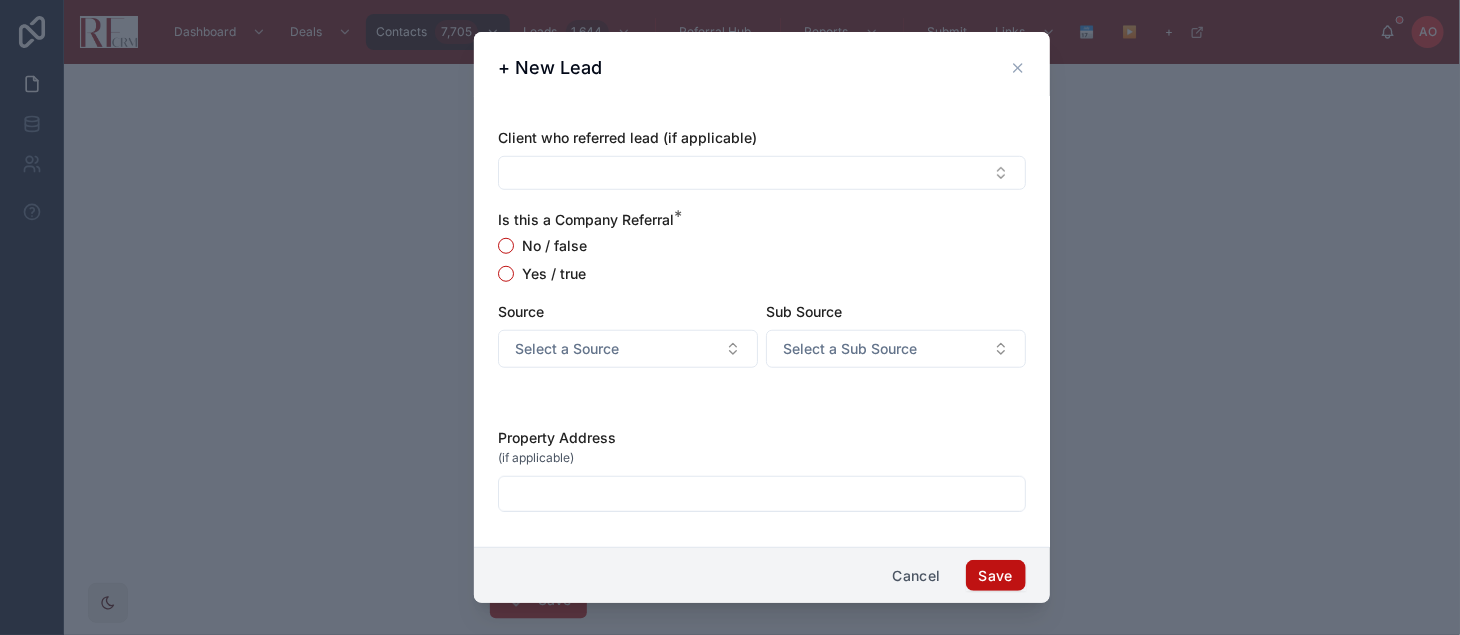 click on "Yes / true" at bounding box center [554, 274] 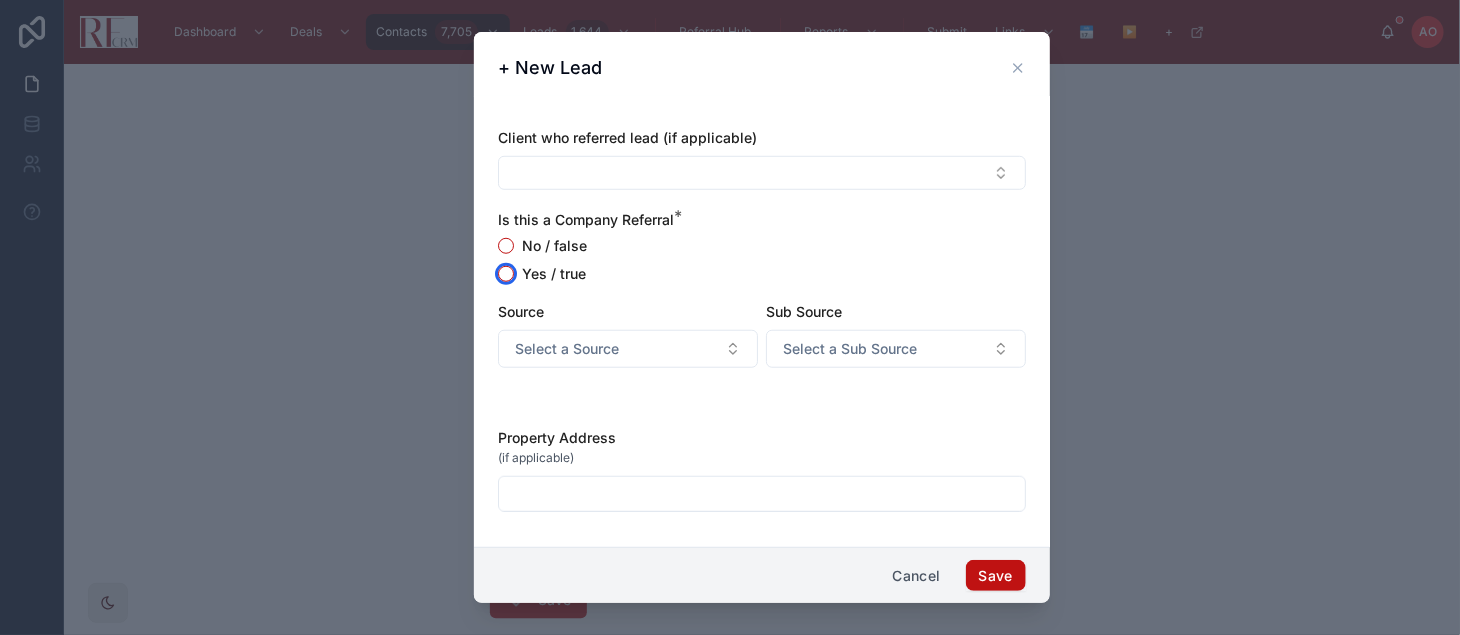 click on "Yes / true" at bounding box center [506, 274] 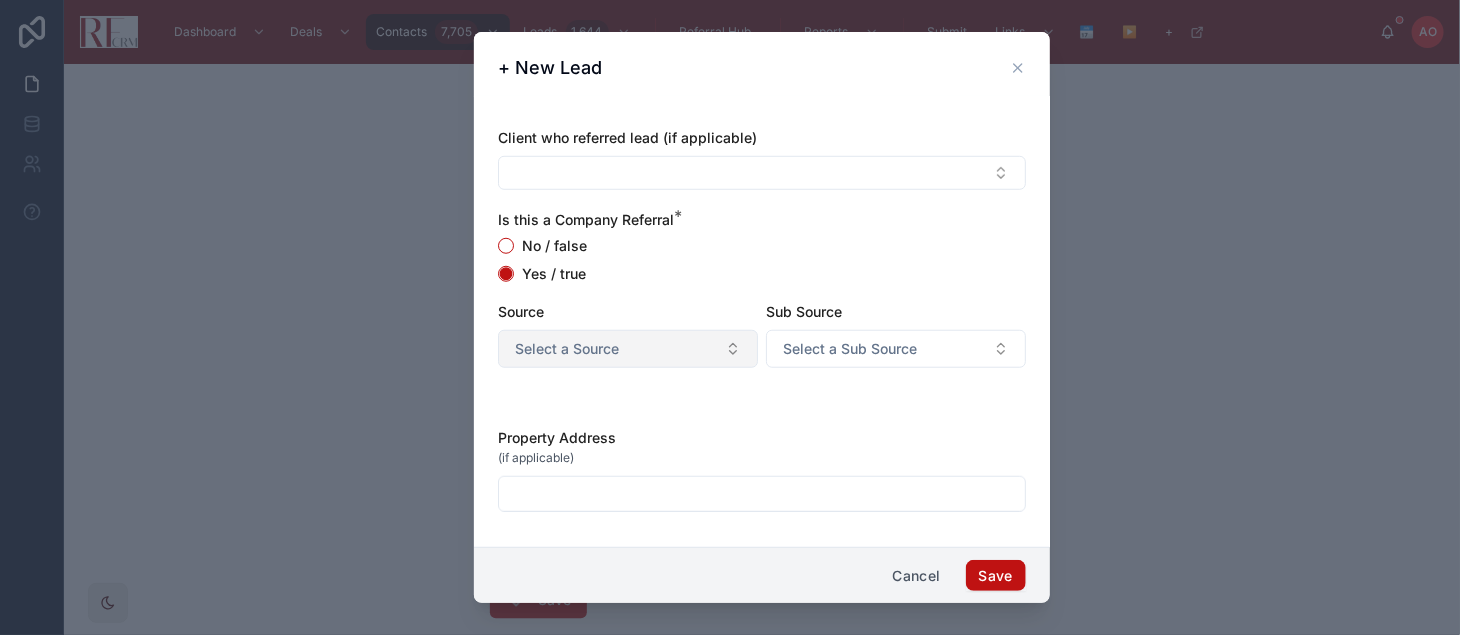 click on "Select a Source" at bounding box center [628, 349] 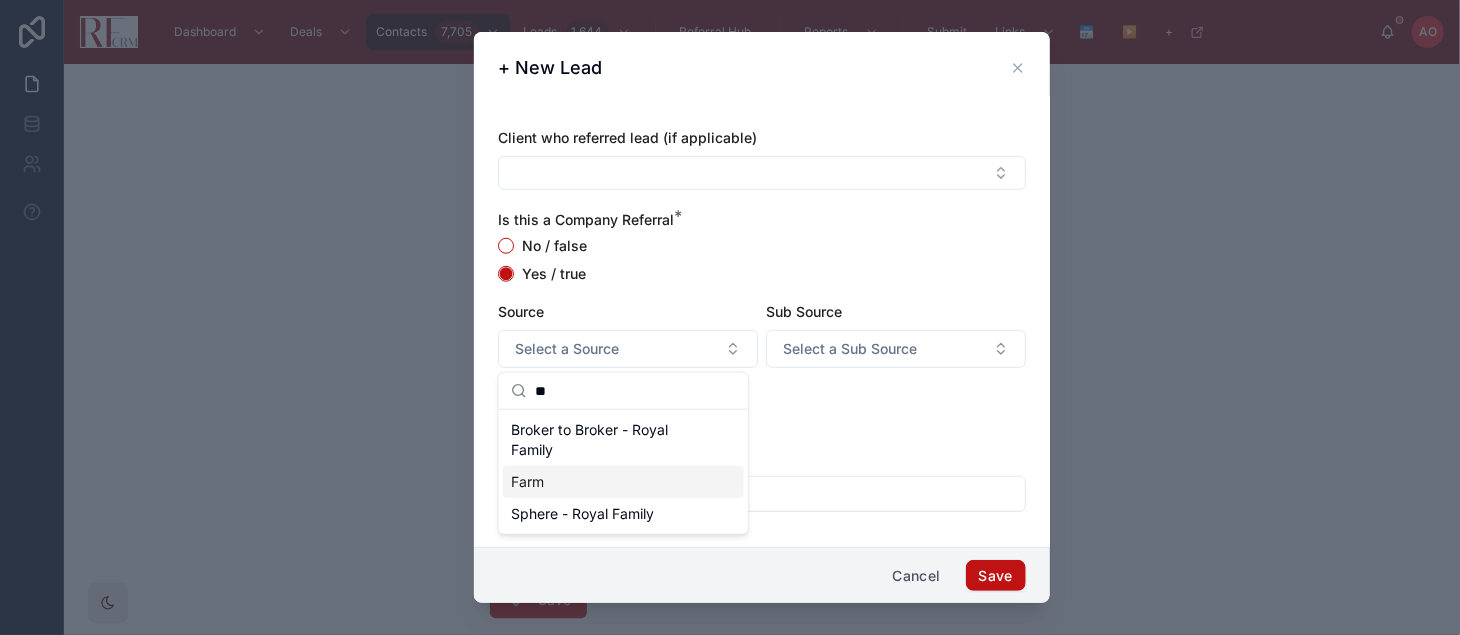 type on "**" 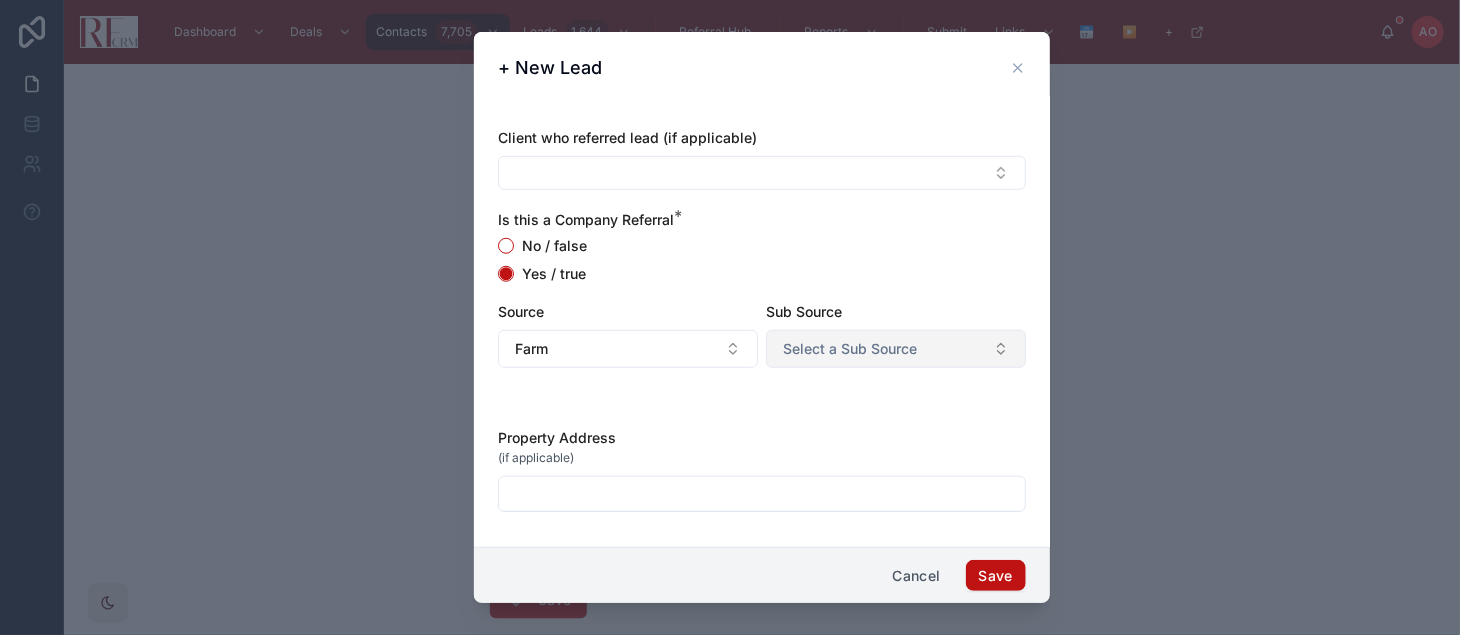 click on "Select a Sub Source" at bounding box center [896, 349] 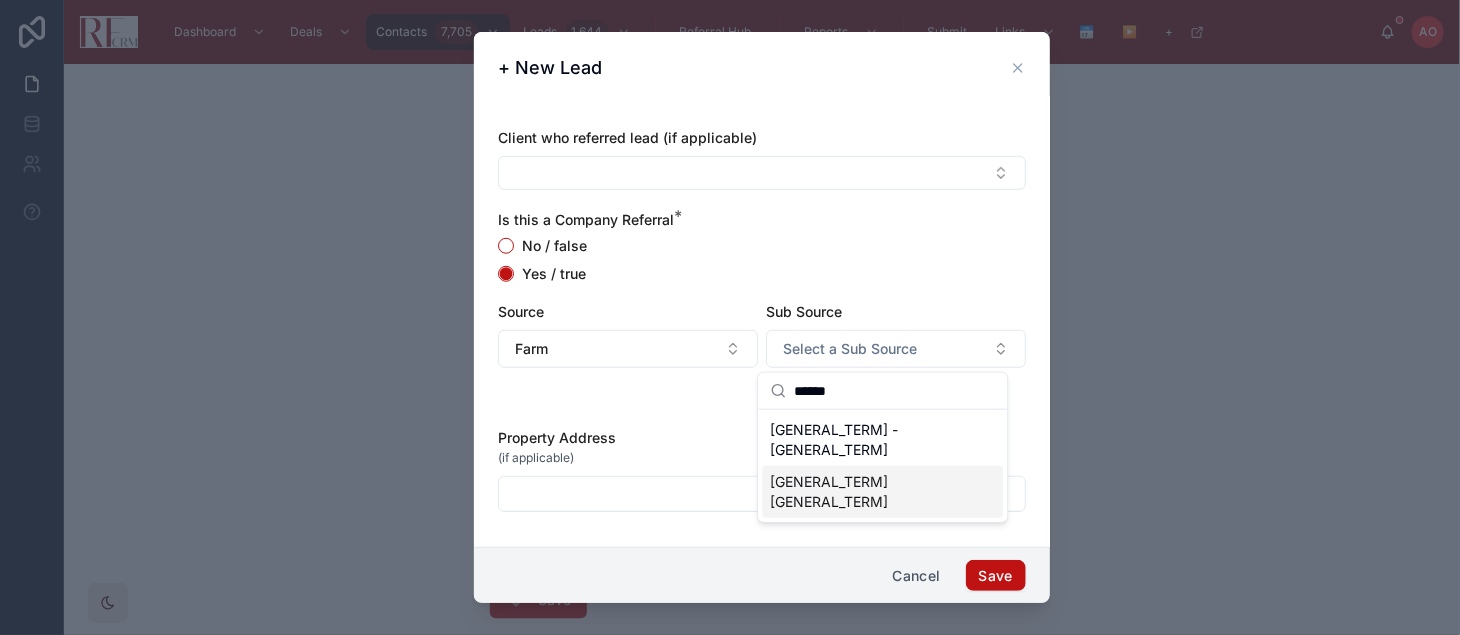 type on "******" 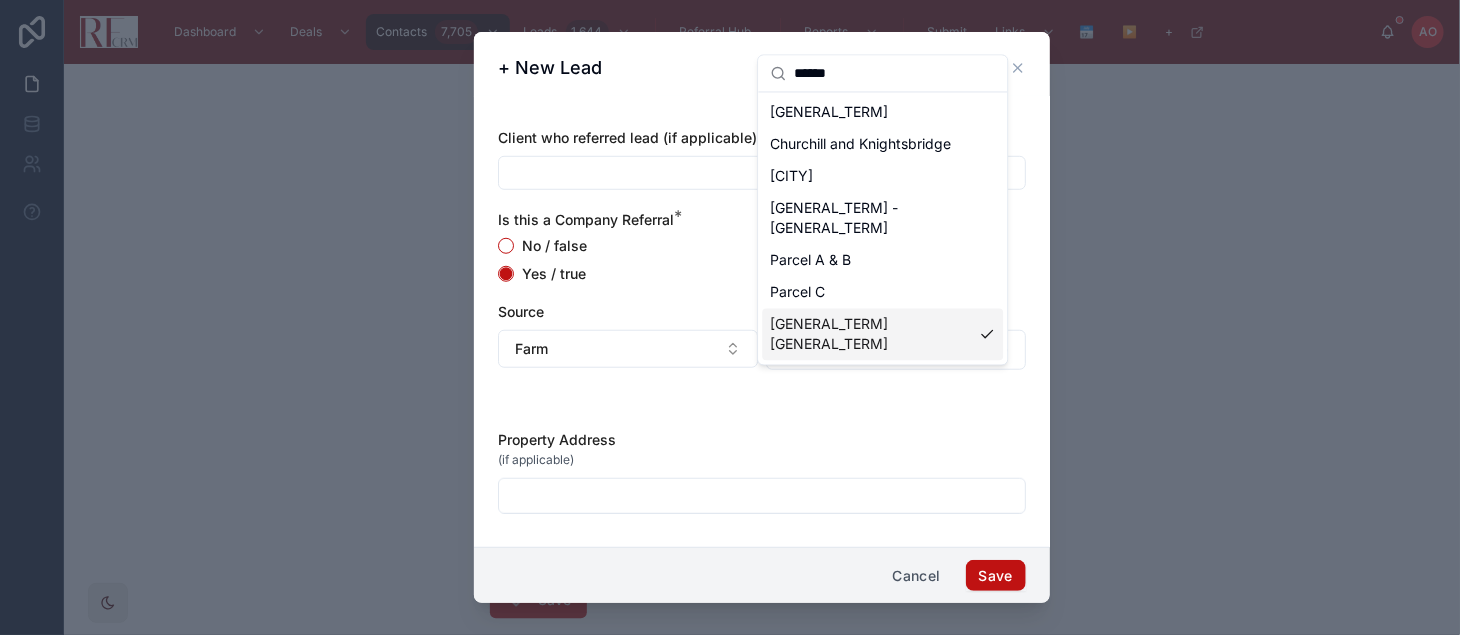 click at bounding box center [762, 496] 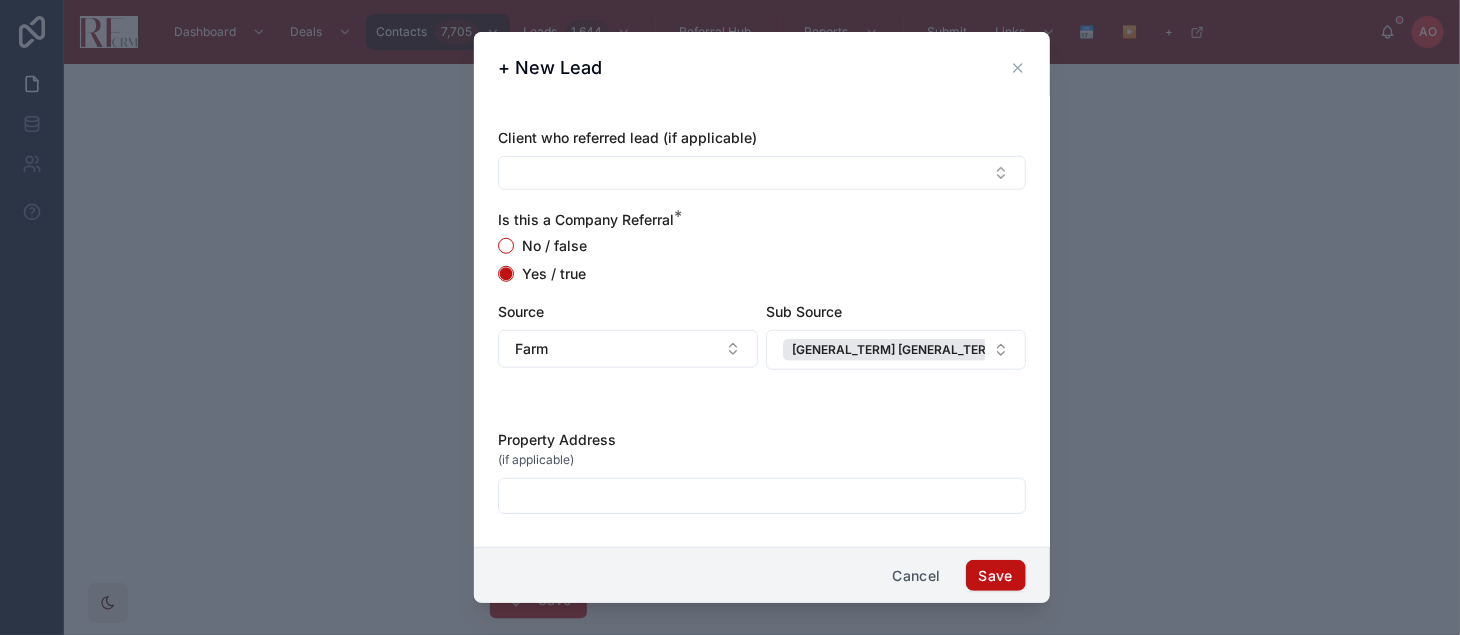 click at bounding box center [762, 496] 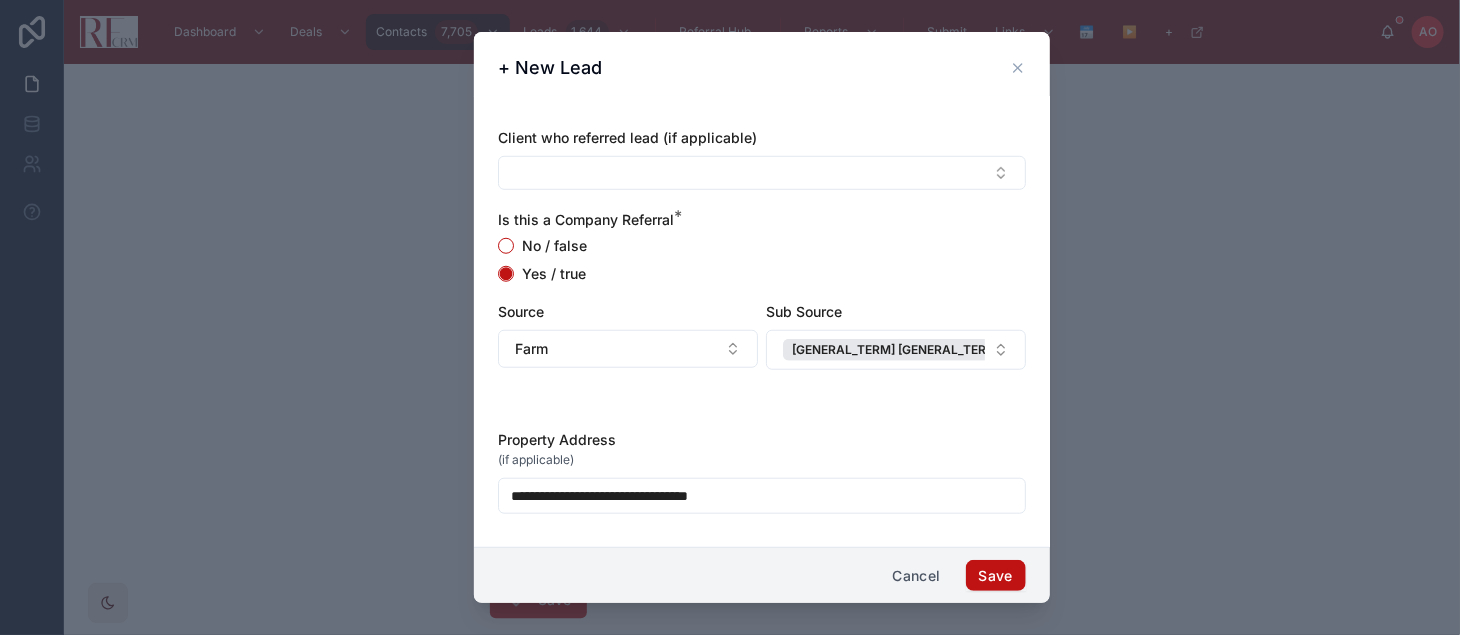 click on "**********" at bounding box center [762, 496] 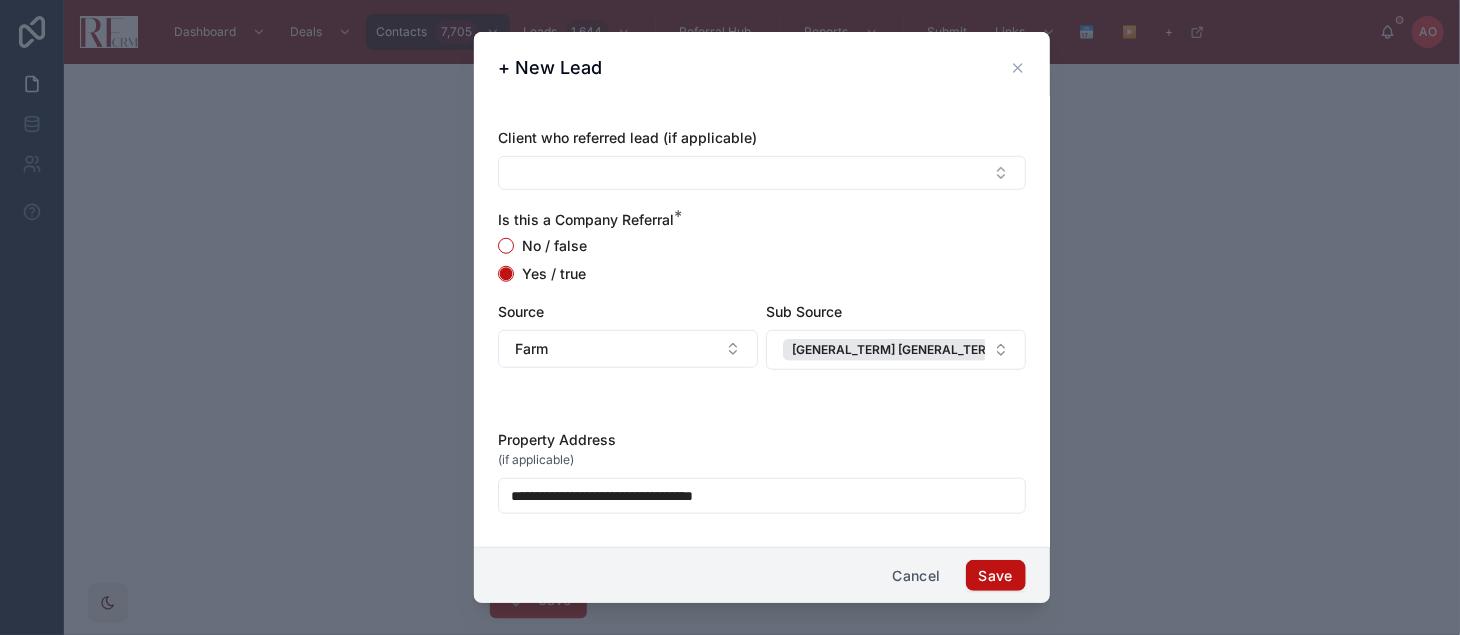 click on "**********" at bounding box center (762, 496) 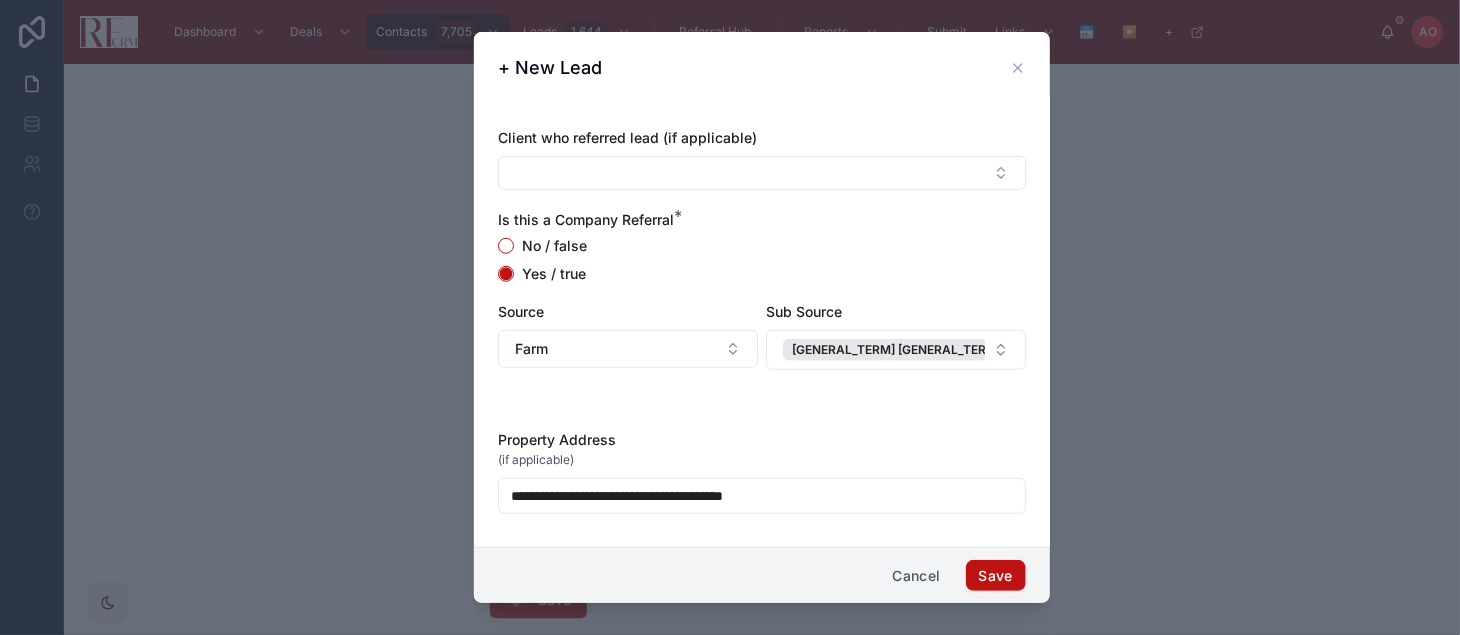 click on "**********" at bounding box center [762, 496] 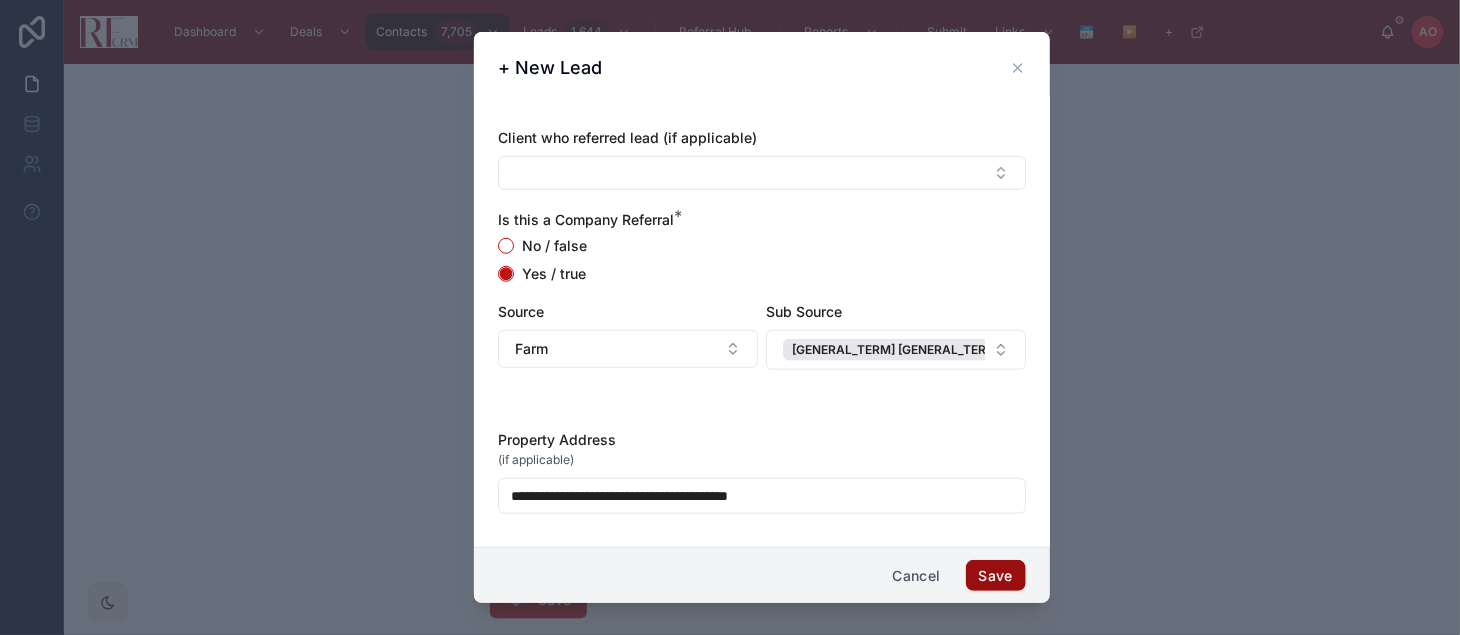 type on "**********" 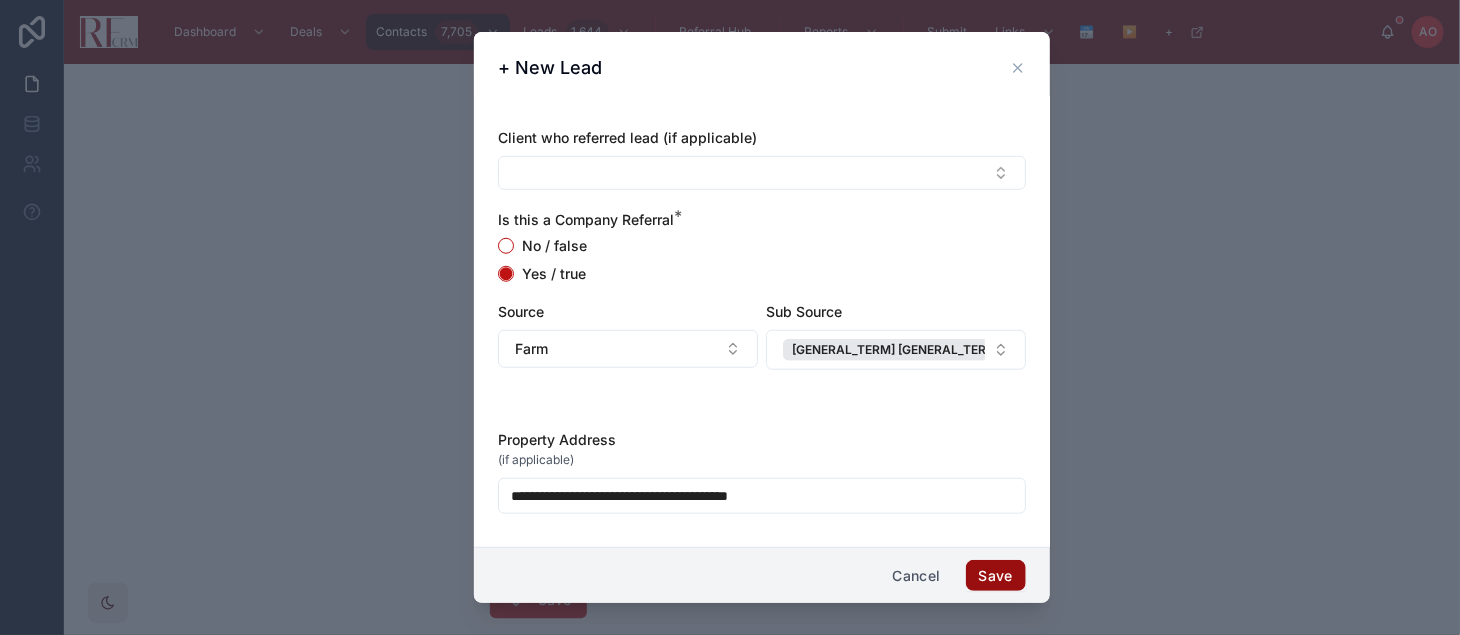 click on "Save" at bounding box center (996, 576) 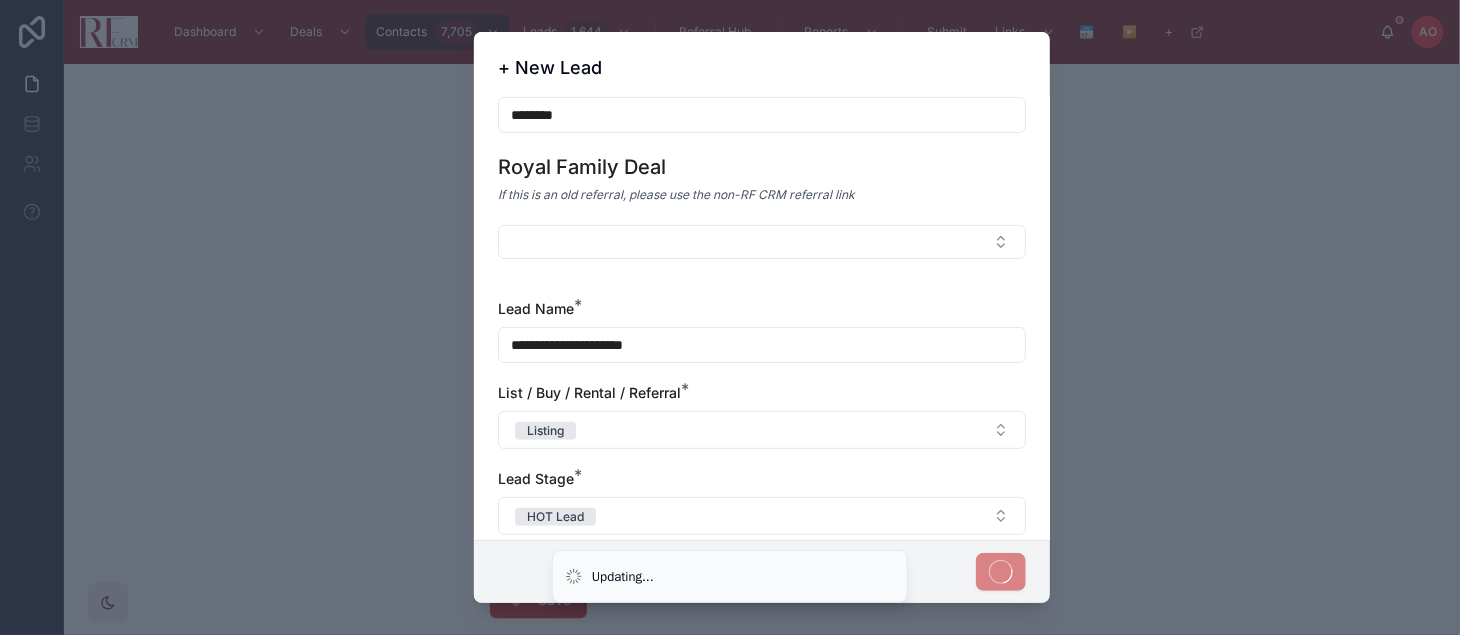 scroll, scrollTop: 0, scrollLeft: 0, axis: both 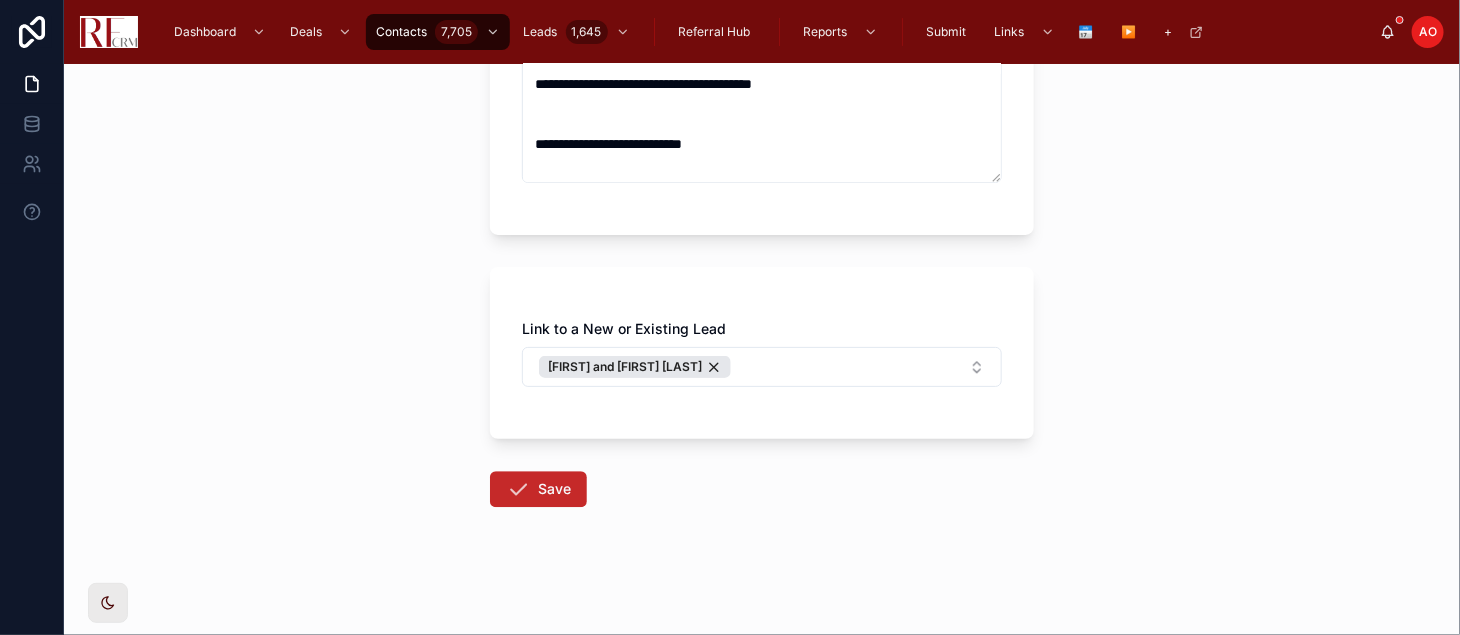 click on "Save" at bounding box center [538, 489] 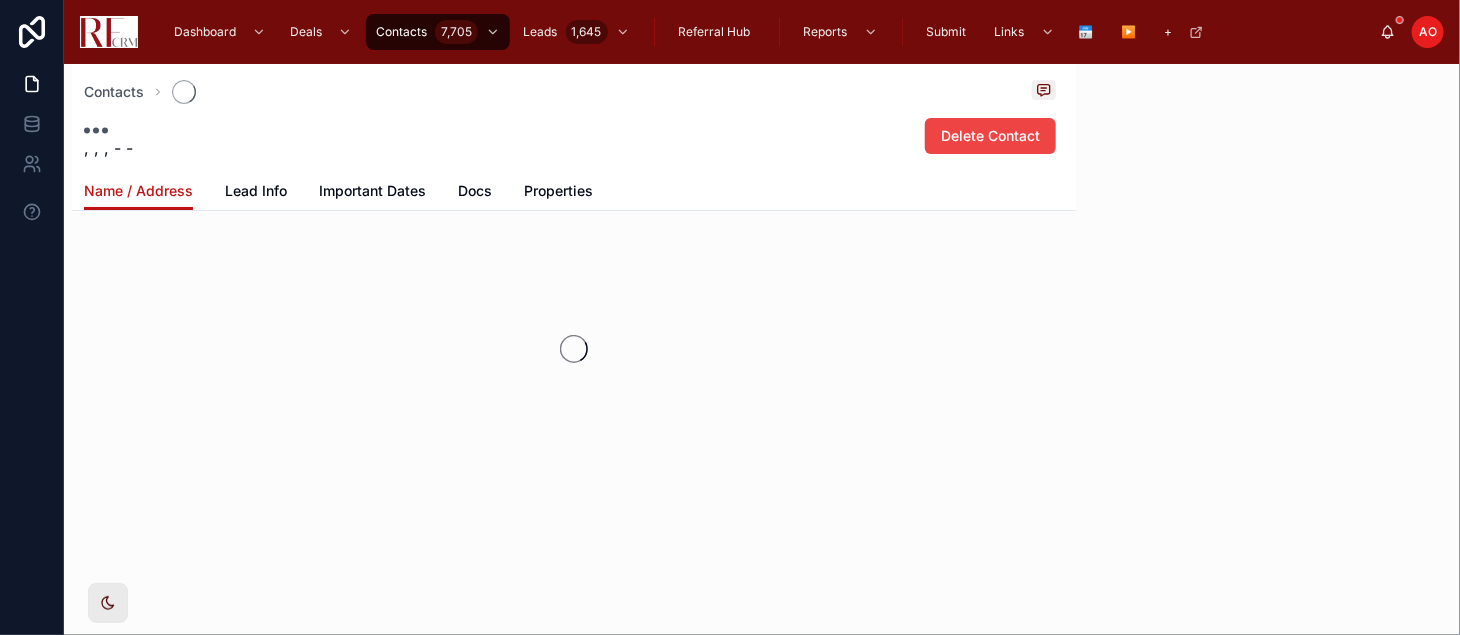 scroll, scrollTop: 42, scrollLeft: 0, axis: vertical 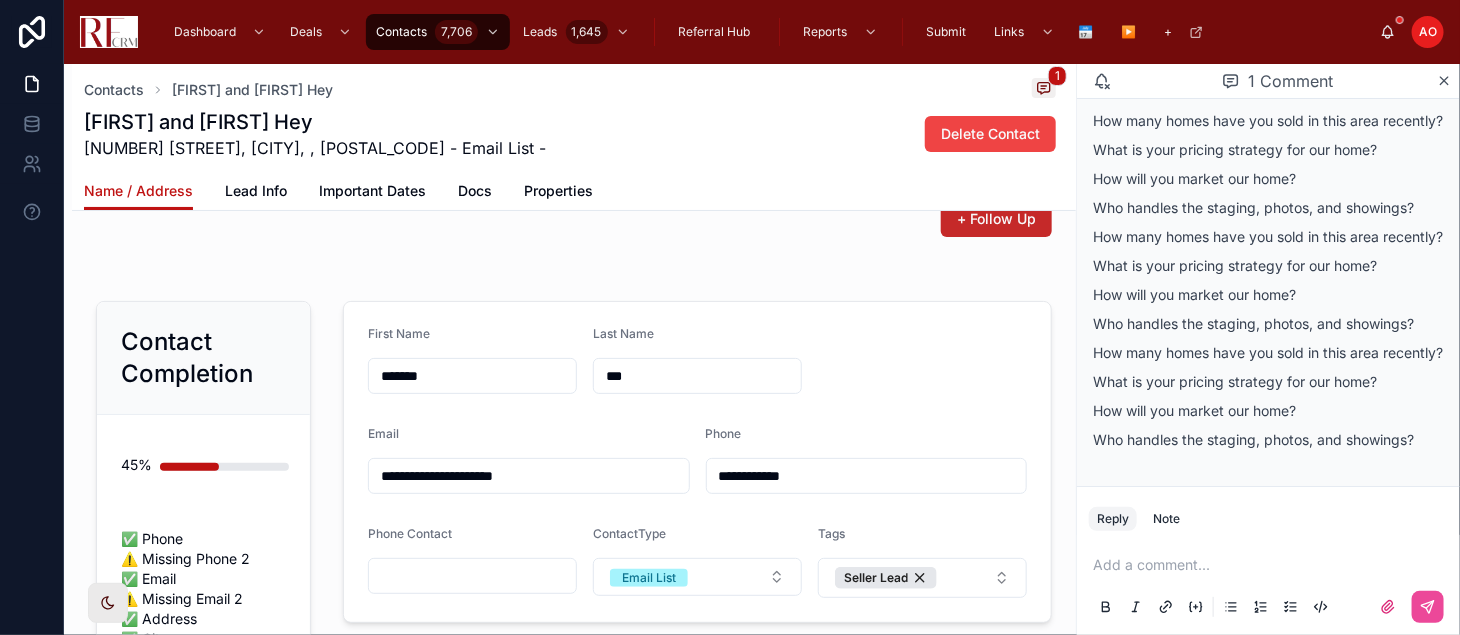 click on "+ Follow Up" at bounding box center (996, 219) 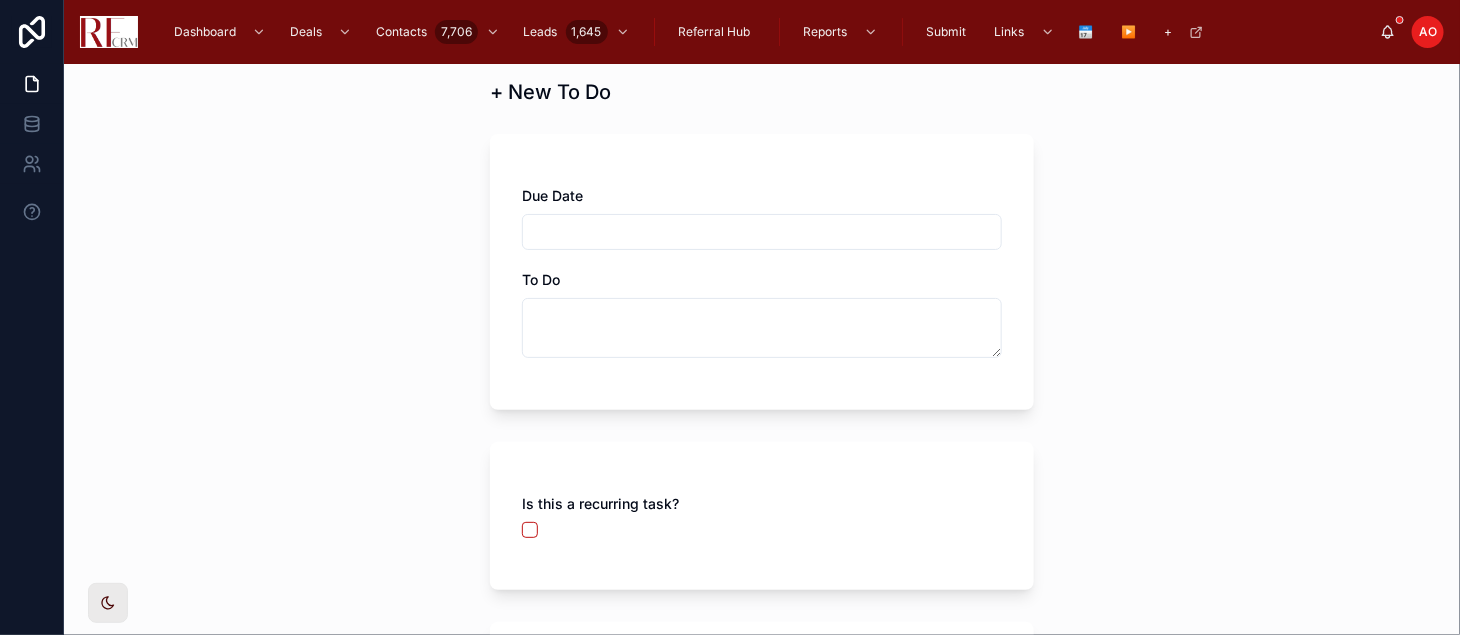 scroll, scrollTop: 0, scrollLeft: 0, axis: both 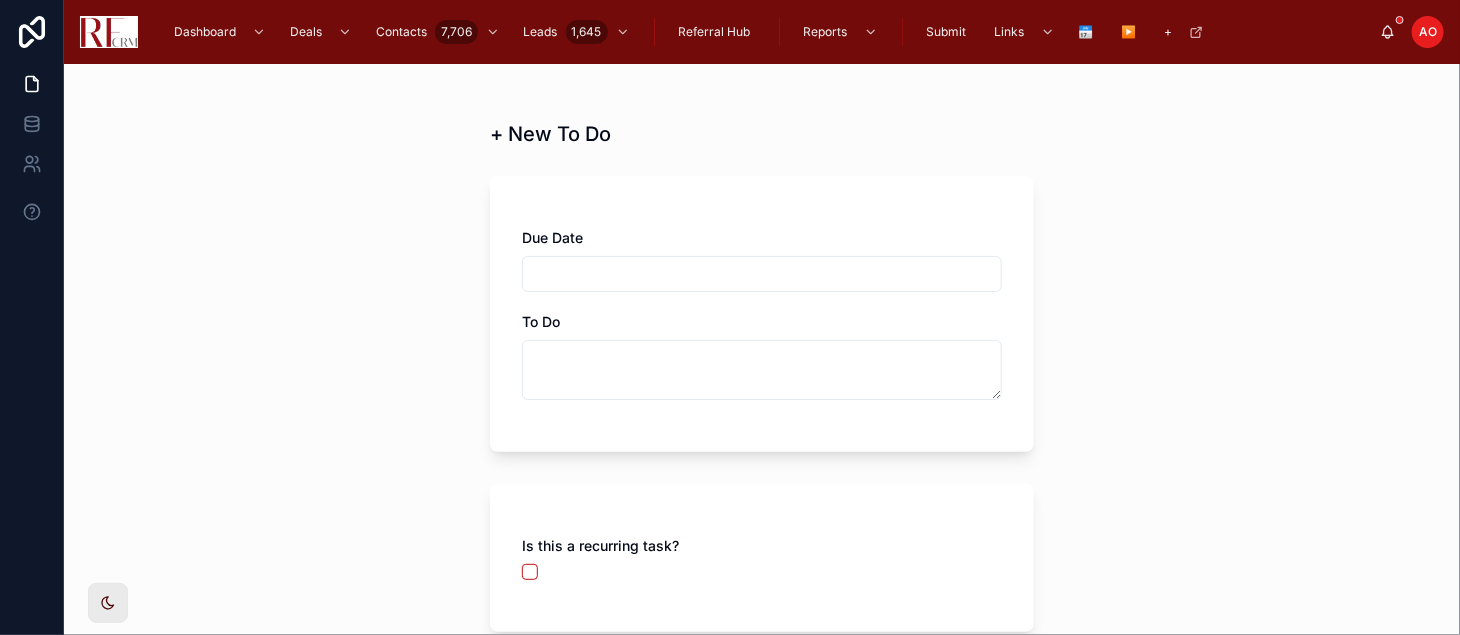 click at bounding box center (762, 274) 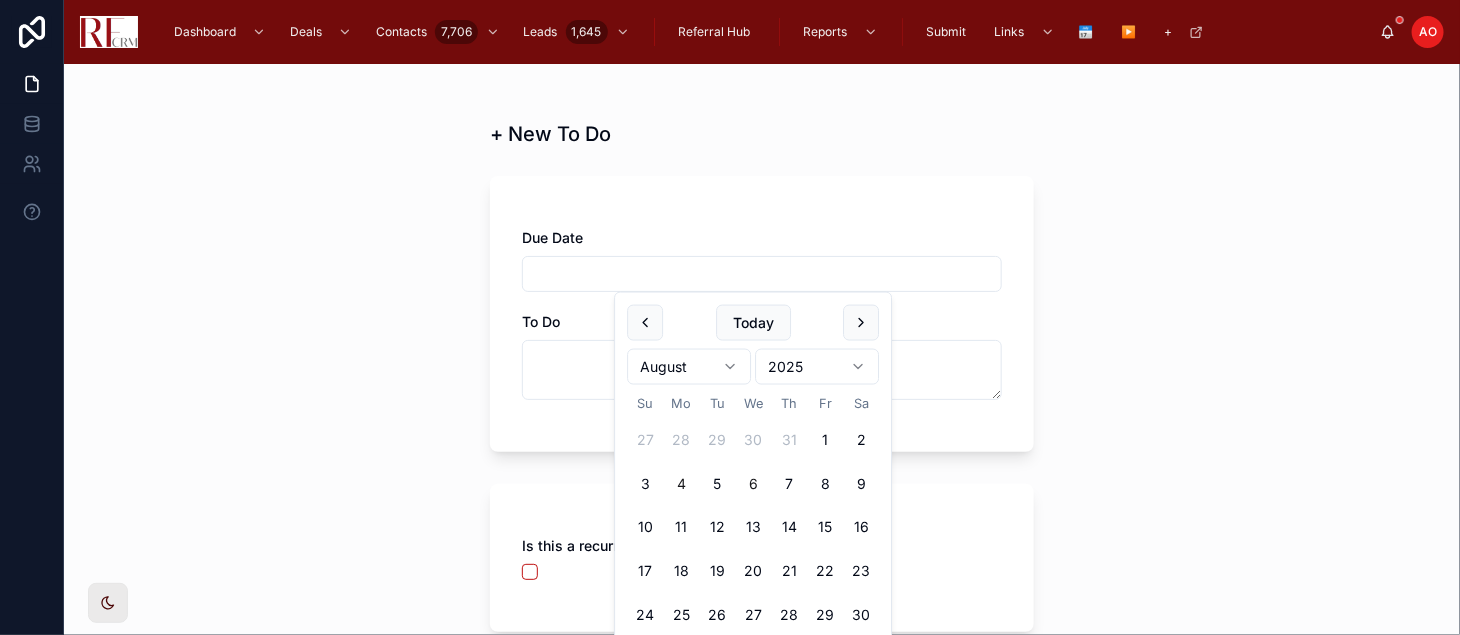 click on "4" at bounding box center (681, 484) 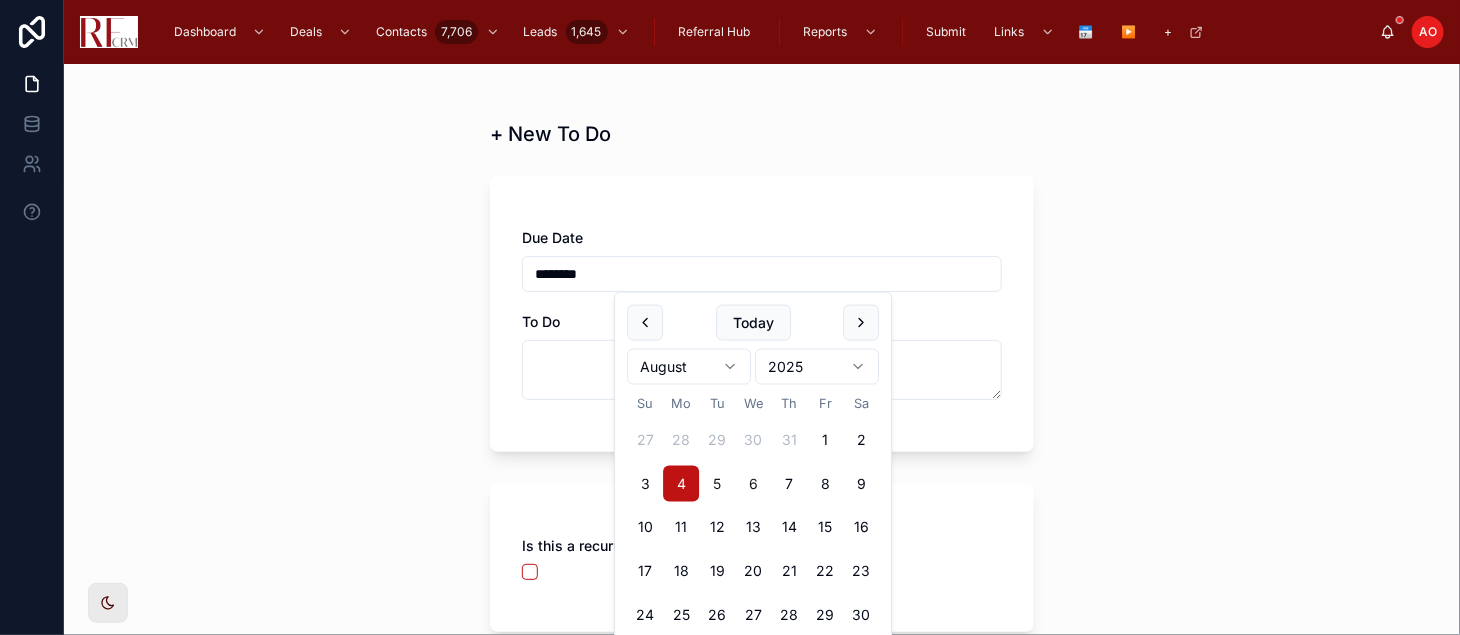 click on "5" at bounding box center (717, 484) 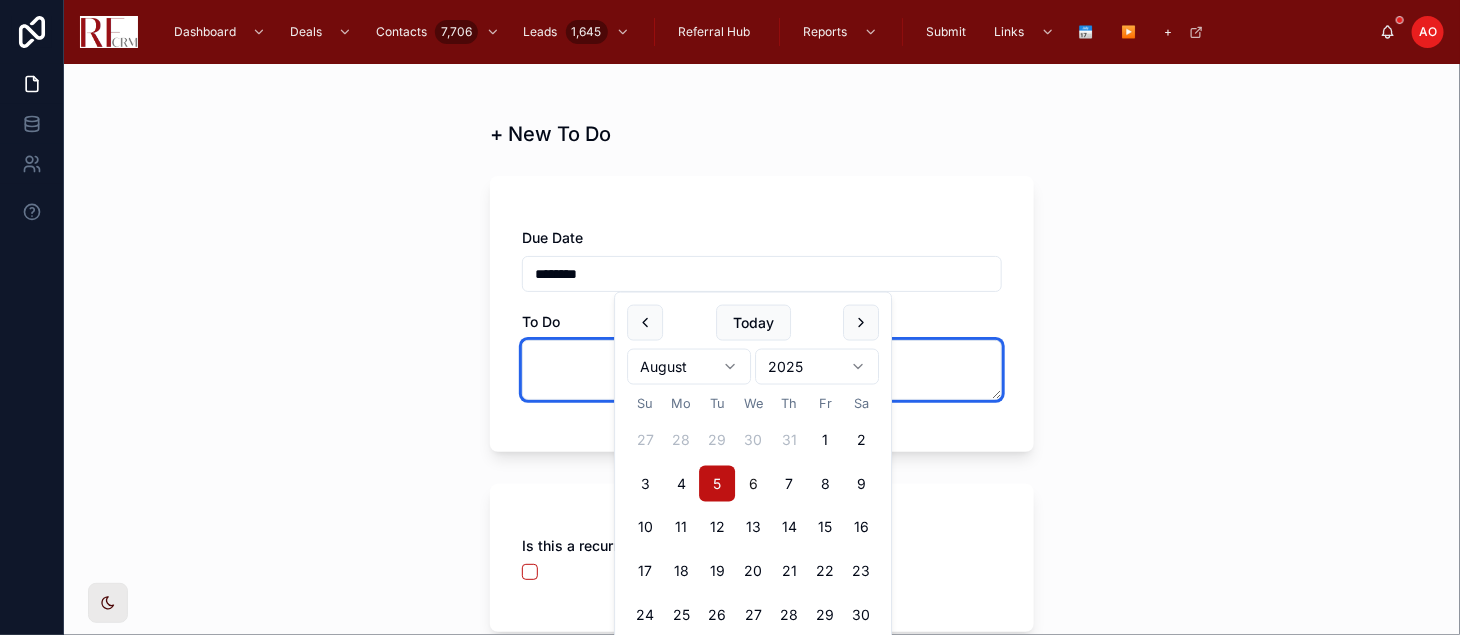 click at bounding box center [762, 370] 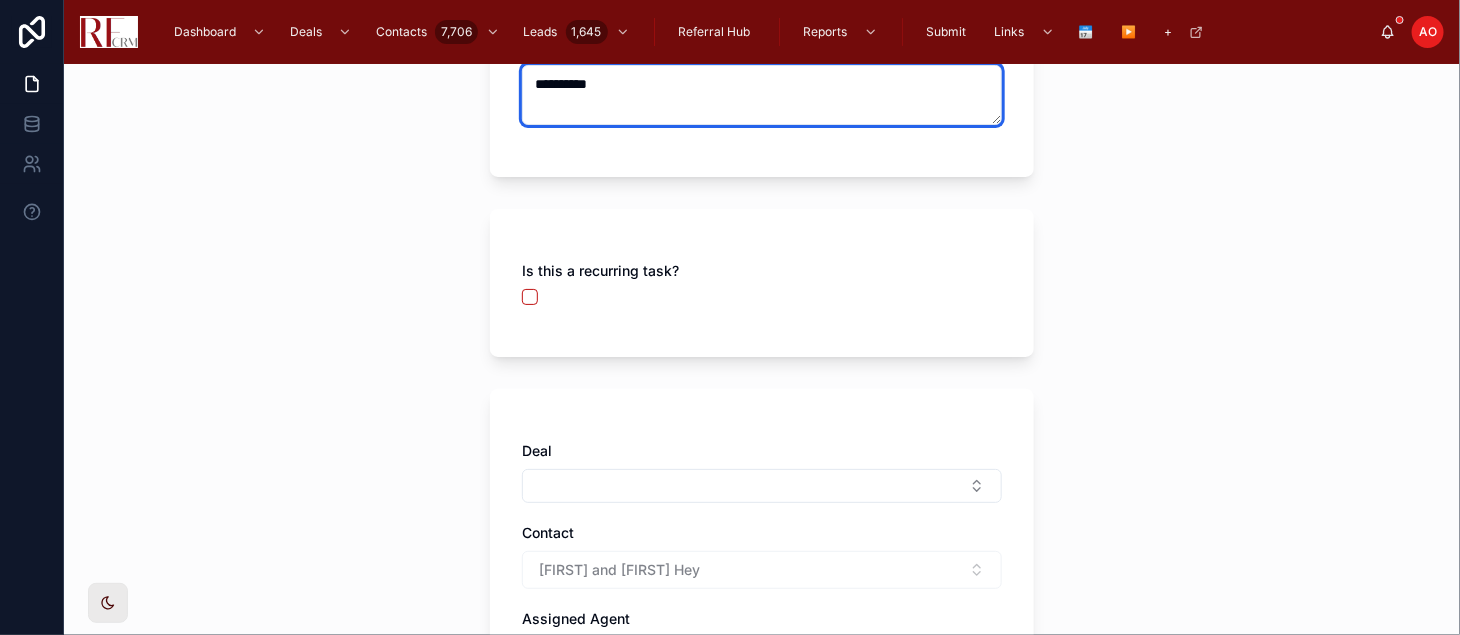 scroll, scrollTop: 444, scrollLeft: 0, axis: vertical 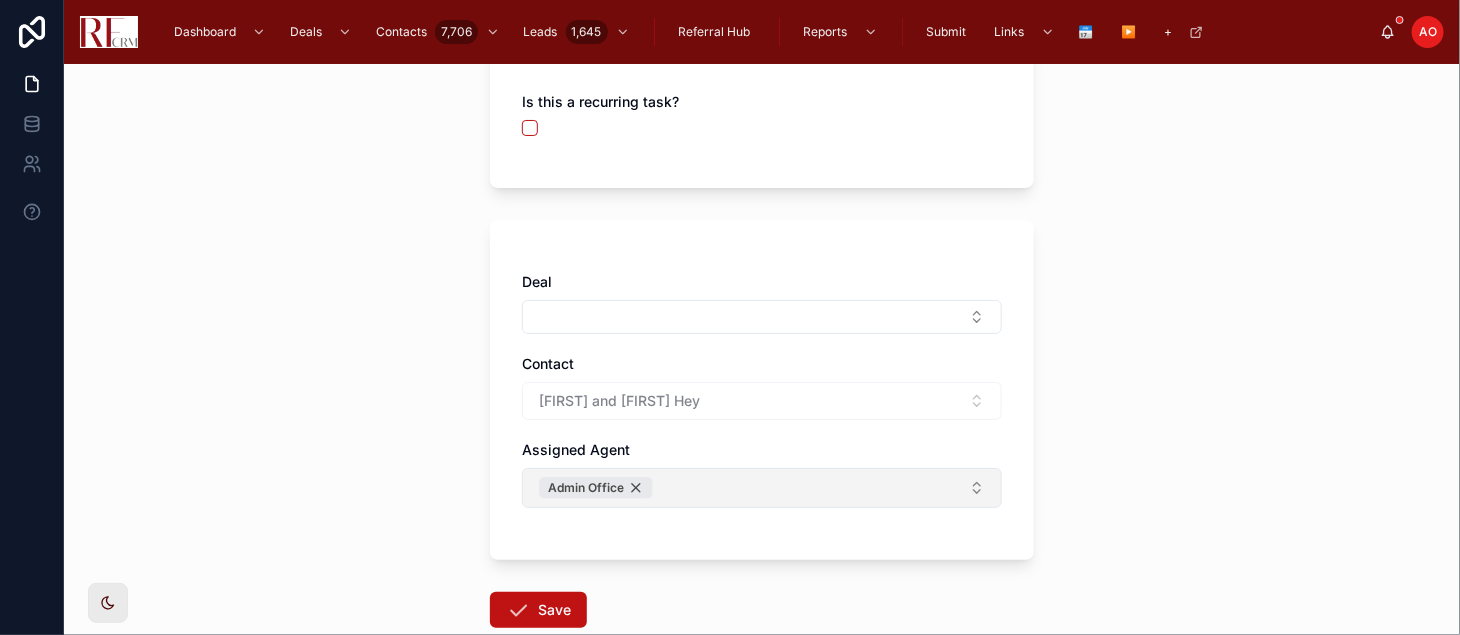 type on "**********" 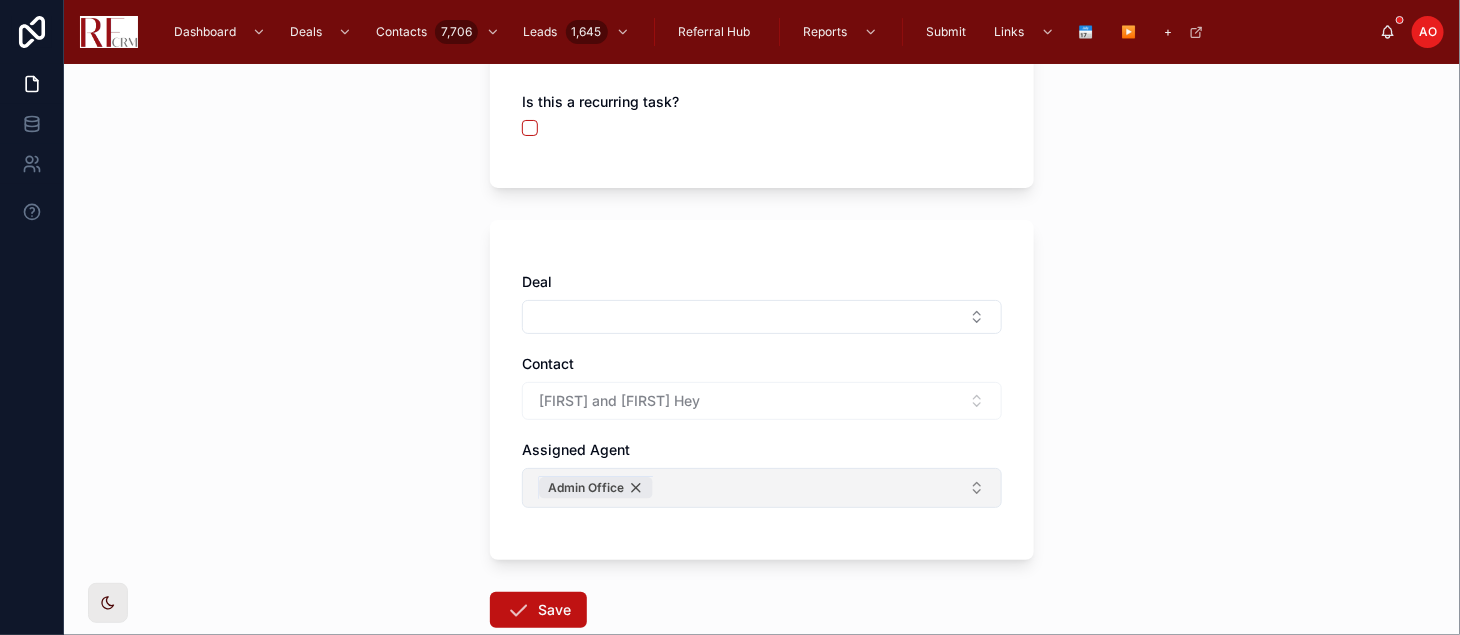 click on "Admin Office" at bounding box center [596, 488] 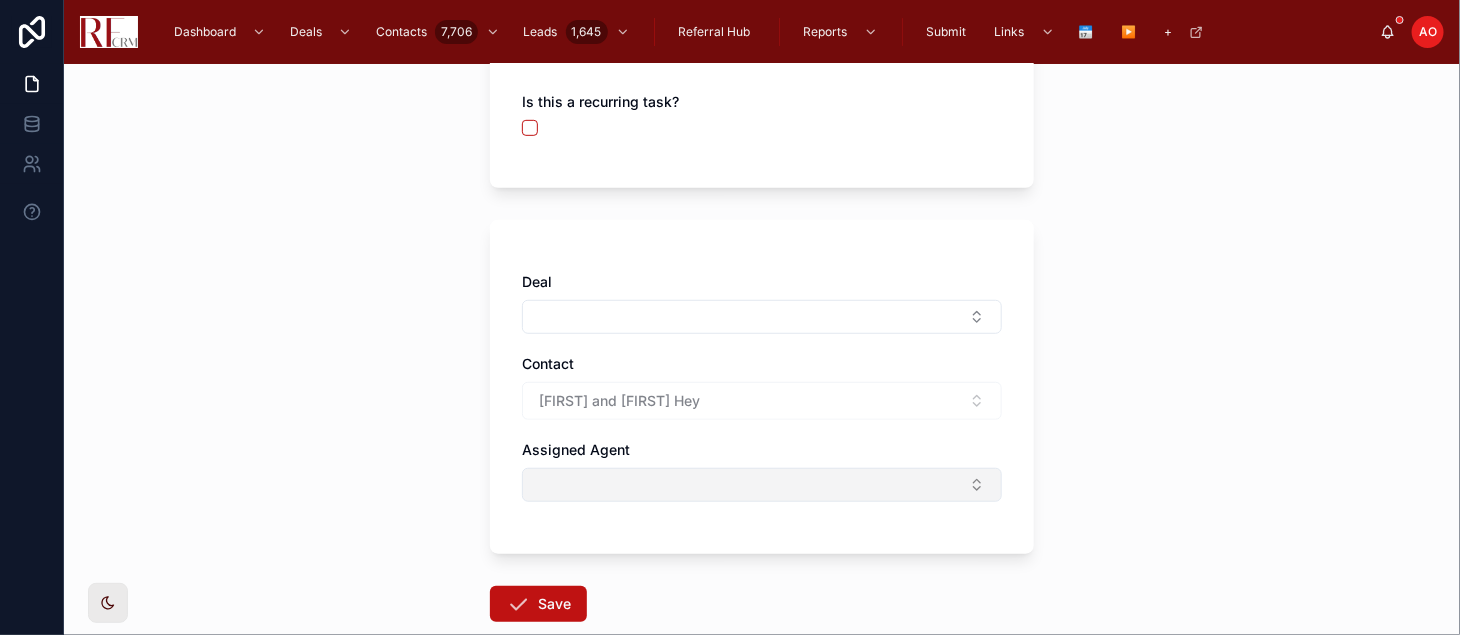 click at bounding box center (762, 485) 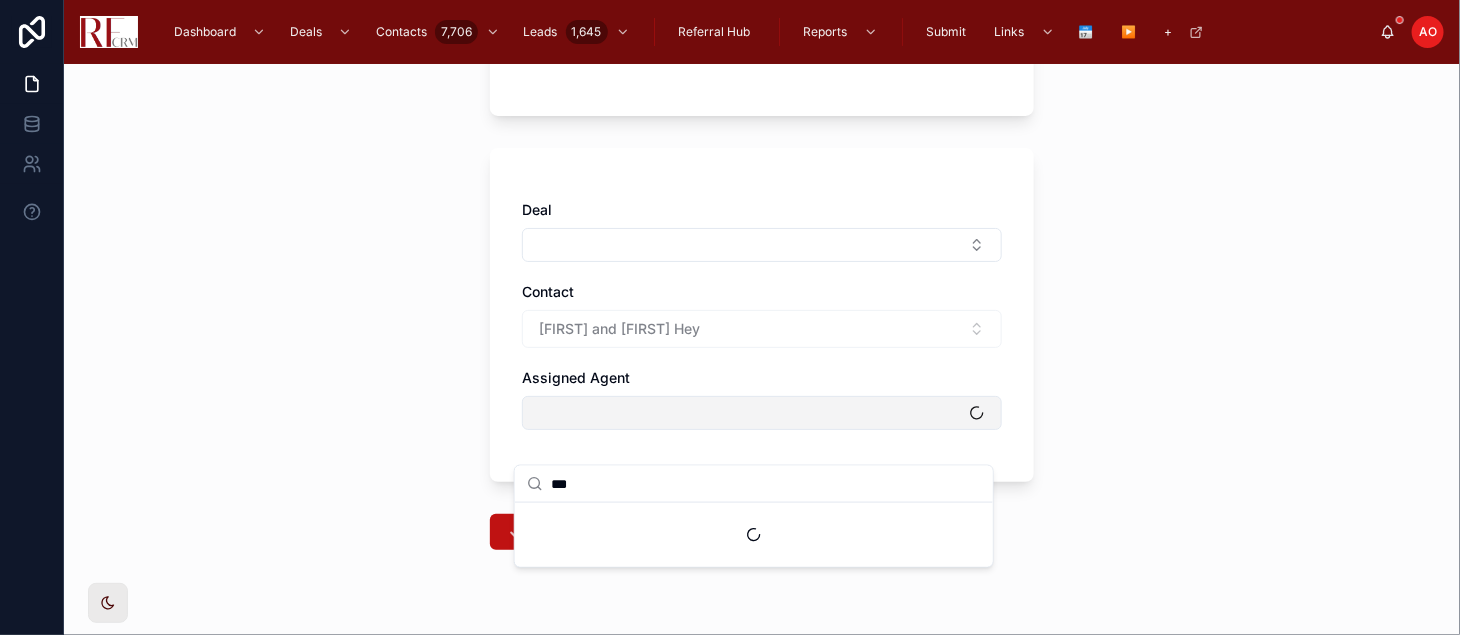scroll, scrollTop: 555, scrollLeft: 0, axis: vertical 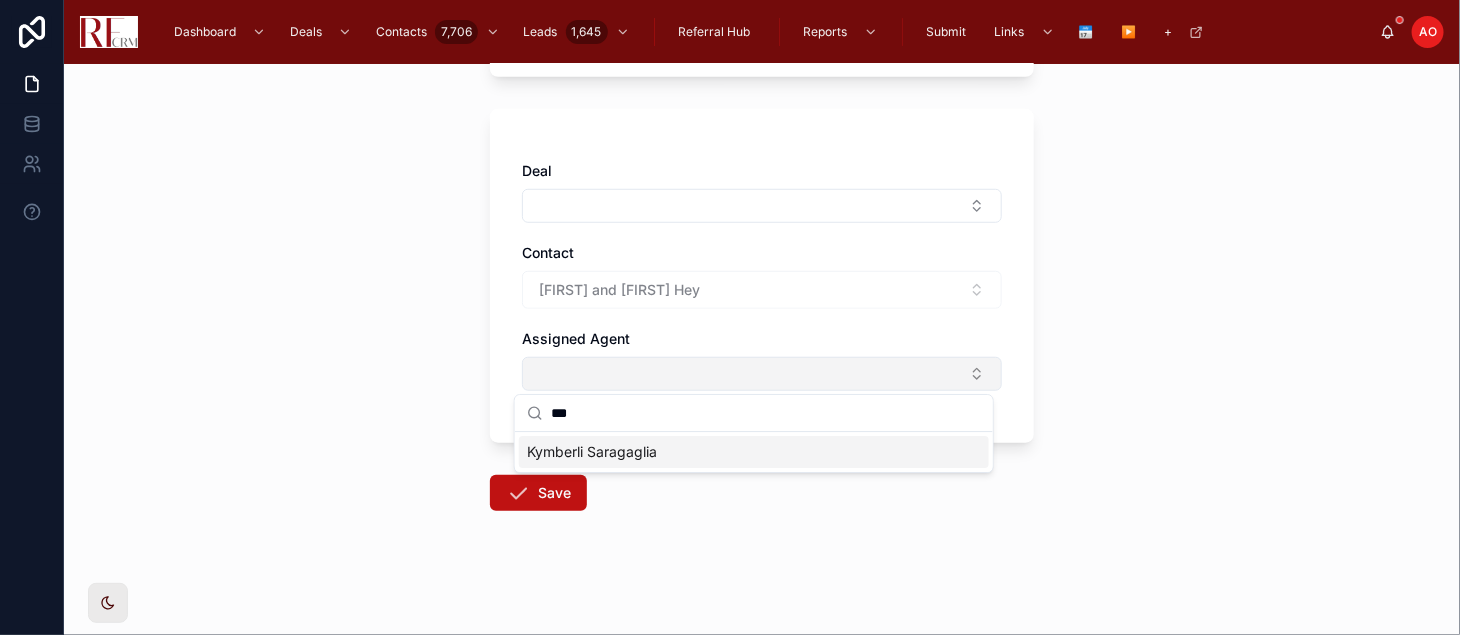 type on "***" 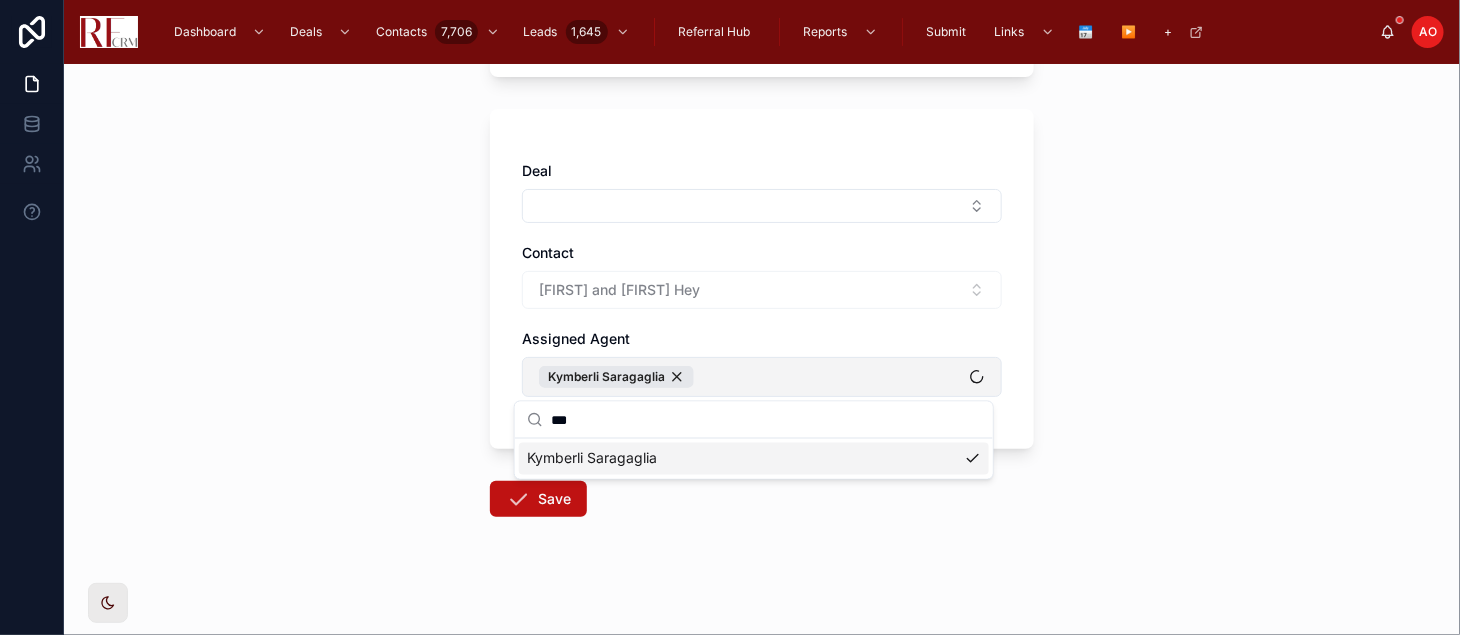 click on "Deal Contact [FIRST] and [FIRST] Hey Assigned Agent [FIRST] [LAST] Save" at bounding box center [762, 349] 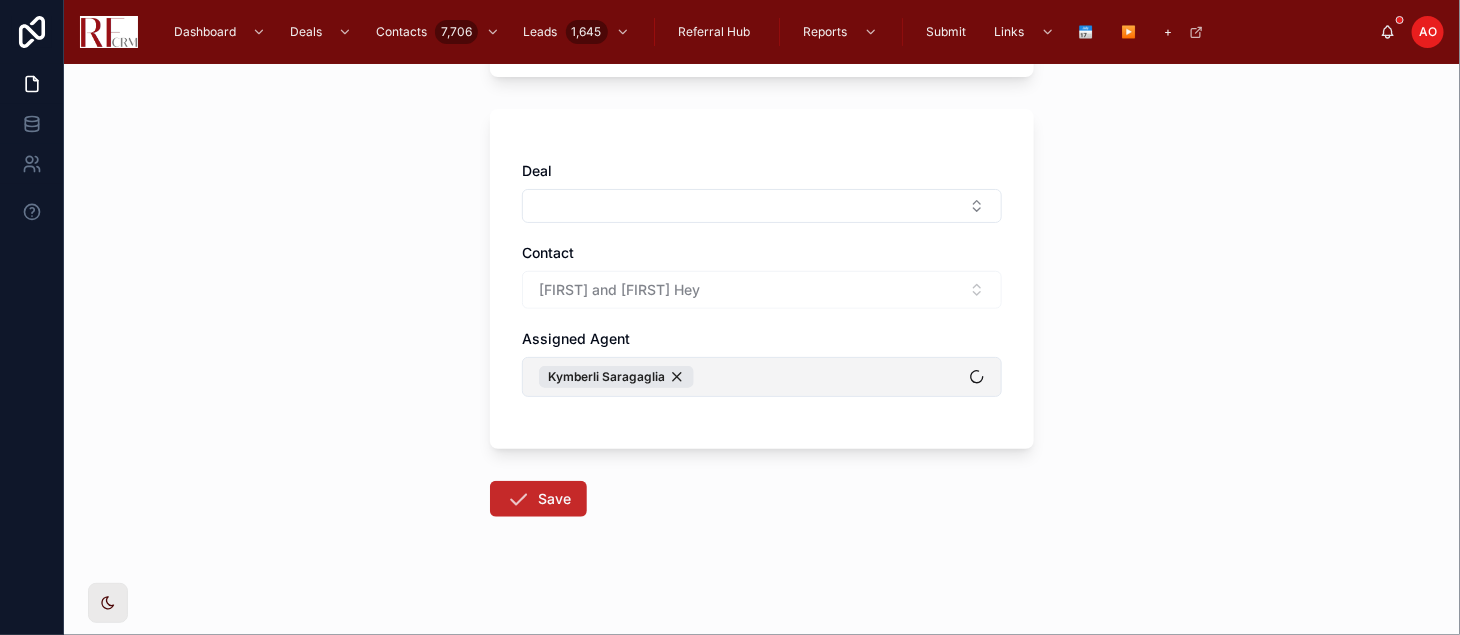 click on "Save" at bounding box center (538, 499) 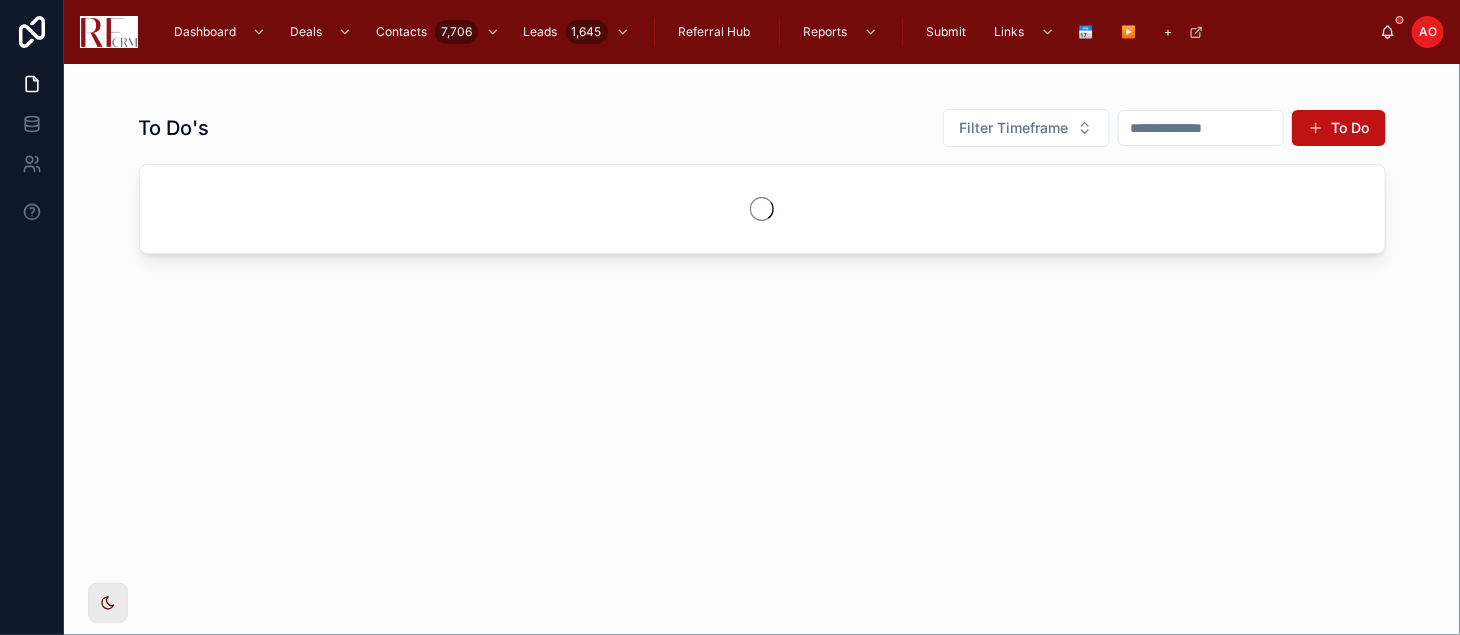 scroll, scrollTop: 0, scrollLeft: 0, axis: both 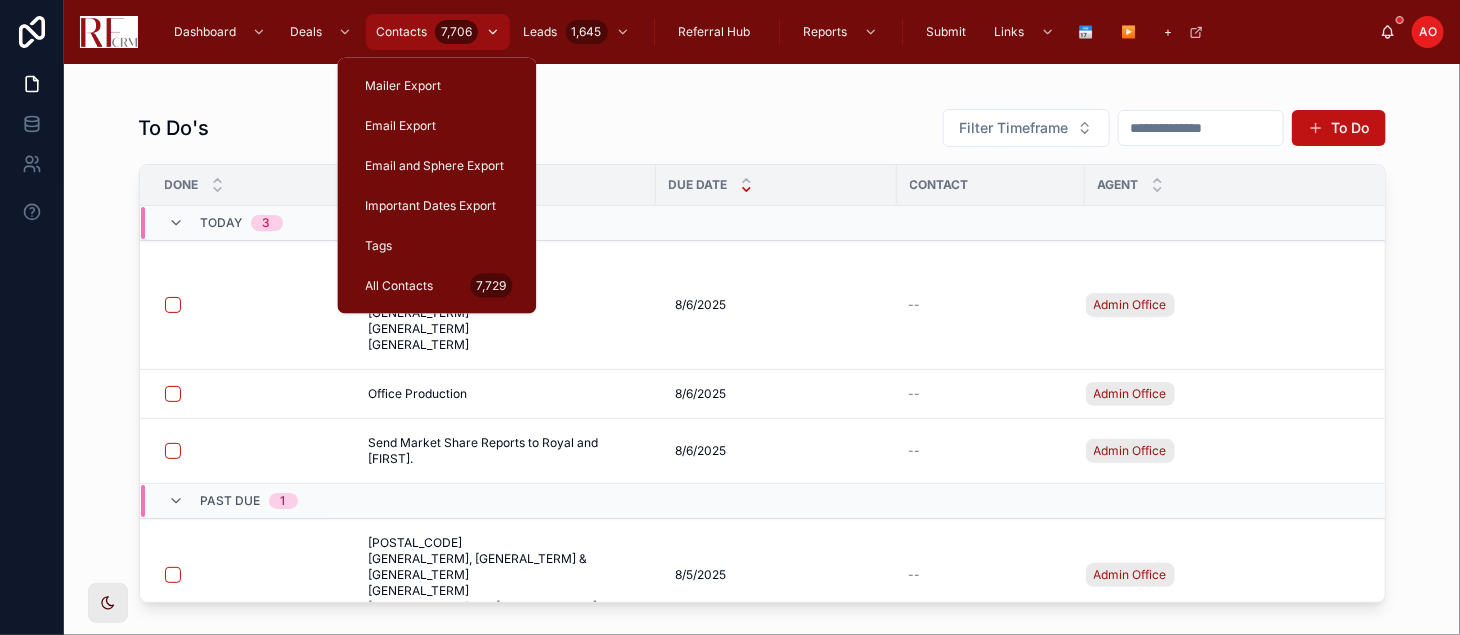 click on "Contacts" at bounding box center (401, 32) 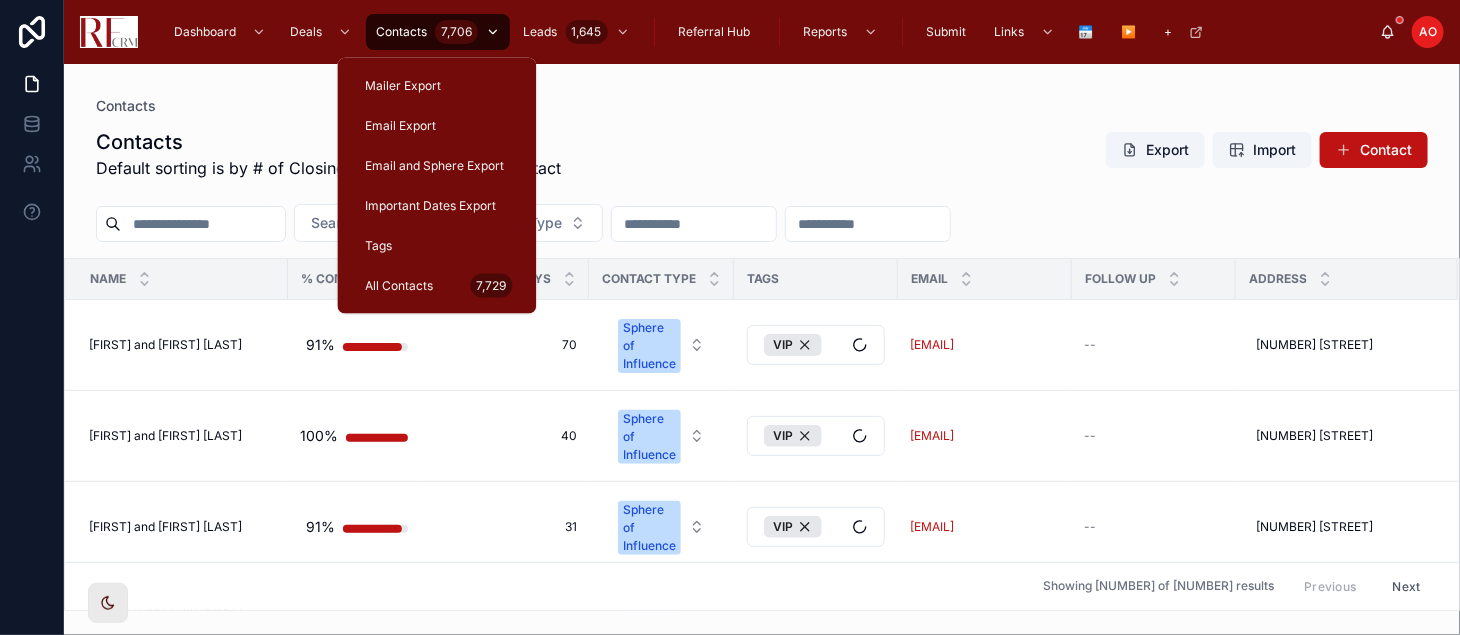 click on "Contact" at bounding box center (1374, 150) 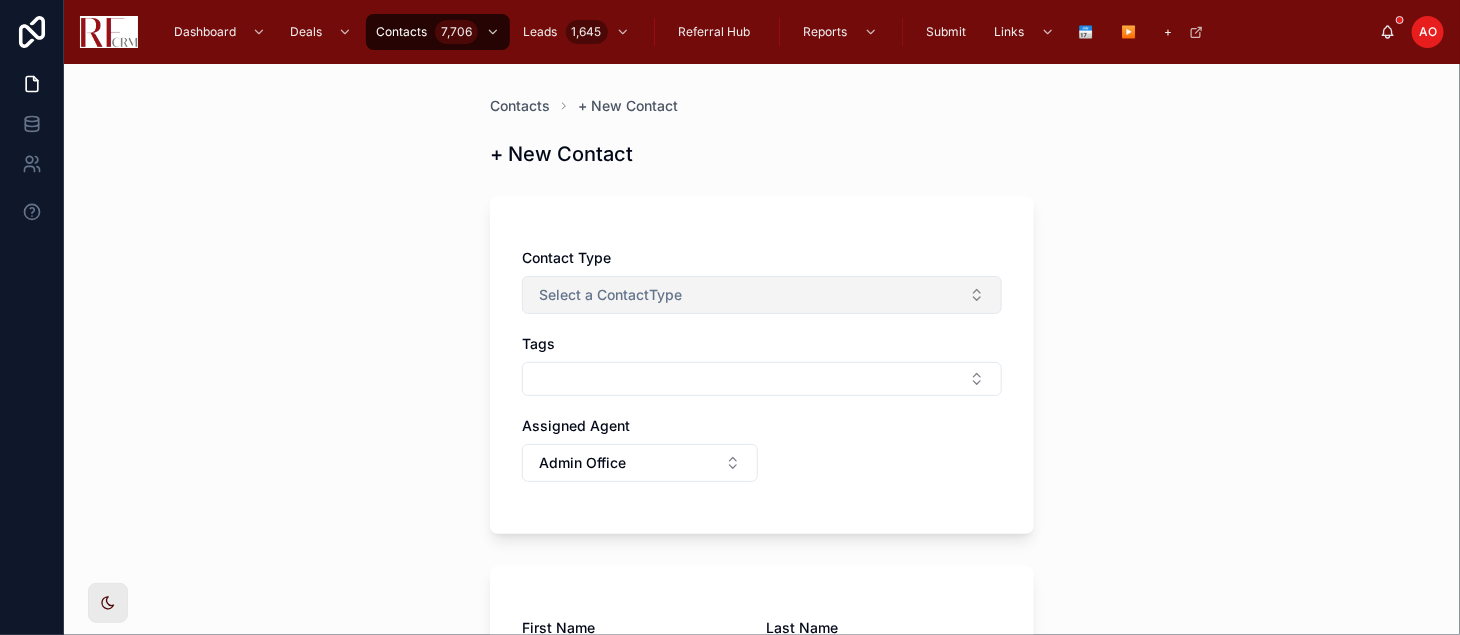 click on "Select a ContactType" at bounding box center [610, 295] 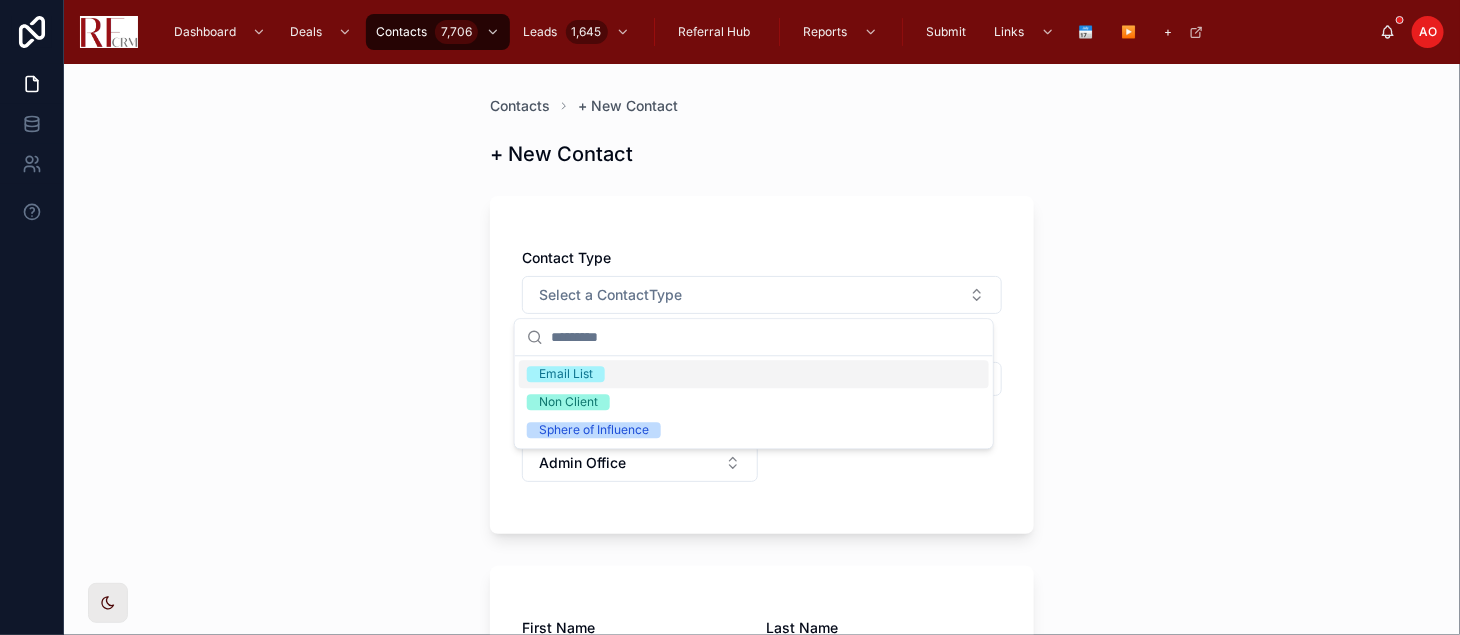 click on "Email List" at bounding box center (754, 374) 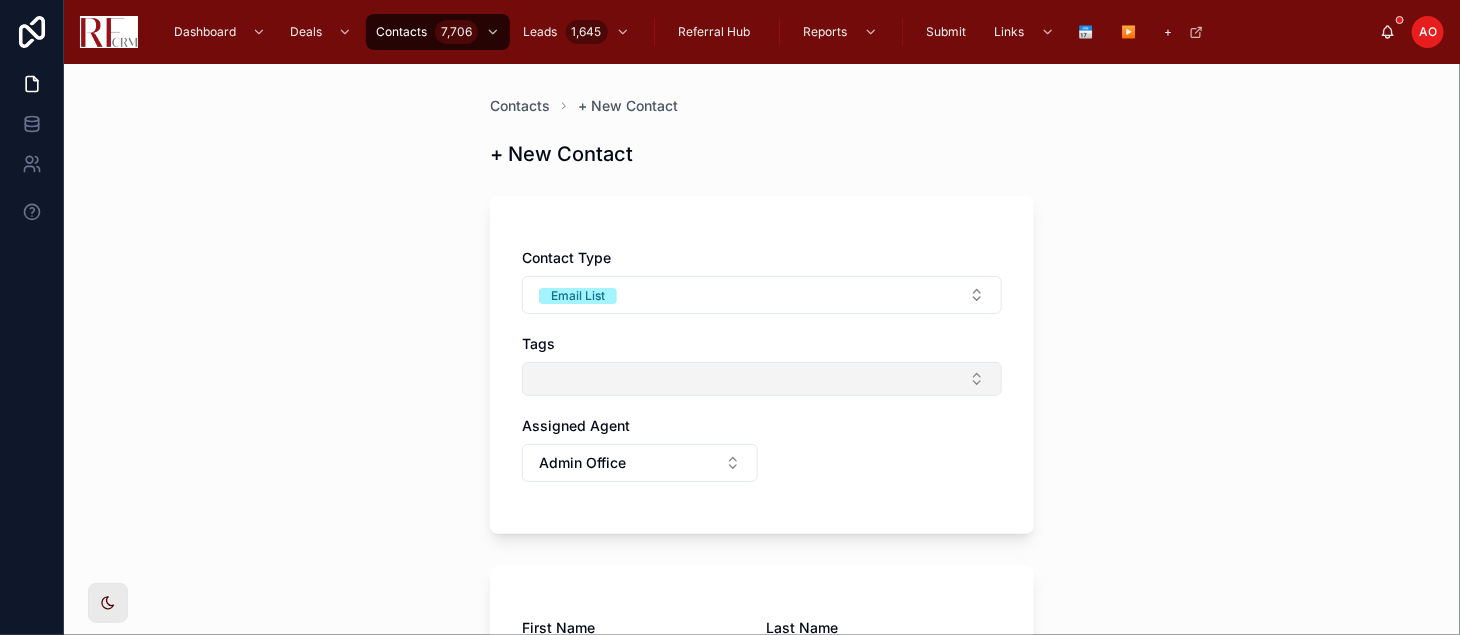 click at bounding box center [762, 379] 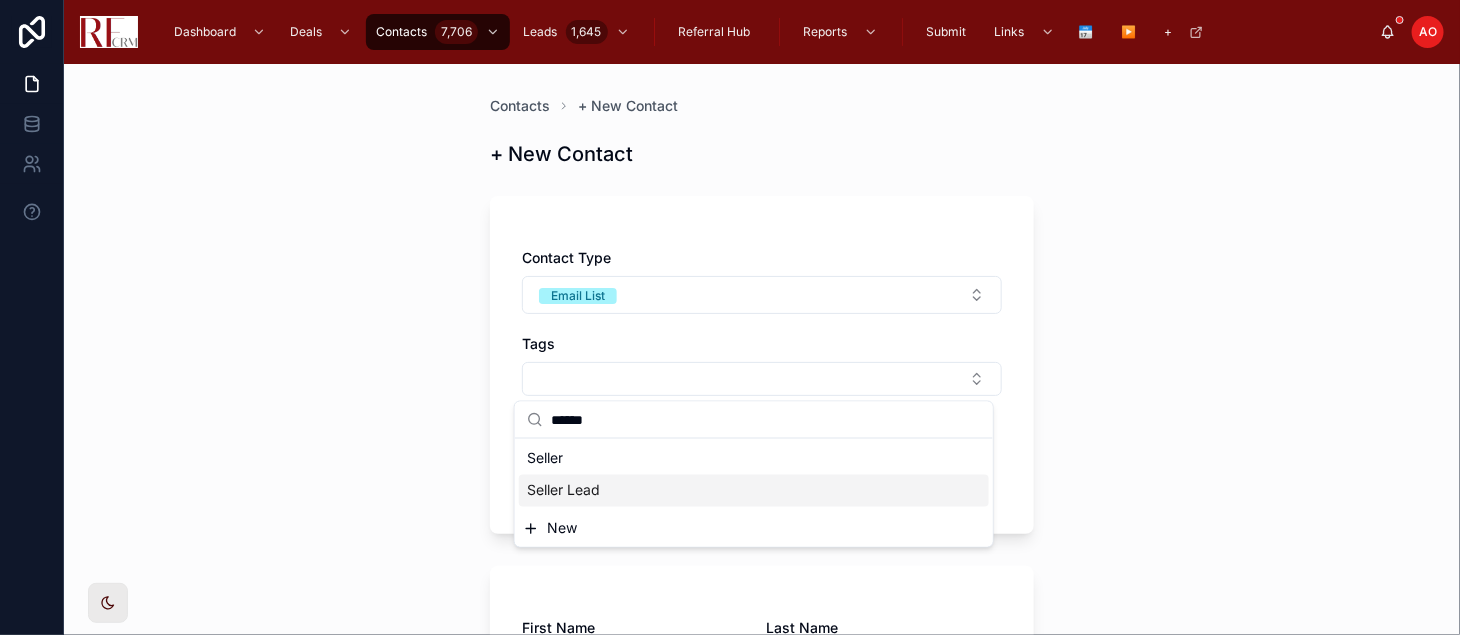 type on "******" 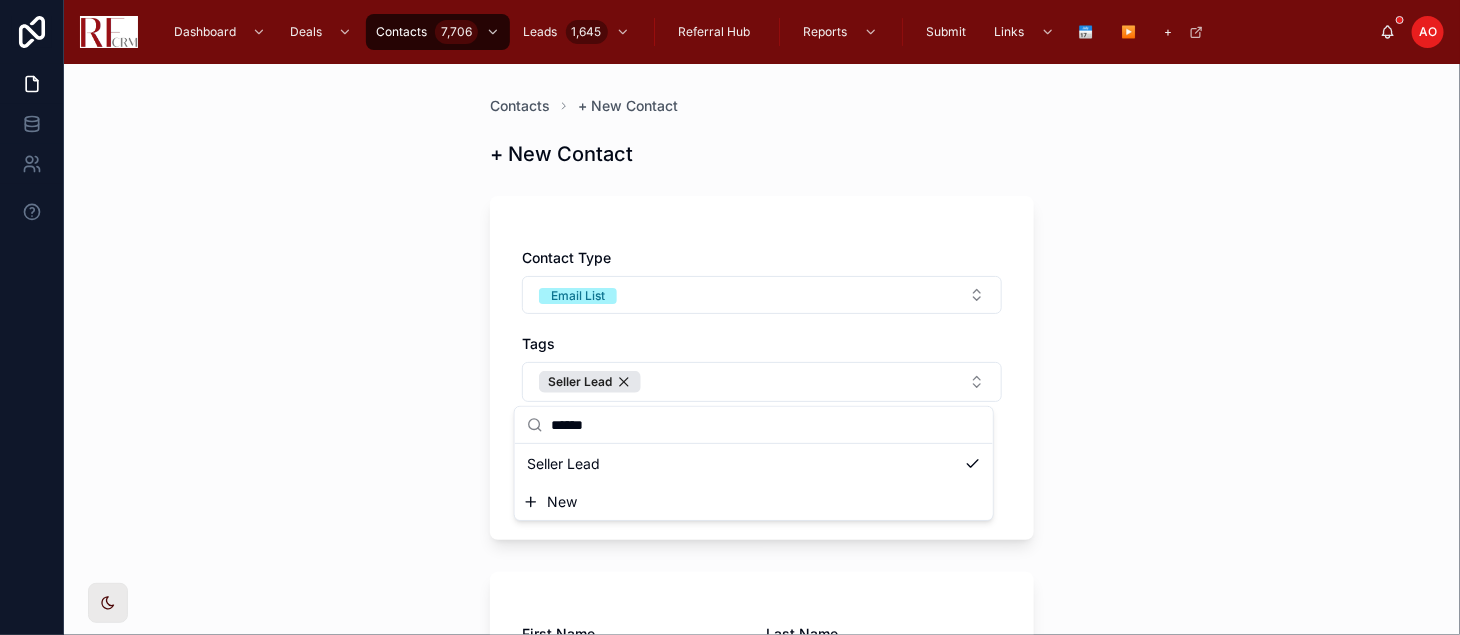 click on "Contacts + New Contact + New Contact Contact Type Email List Tags Seller Lead Assigned Agent [FIRST] [LAST] First Name Last Name Spouse Name, if applicable Spouse Last Name Email Alternate Email Phone Phone Contact Alternate Phone Alternate Phone Contact Primary Address Country Notes Link to a New or Existing Lead Save" at bounding box center [762, 349] 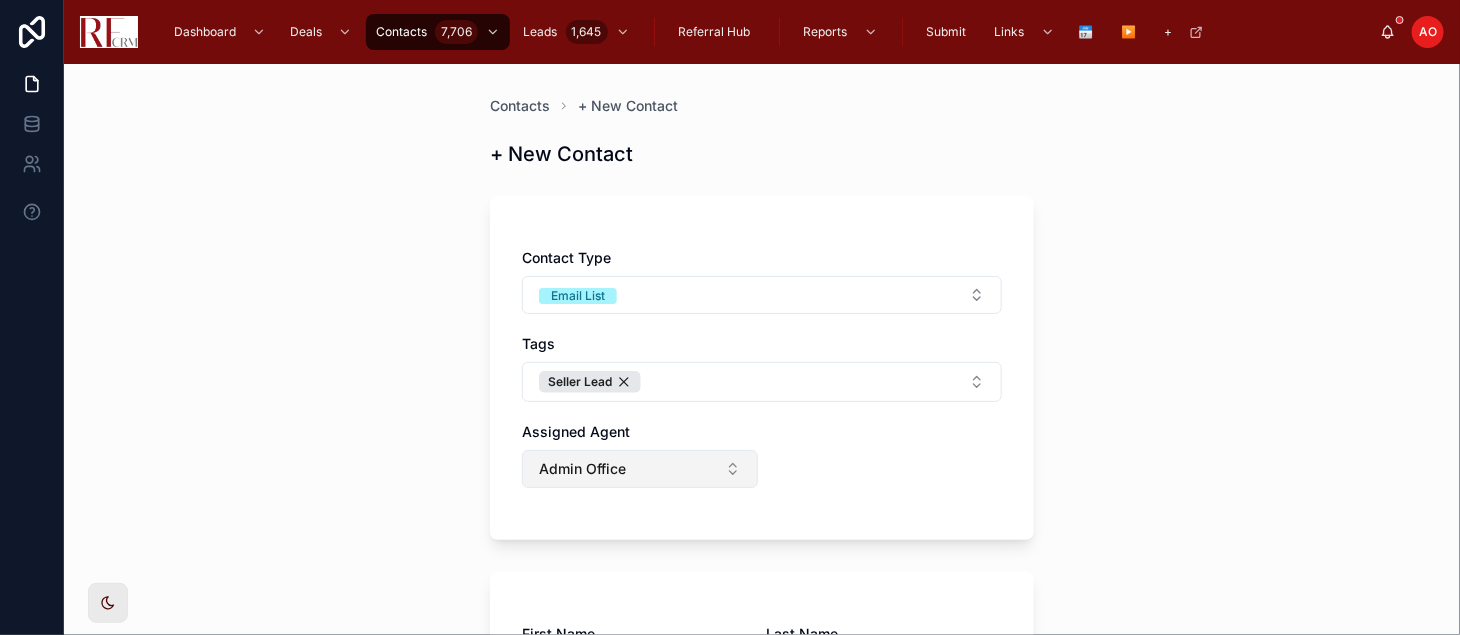 click on "Admin Office" at bounding box center [640, 469] 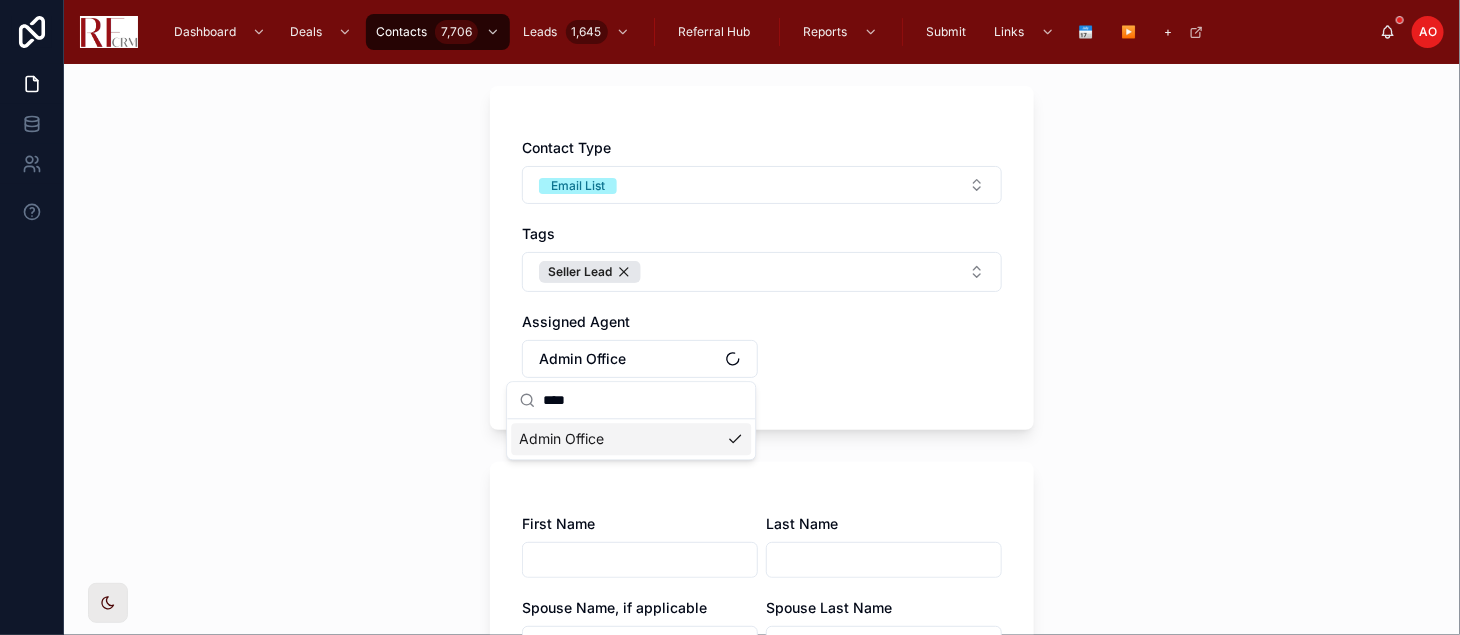 scroll, scrollTop: 111, scrollLeft: 0, axis: vertical 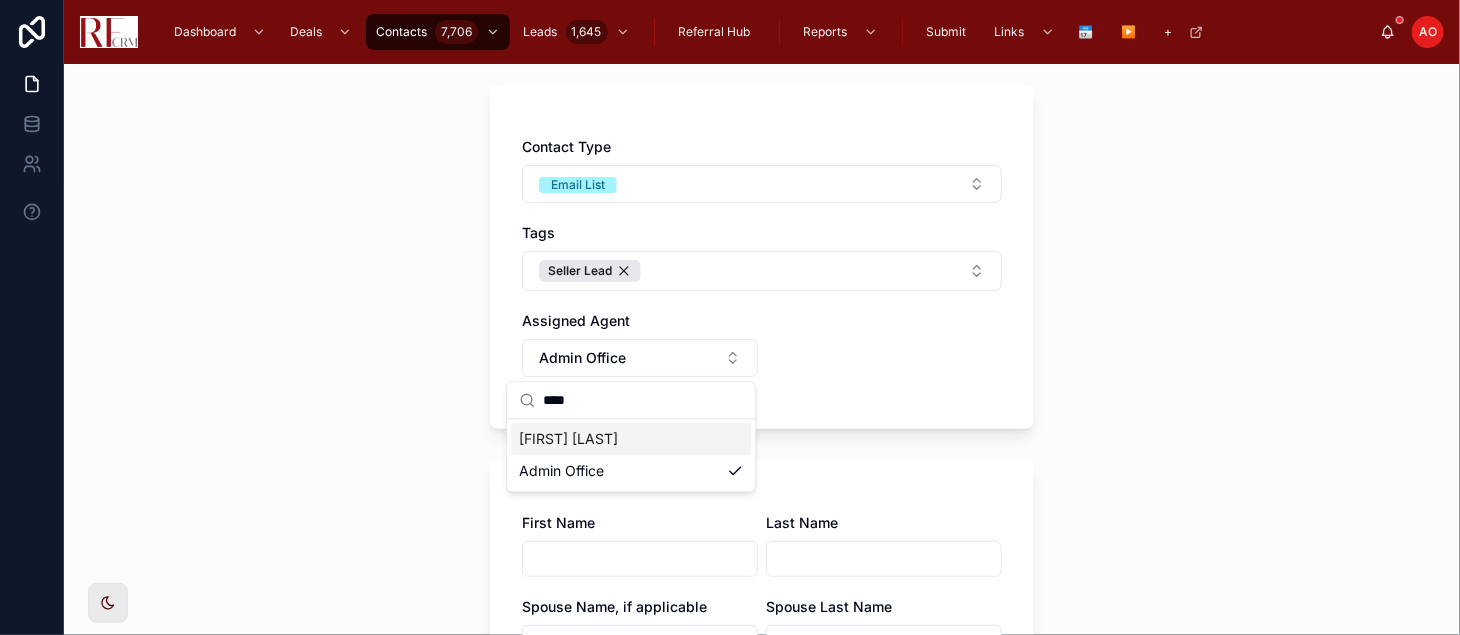 type on "****" 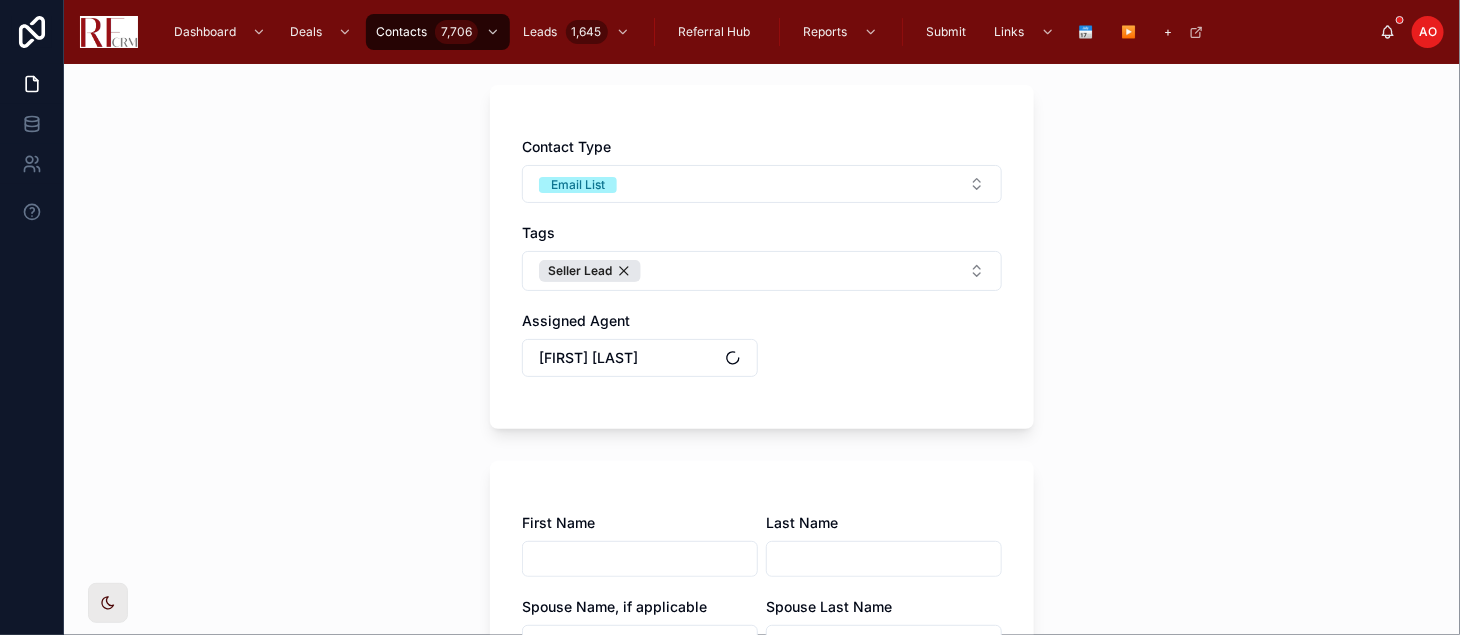 click on "Contacts + New Contact + New Contact Contact Type Email List Tags Seller Lead Assigned Agent [FIRST] [LAST] First Name Last Name Spouse Name, if applicable Spouse Last Name Email Alternate Email Phone Phone Contact Alternate Phone Alternate Phone Contact Primary Address Country Notes Link to a New or Existing Lead Save" at bounding box center [762, 349] 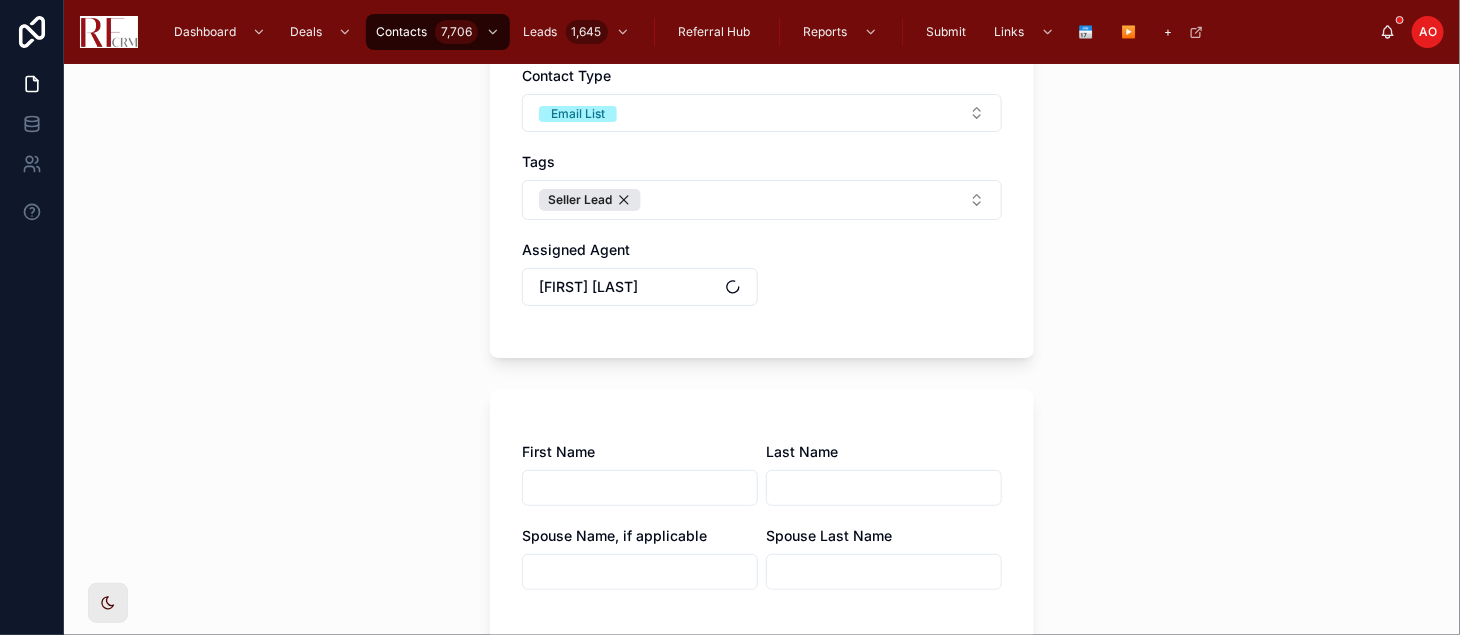 scroll, scrollTop: 222, scrollLeft: 0, axis: vertical 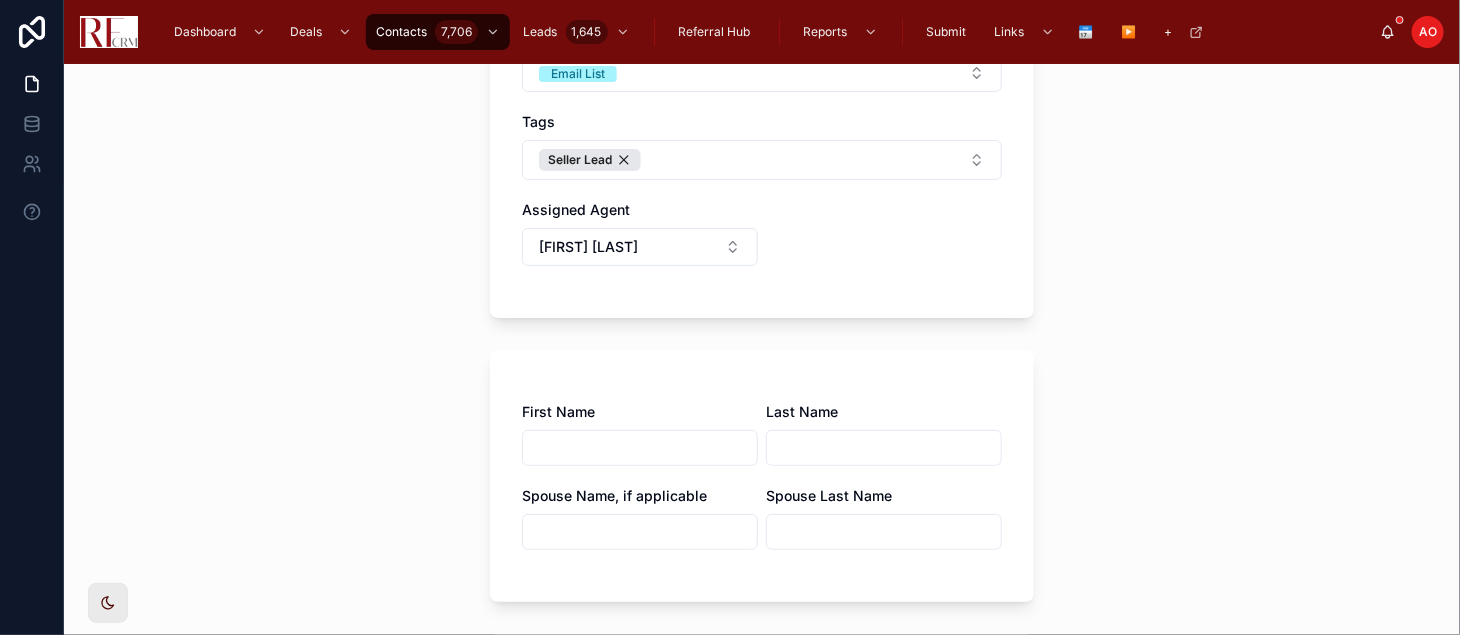 click at bounding box center (640, 448) 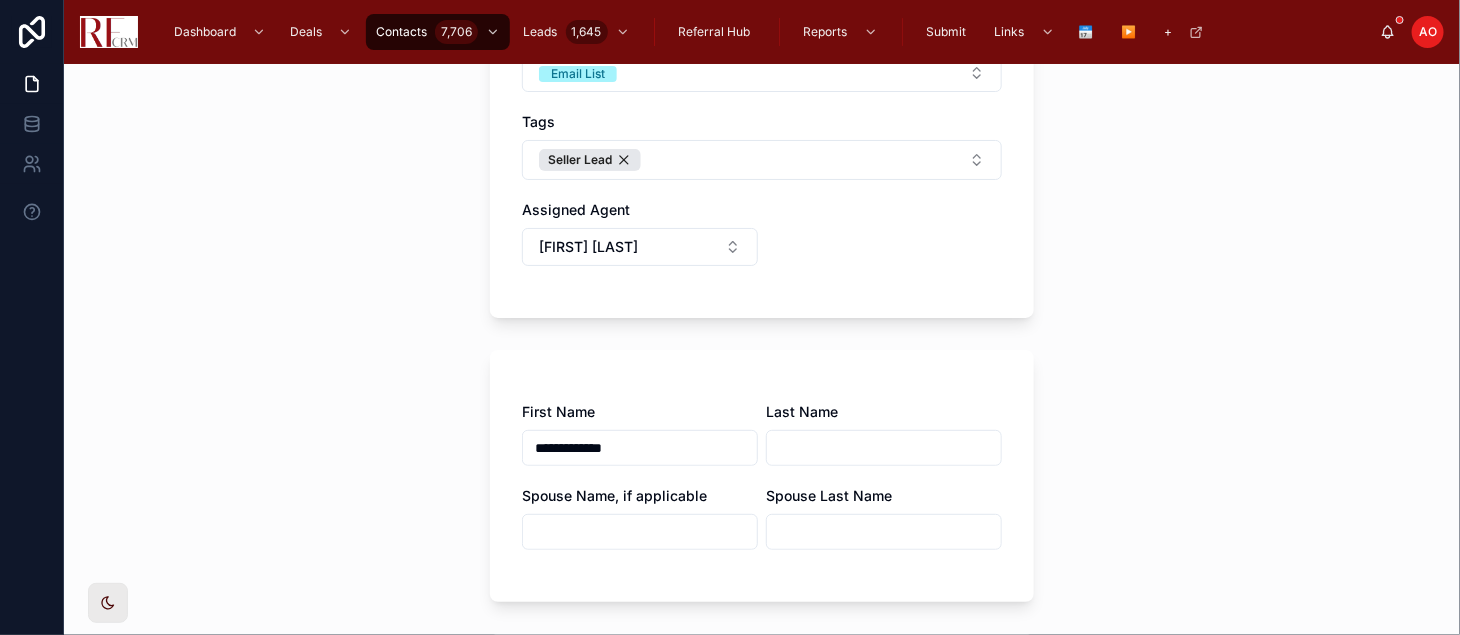 click on "**********" at bounding box center [640, 448] 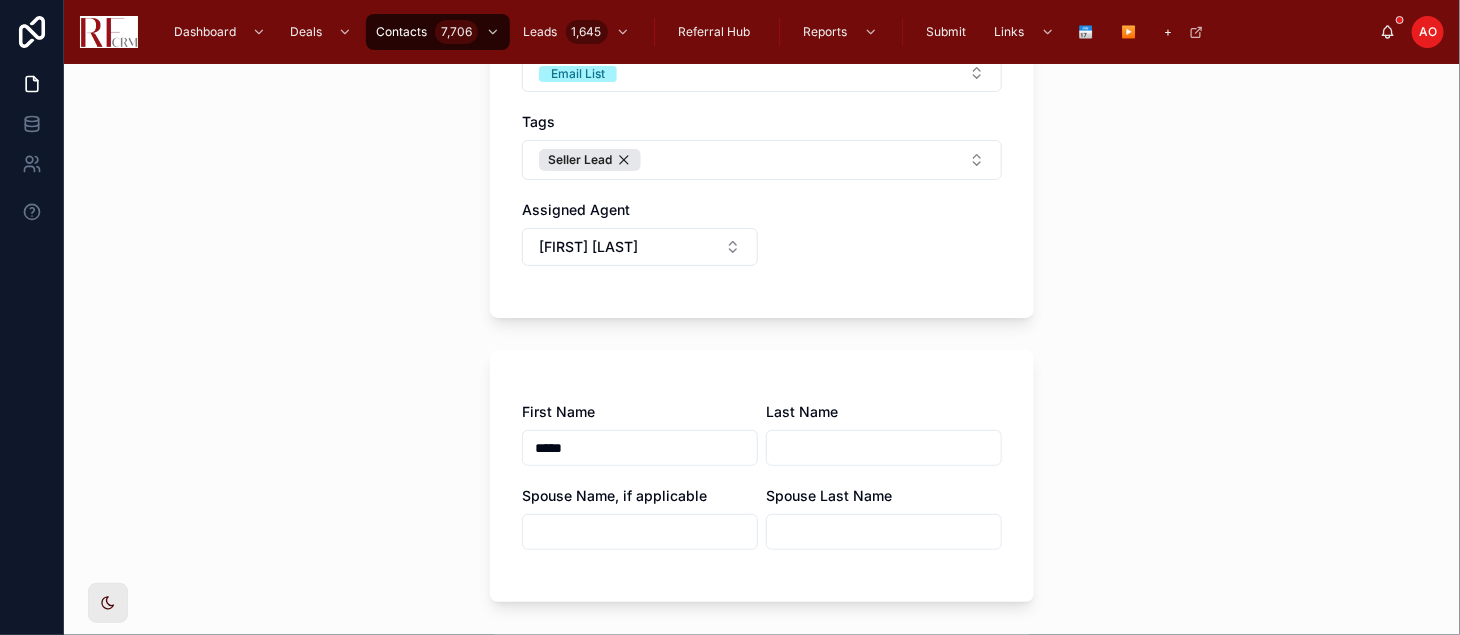 type on "*****" 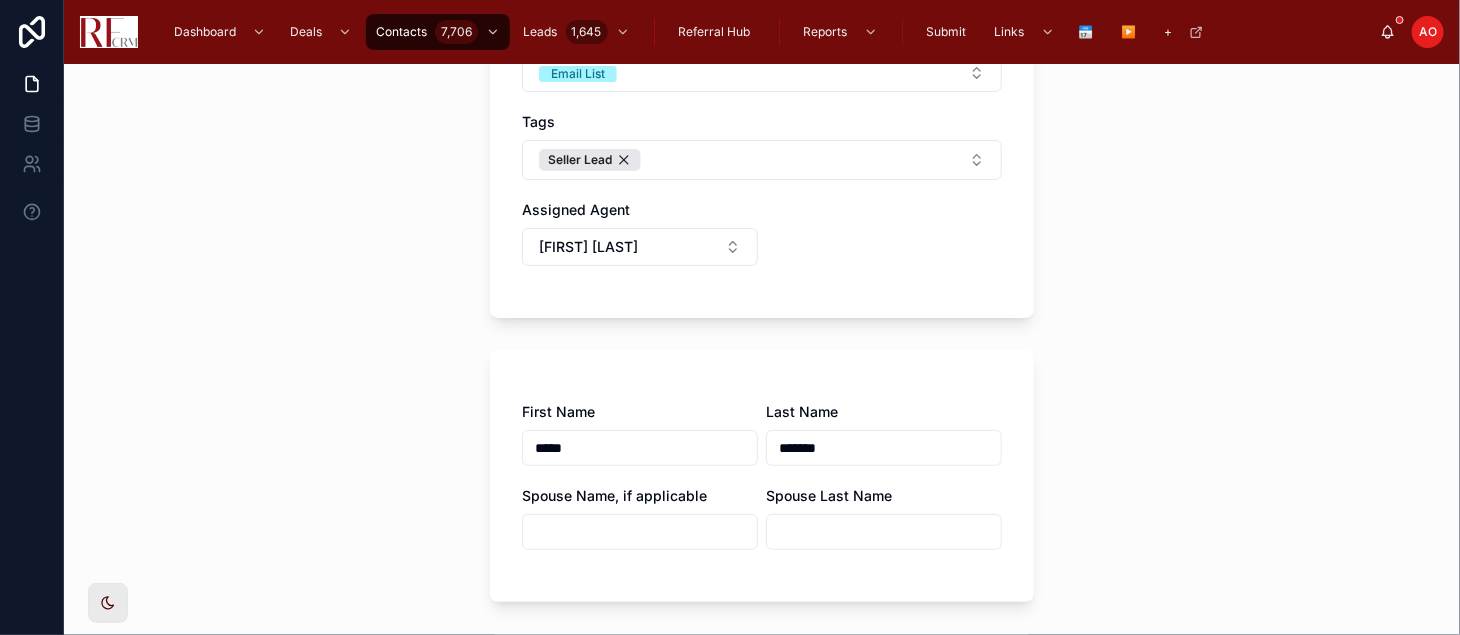 type on "*******" 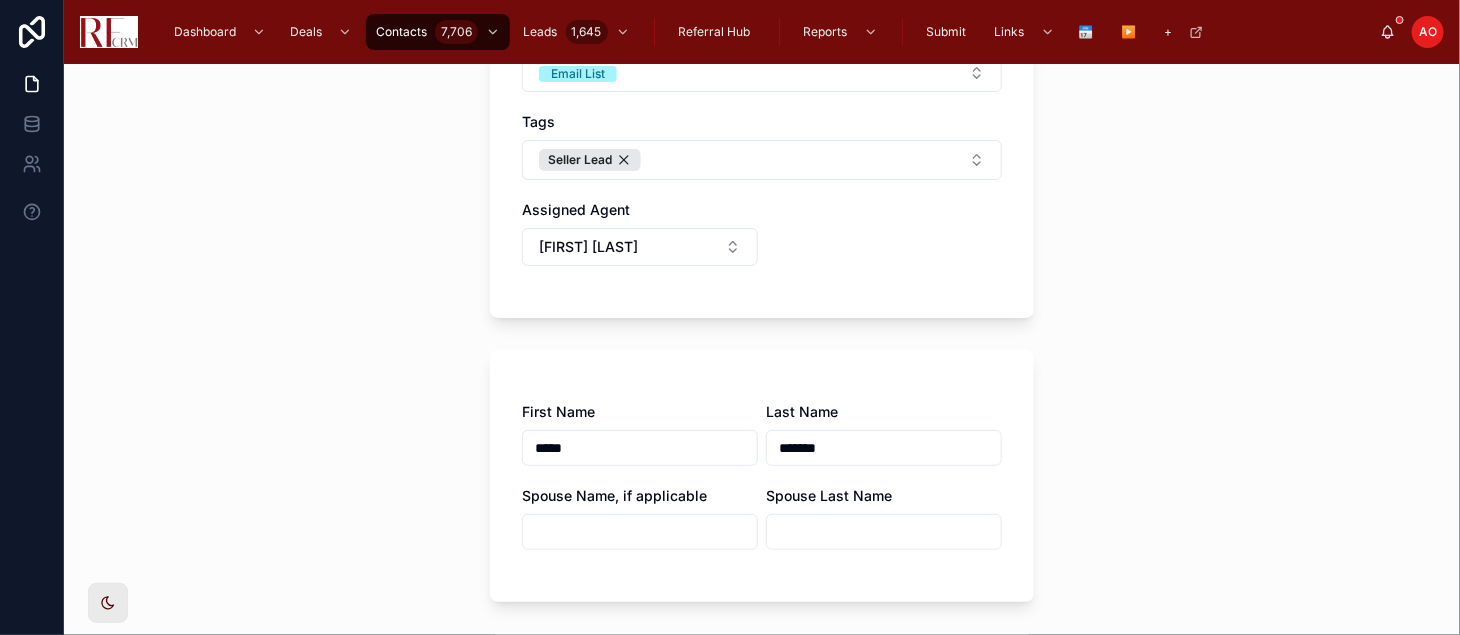 click on "Contacts + New Contact + New Contact Contact Type Email List Tags Seller Lead Assigned Agent [FIRST] [LAST] First Name ***** Last Name ******* Spouse Name, if applicable Spouse Last Name Email Alternate Email Phone Phone Contact Alternate Phone Alternate Phone Contact Primary Address Country Notes Link to a New or Existing Lead Save" at bounding box center (762, 349) 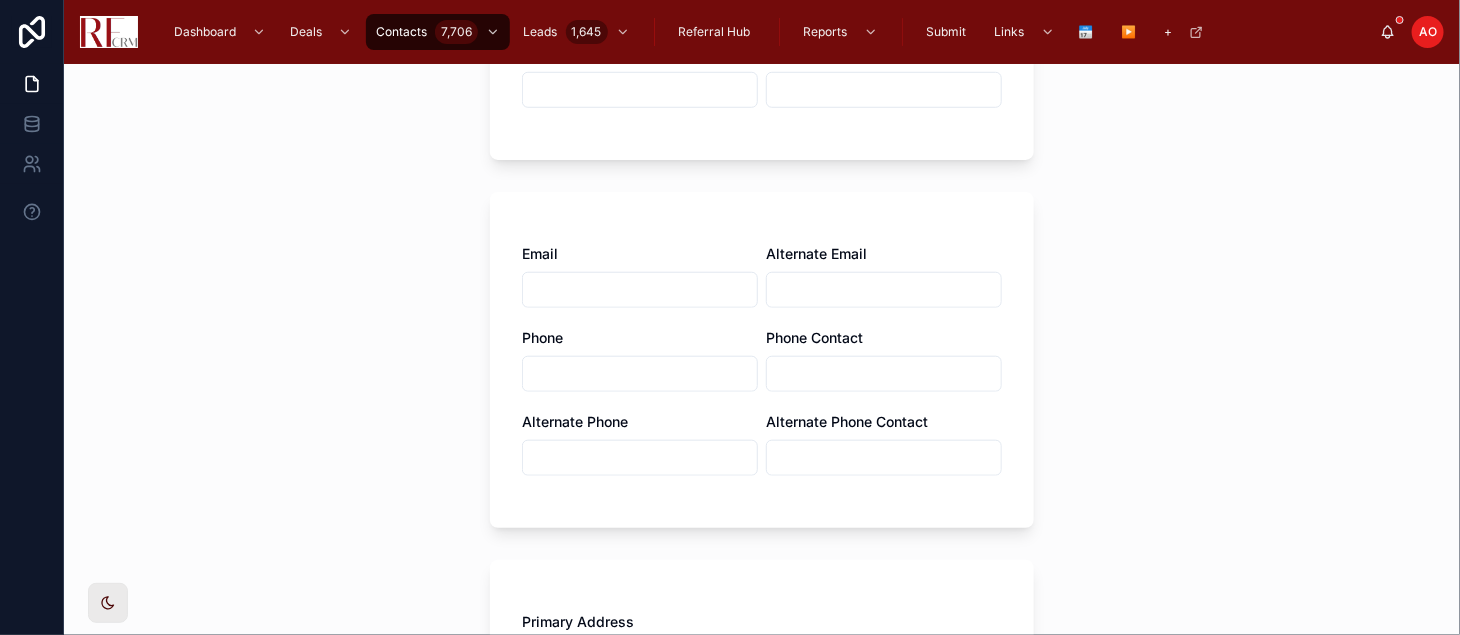 scroll, scrollTop: 666, scrollLeft: 0, axis: vertical 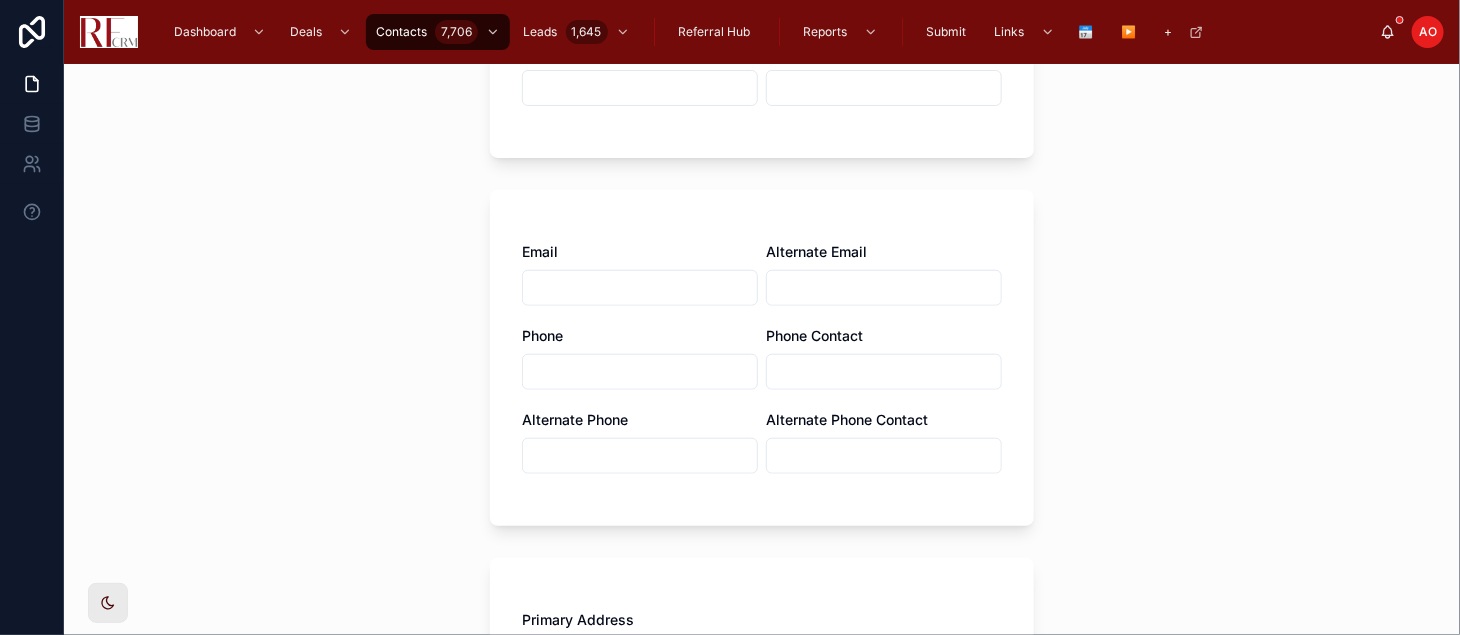 click at bounding box center (640, 288) 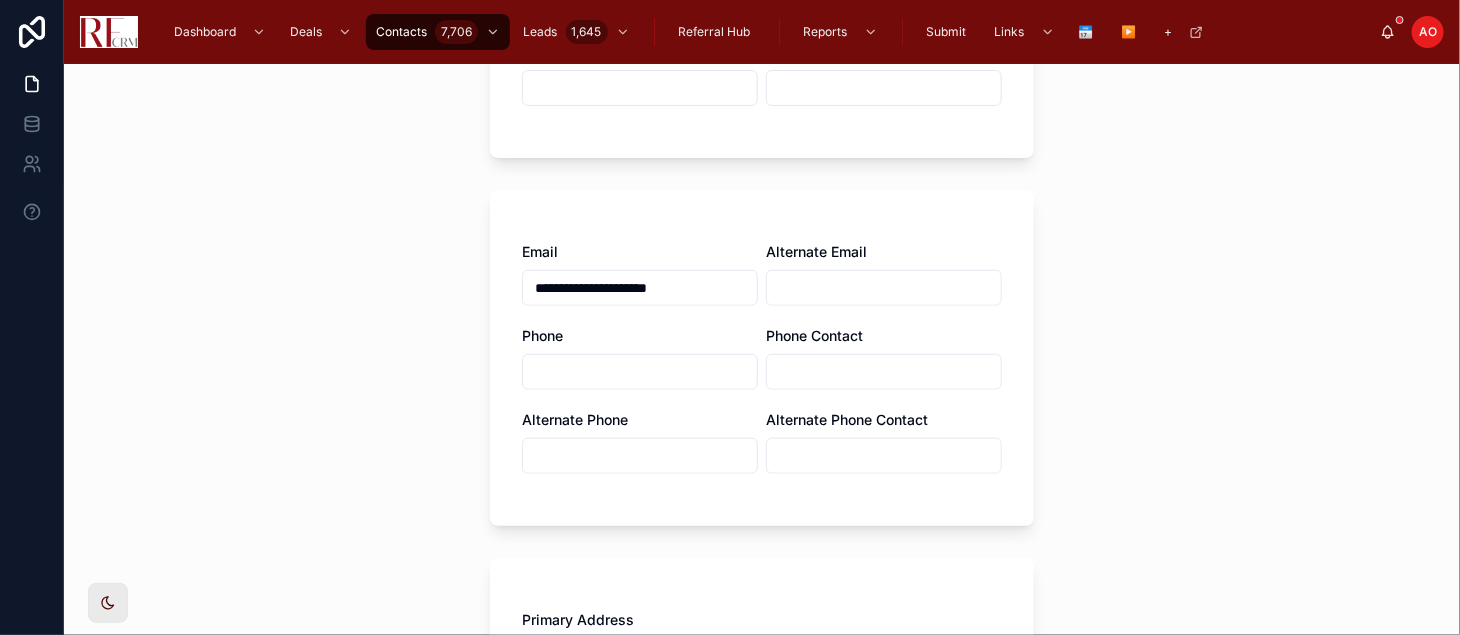 type on "**********" 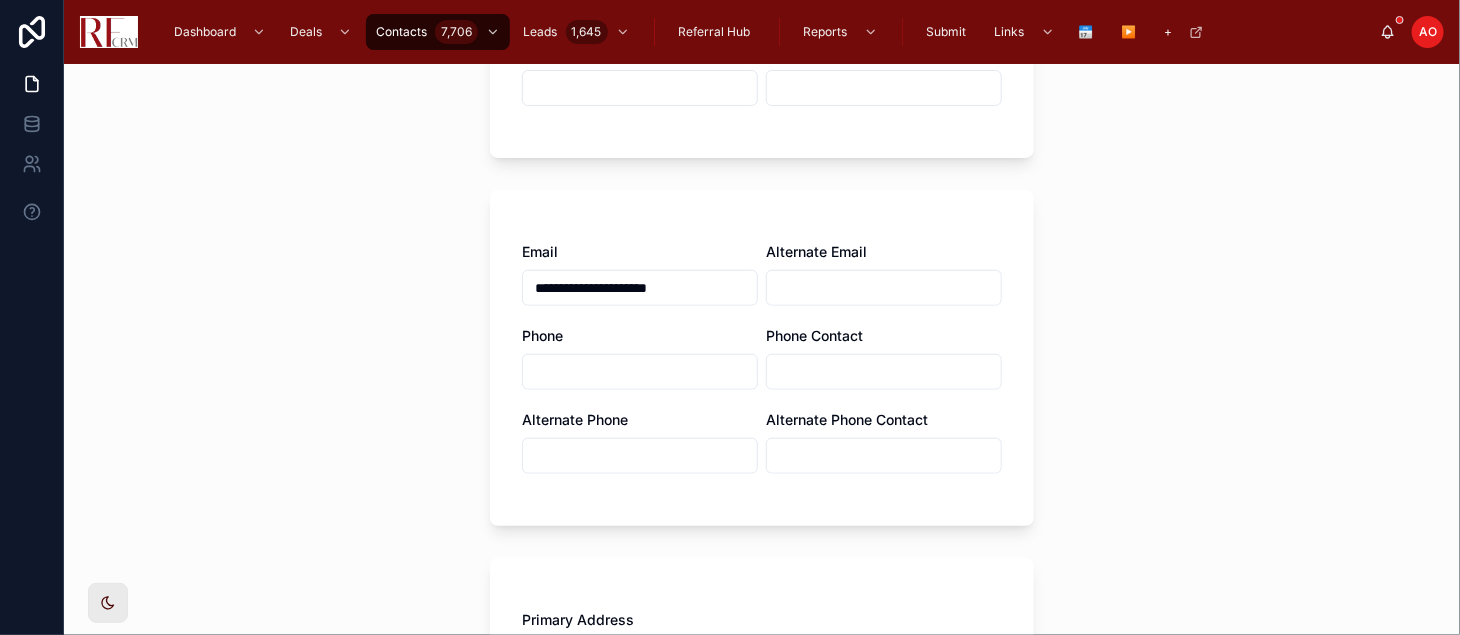 click at bounding box center (640, 372) 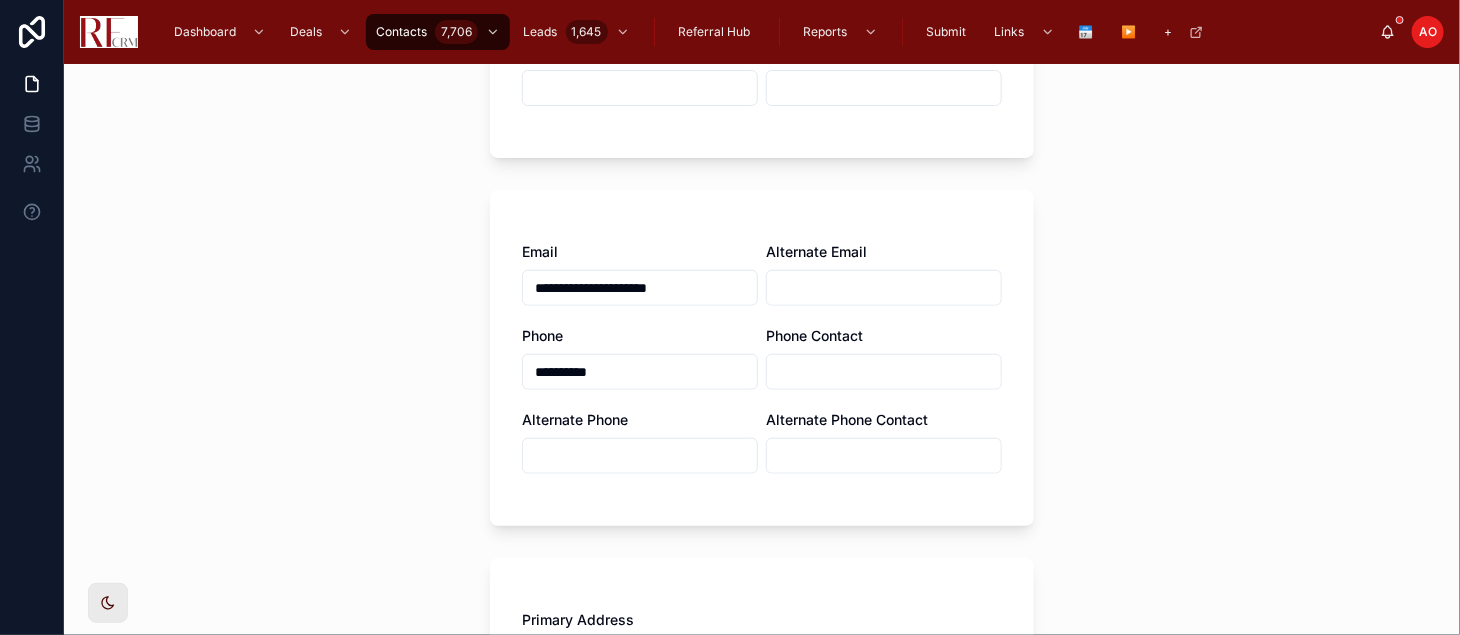 type on "**********" 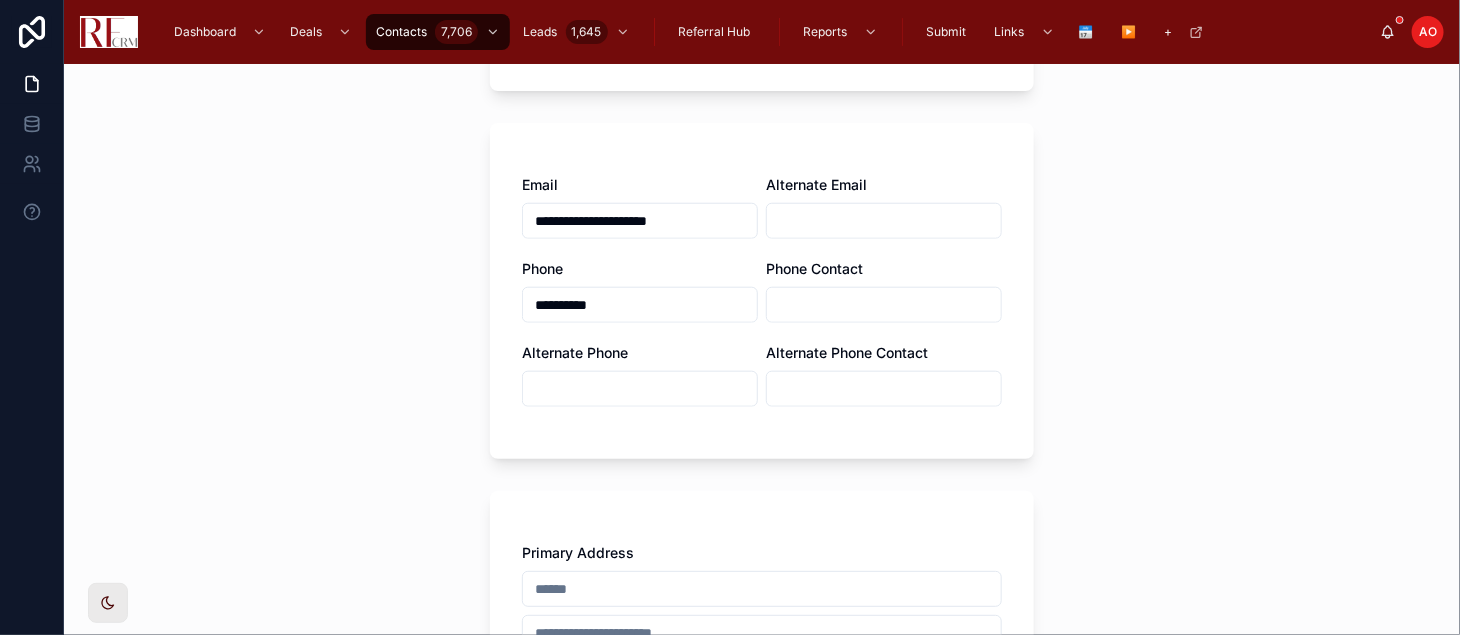 scroll, scrollTop: 888, scrollLeft: 0, axis: vertical 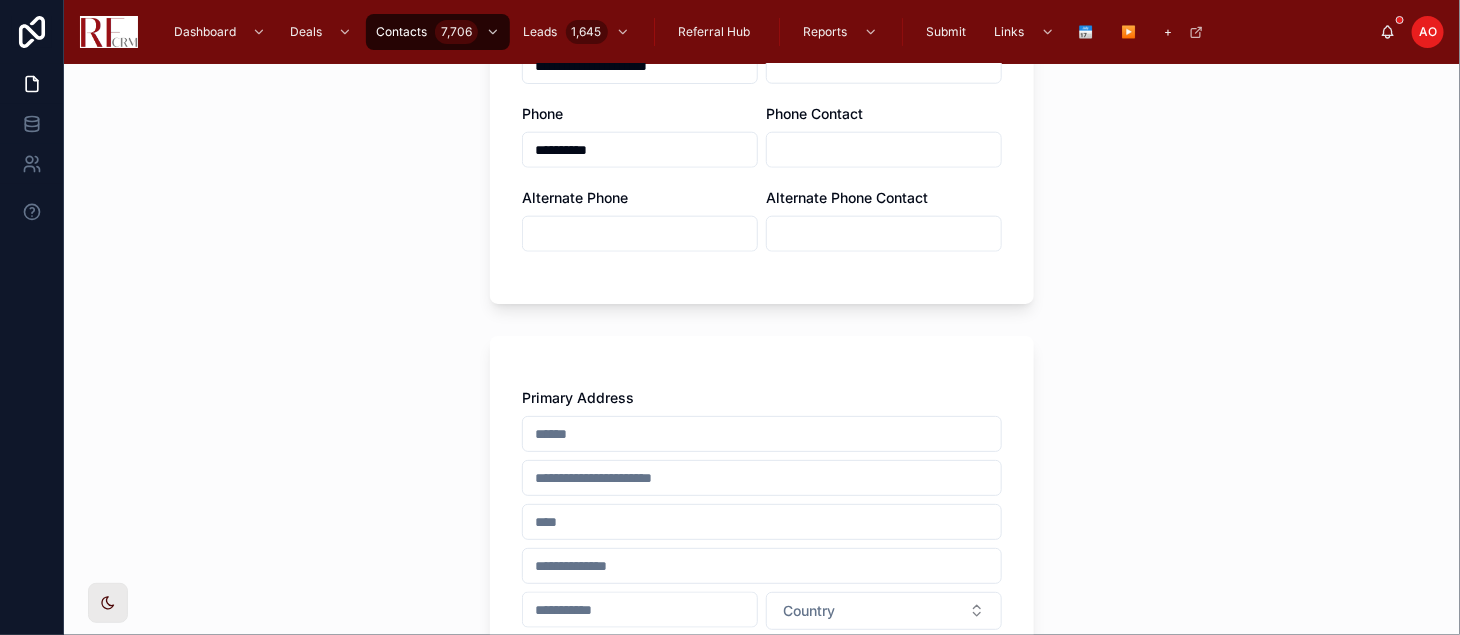 click at bounding box center [762, 434] 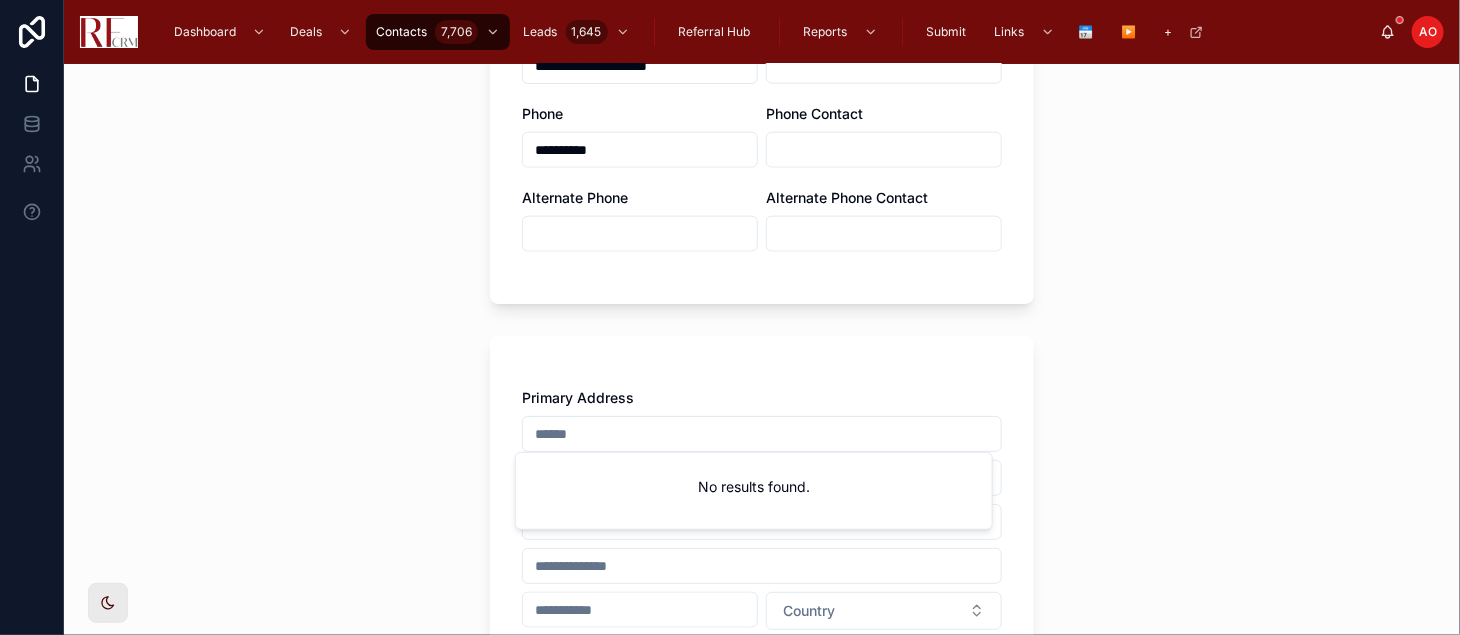 paste on "**********" 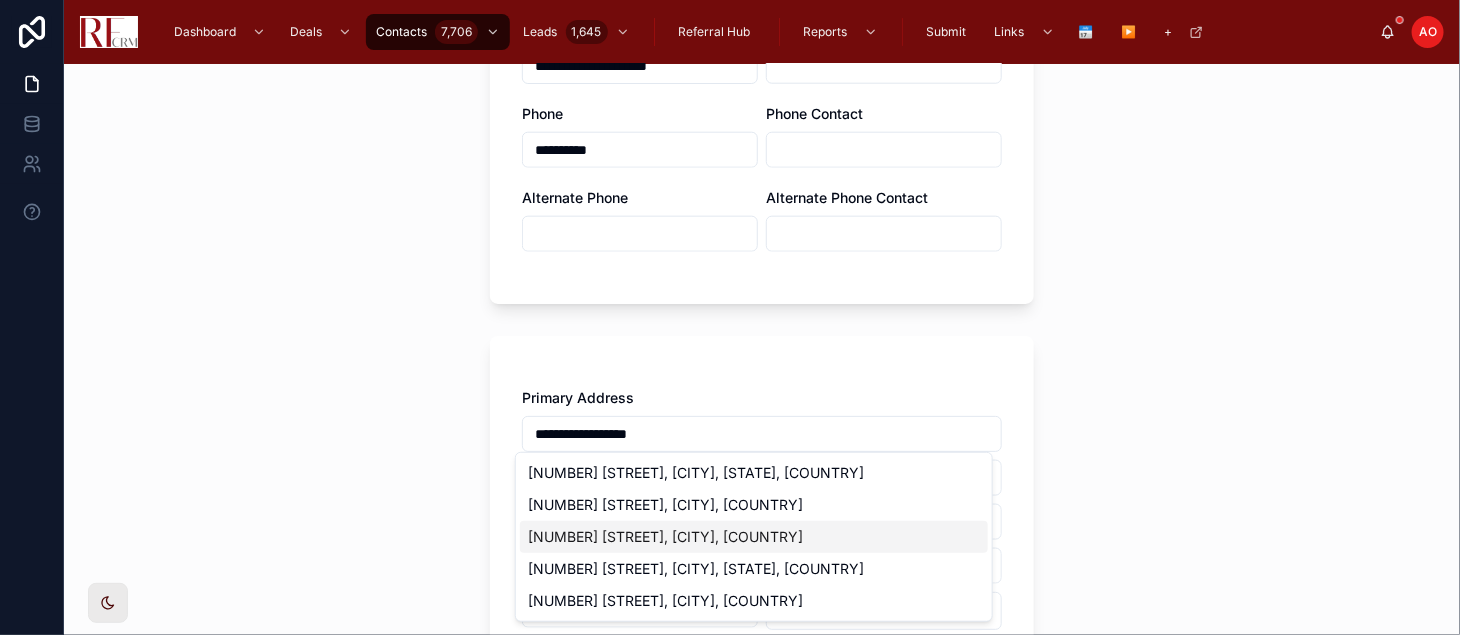 click on "[NUMBER] [STREET], [CITY], [COUNTRY]" at bounding box center (754, 537) 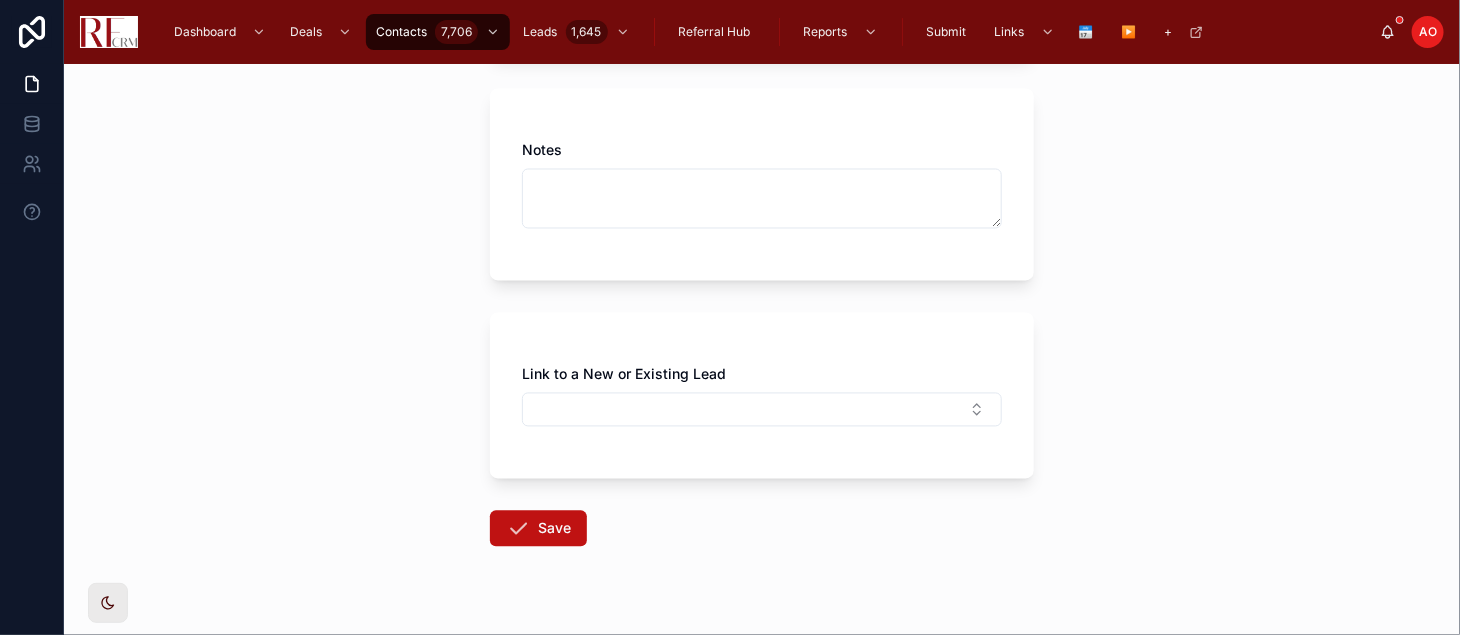 scroll, scrollTop: 1552, scrollLeft: 0, axis: vertical 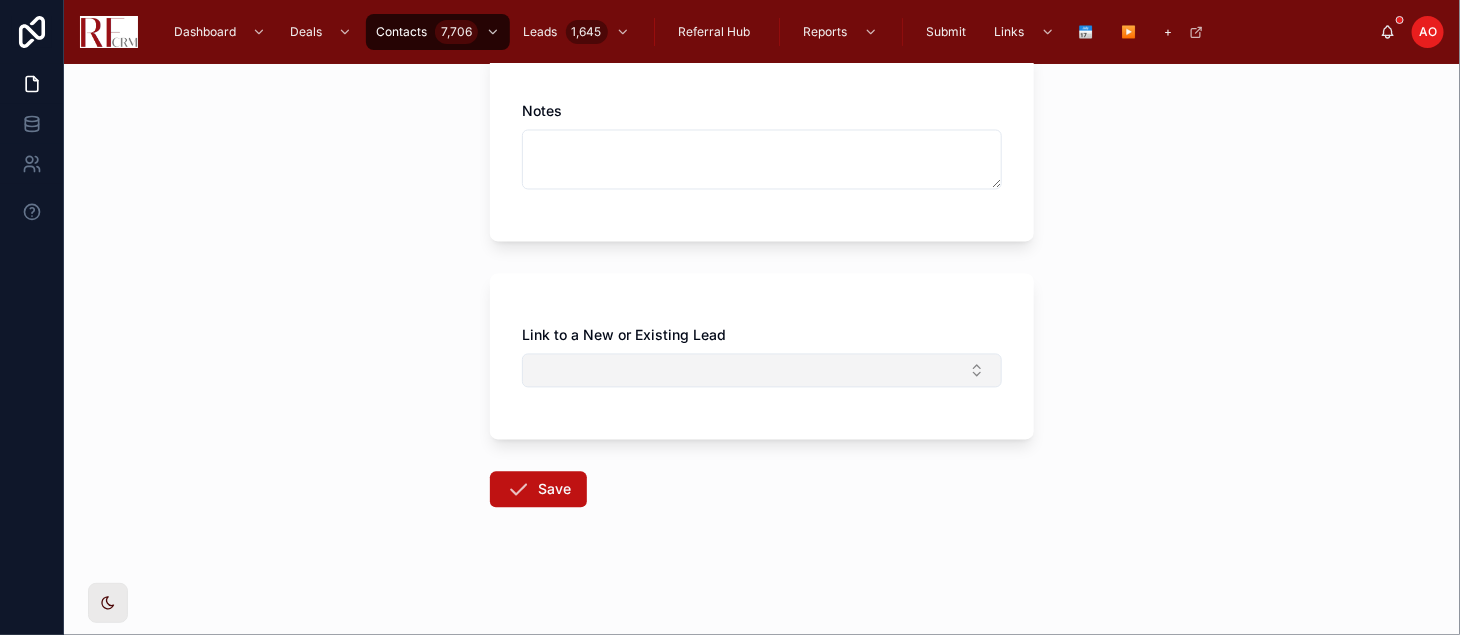 type on "**********" 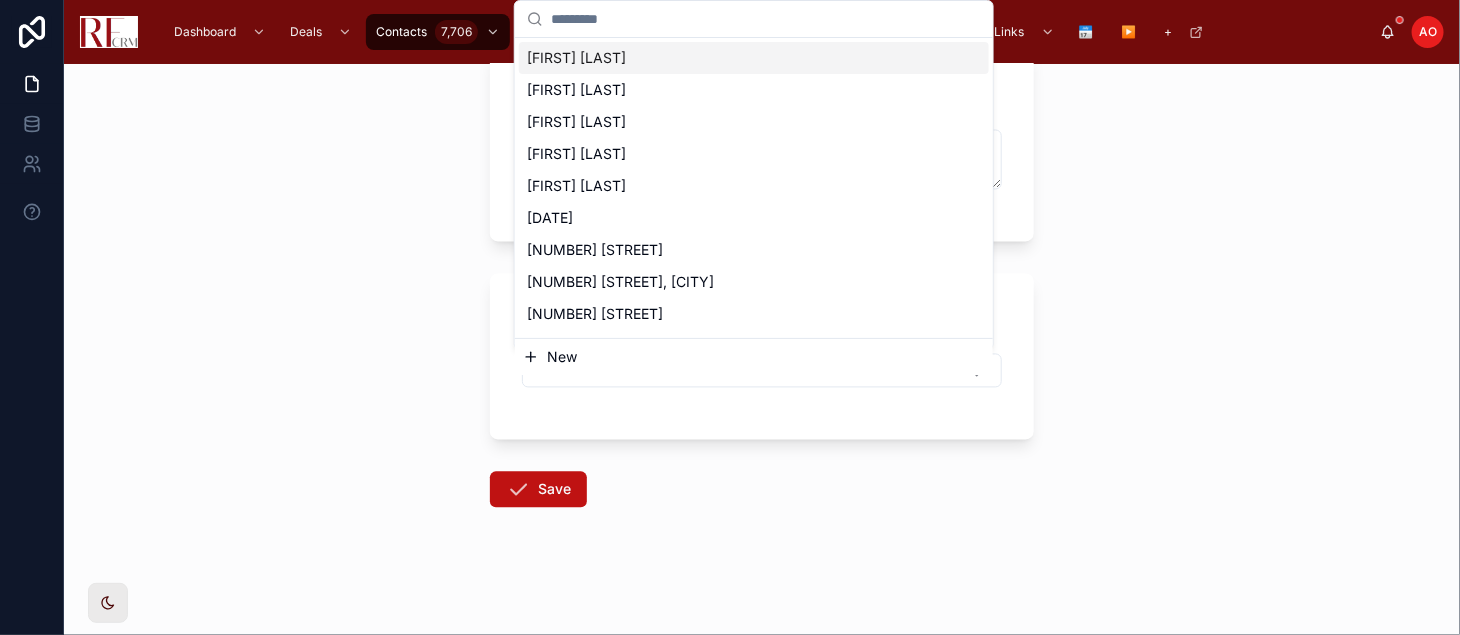 click on "New" at bounding box center [562, 357] 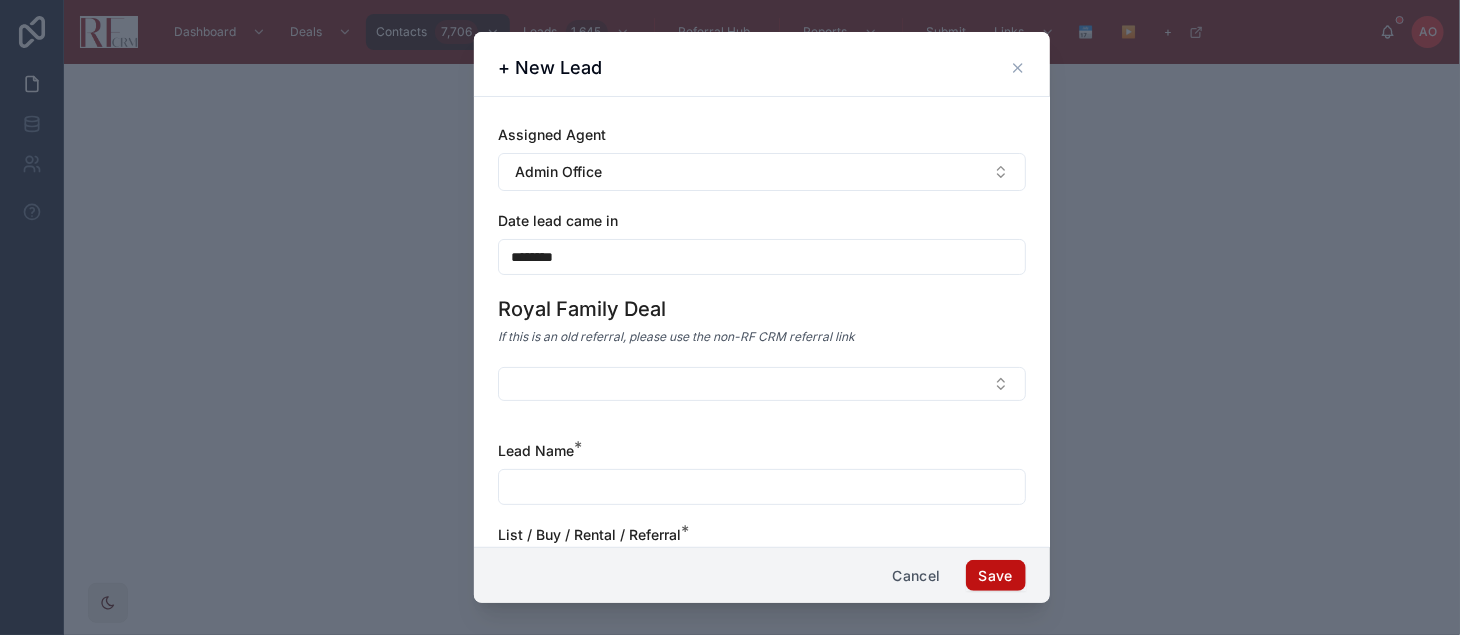 click at bounding box center (762, 487) 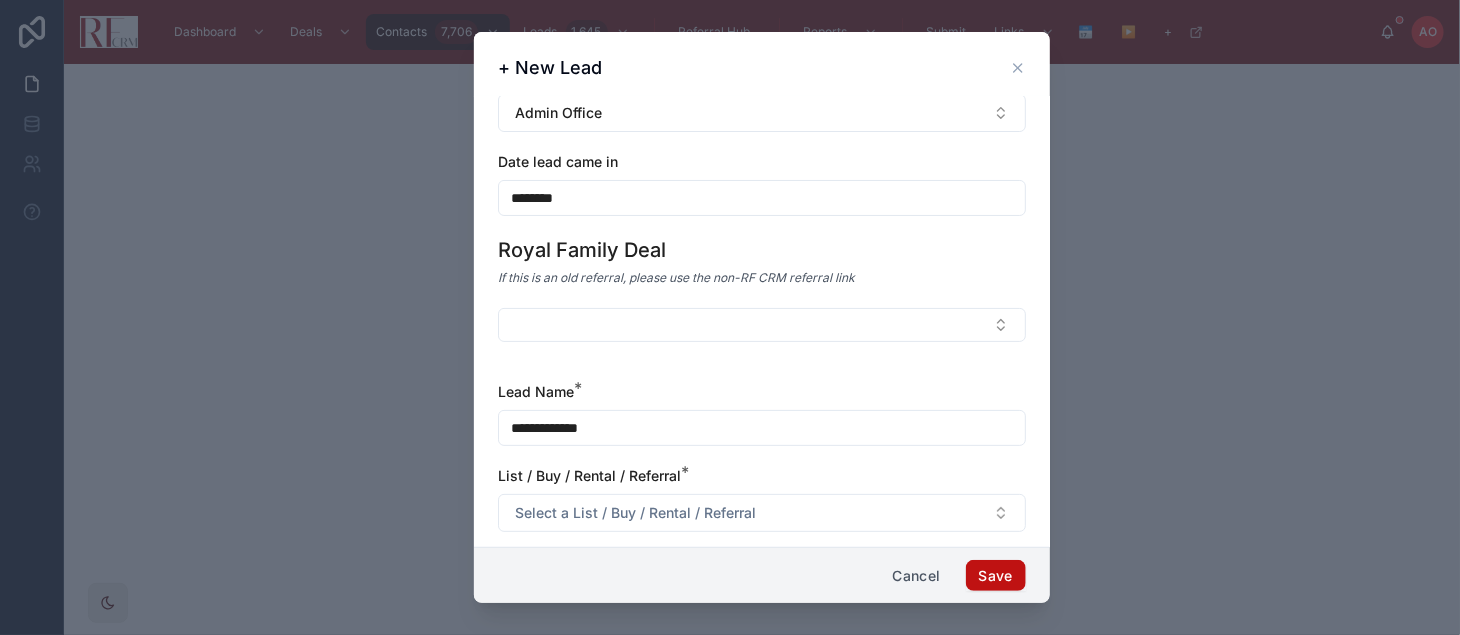 scroll, scrollTop: 111, scrollLeft: 0, axis: vertical 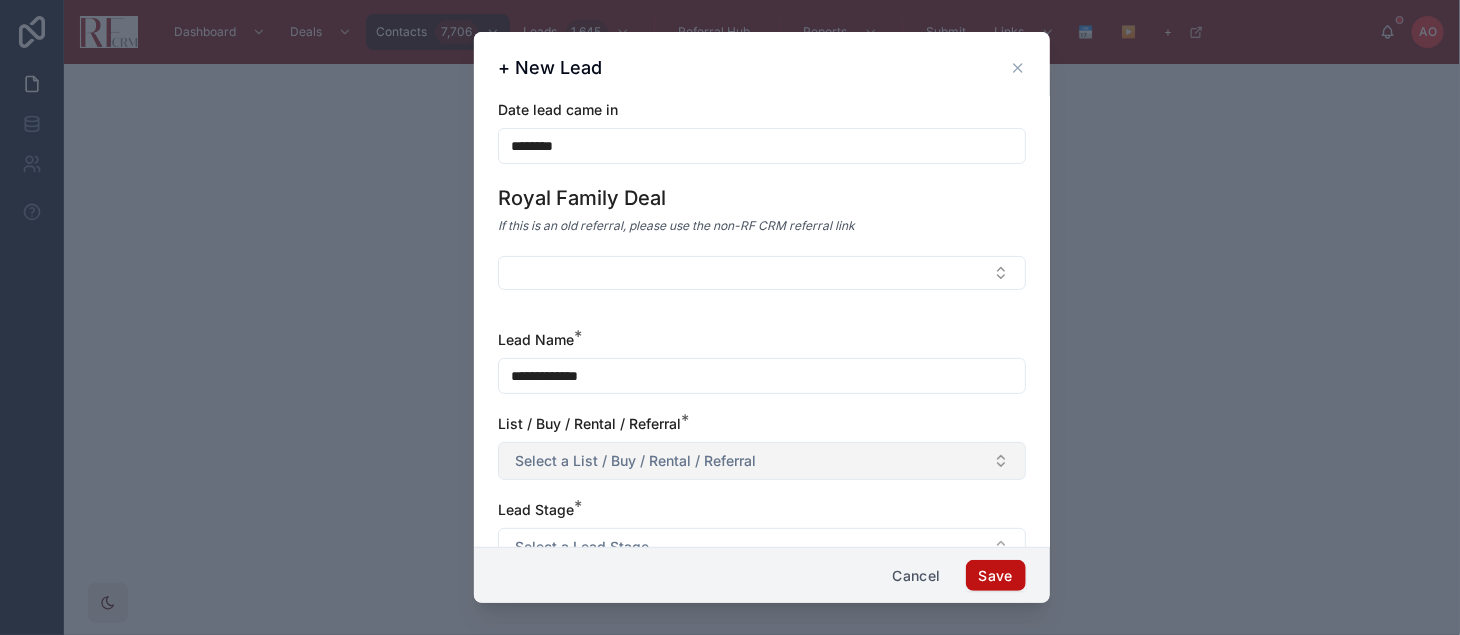 type on "**********" 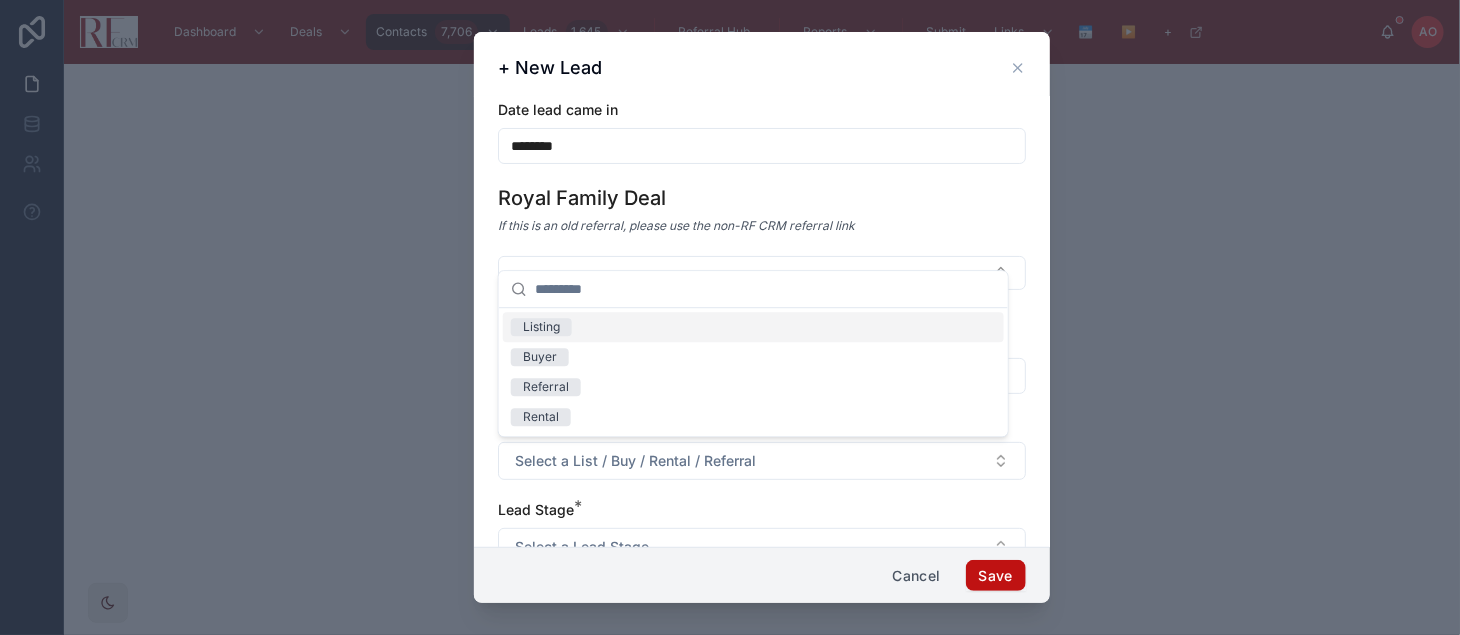 click on "Listing" at bounding box center [753, 327] 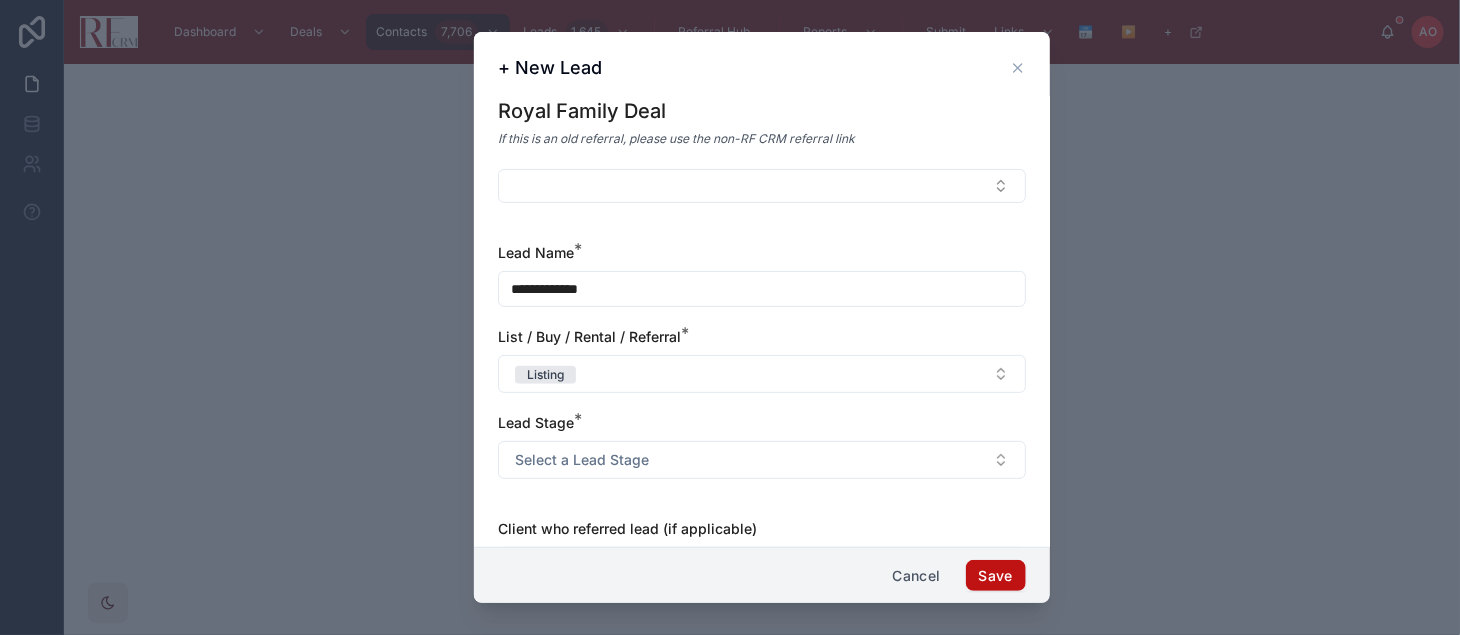 scroll, scrollTop: 333, scrollLeft: 0, axis: vertical 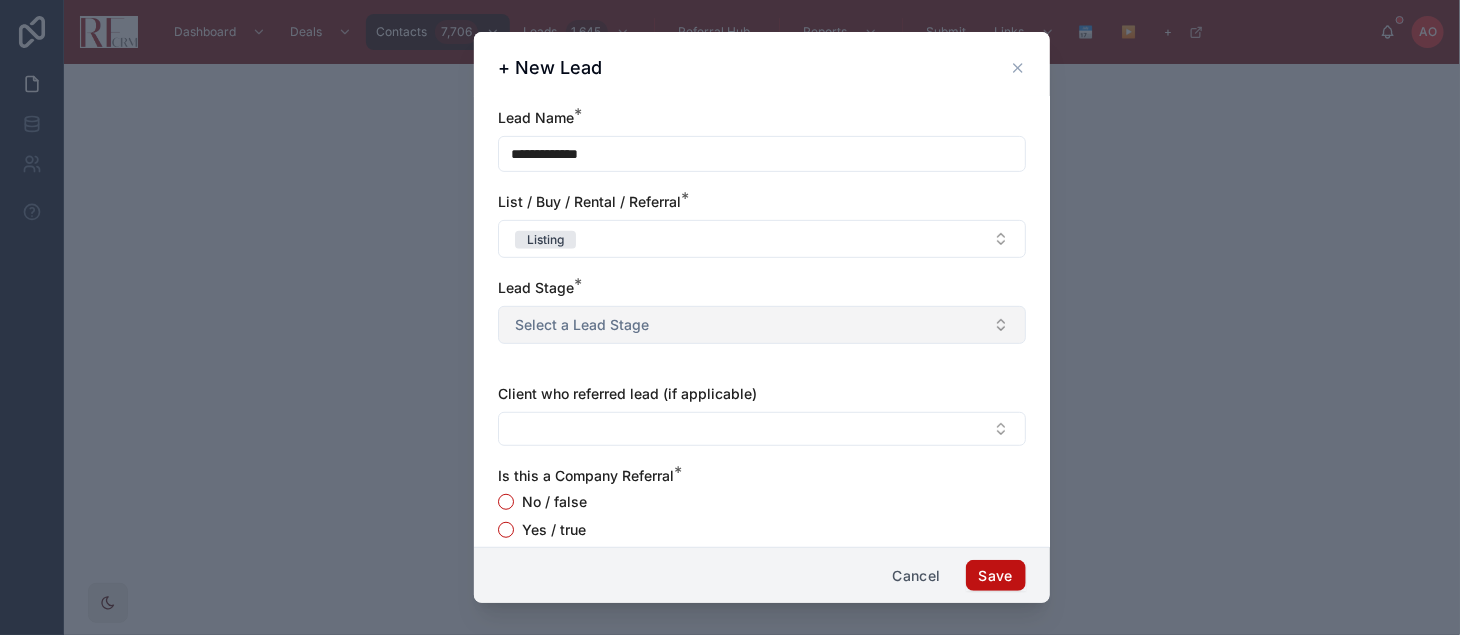 click on "Select a Lead Stage" at bounding box center [762, 325] 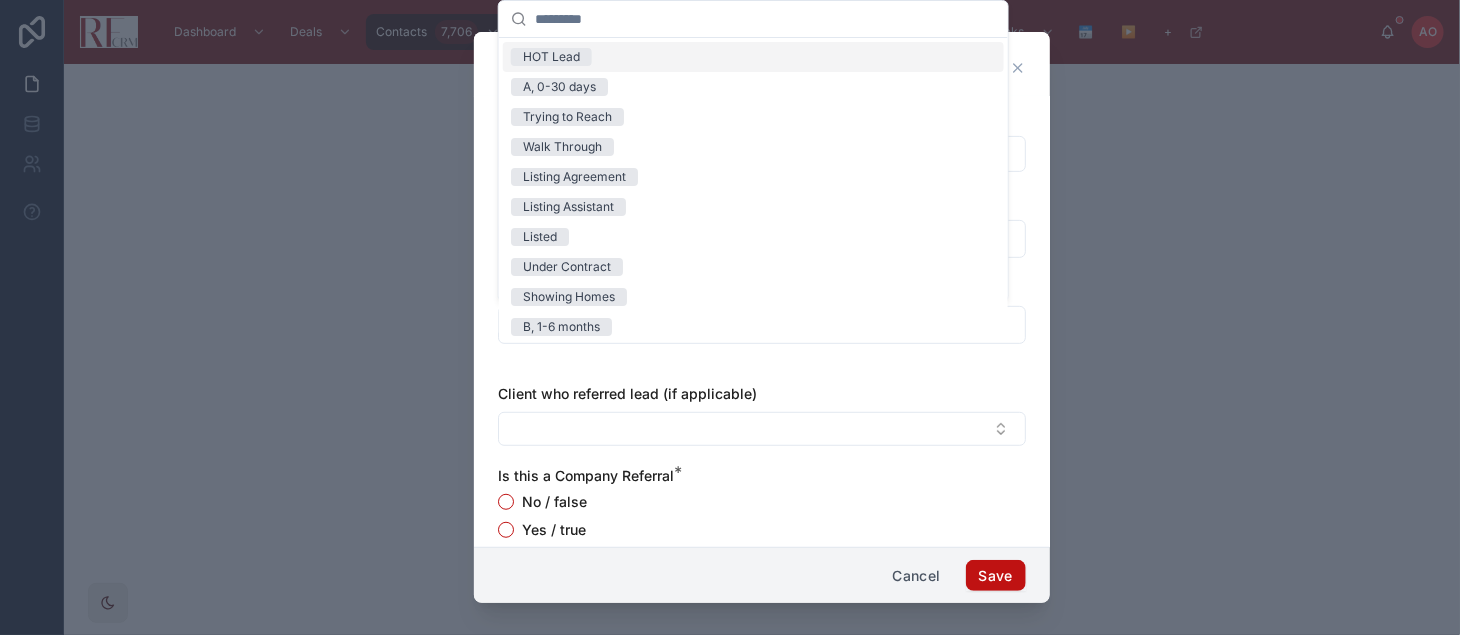 click on "HOT Lead" at bounding box center [551, 57] 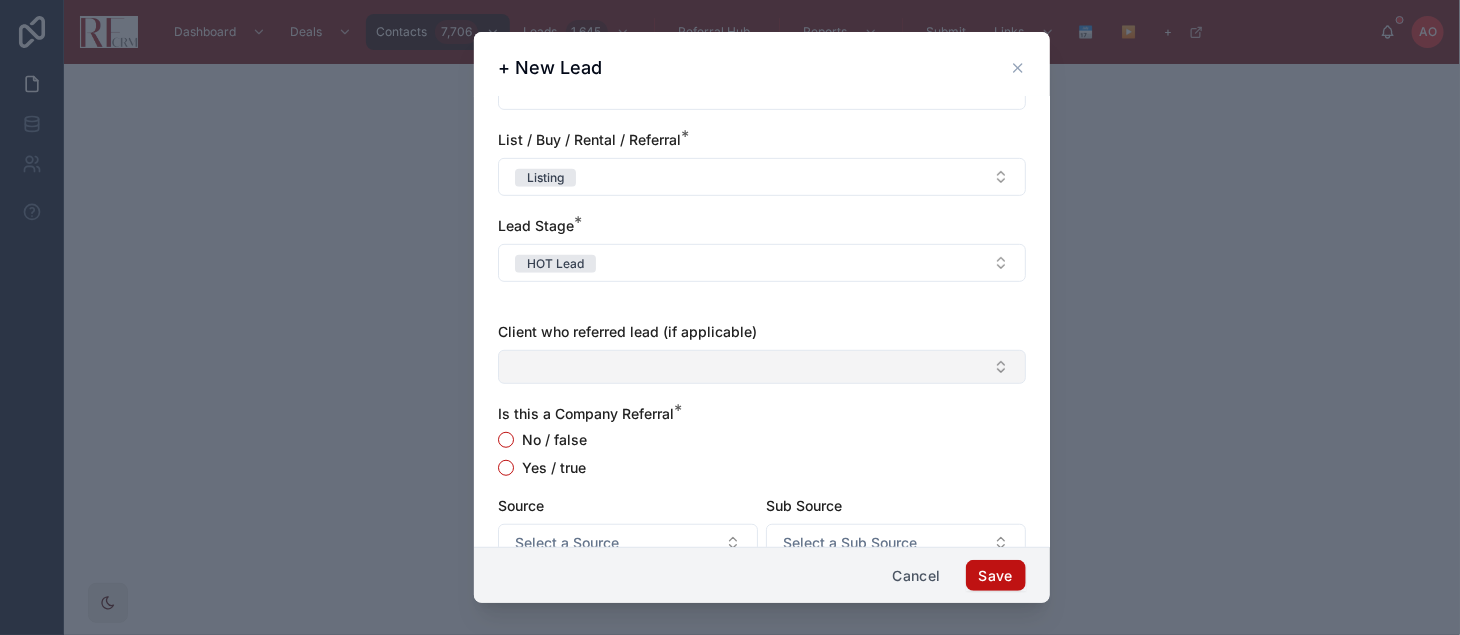 scroll, scrollTop: 444, scrollLeft: 0, axis: vertical 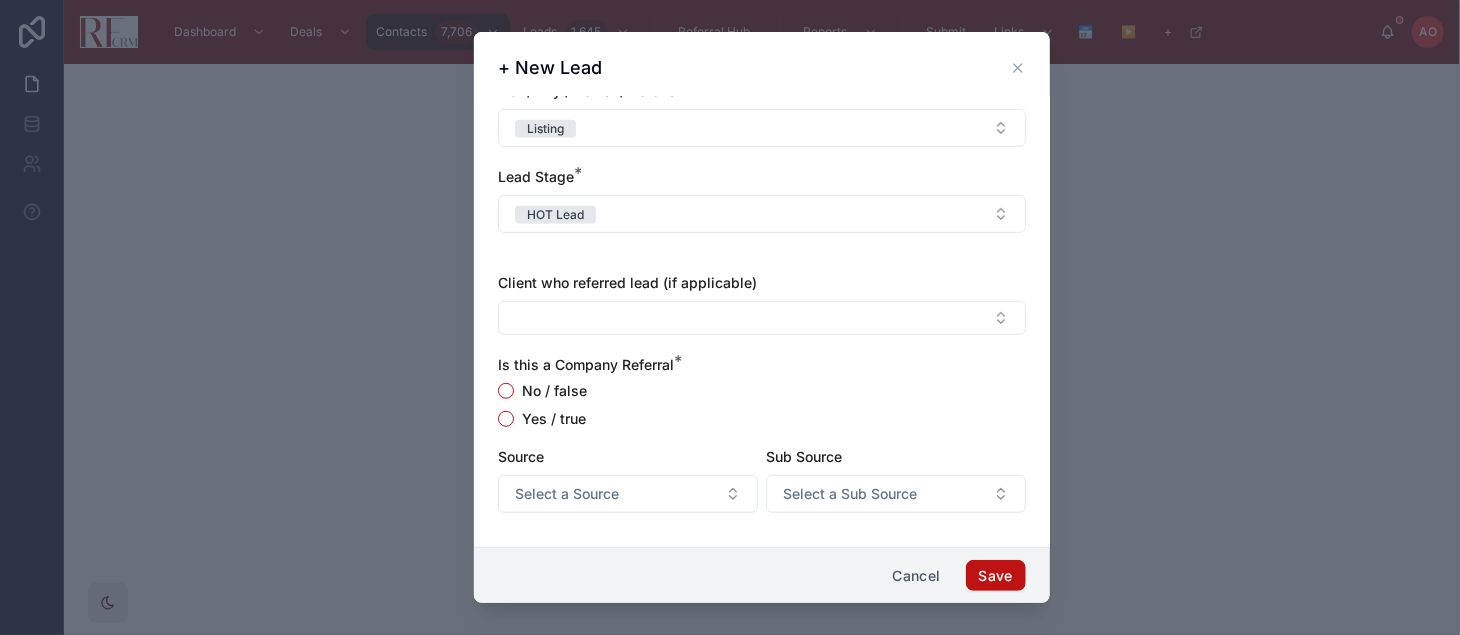 click on "Yes / true" at bounding box center (554, 419) 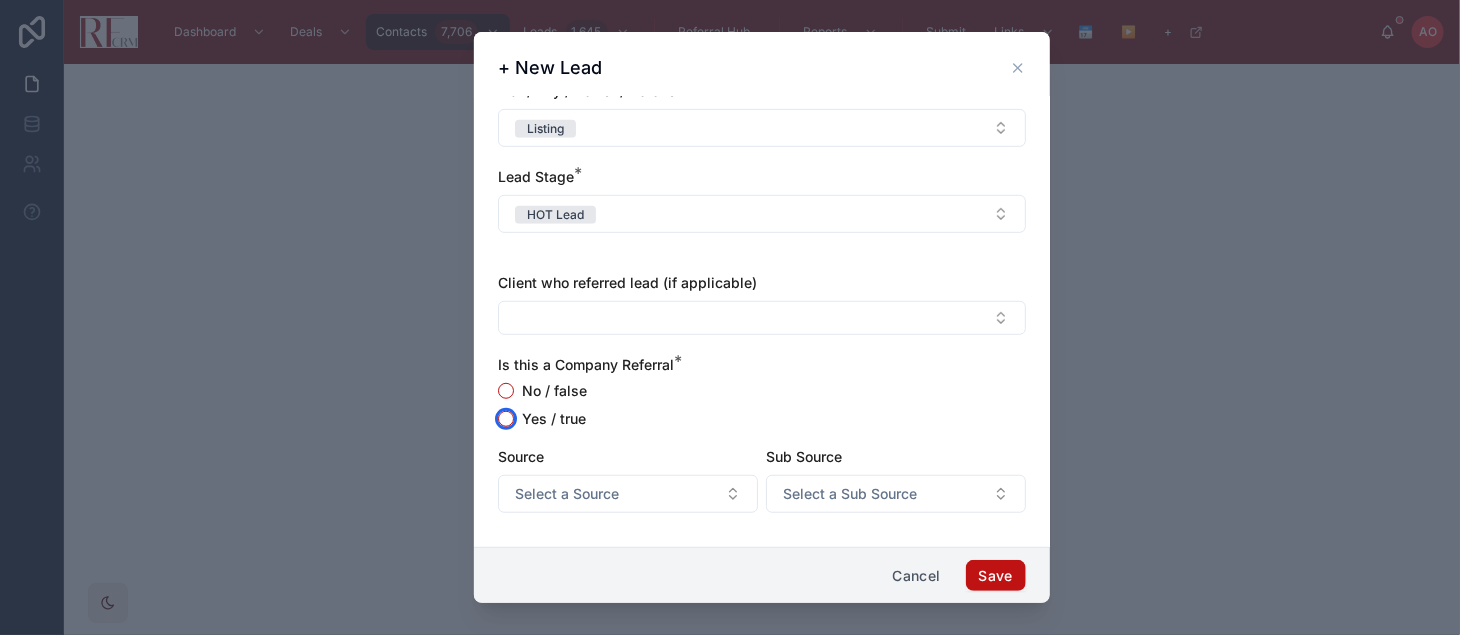 click on "Yes / true" at bounding box center (506, 419) 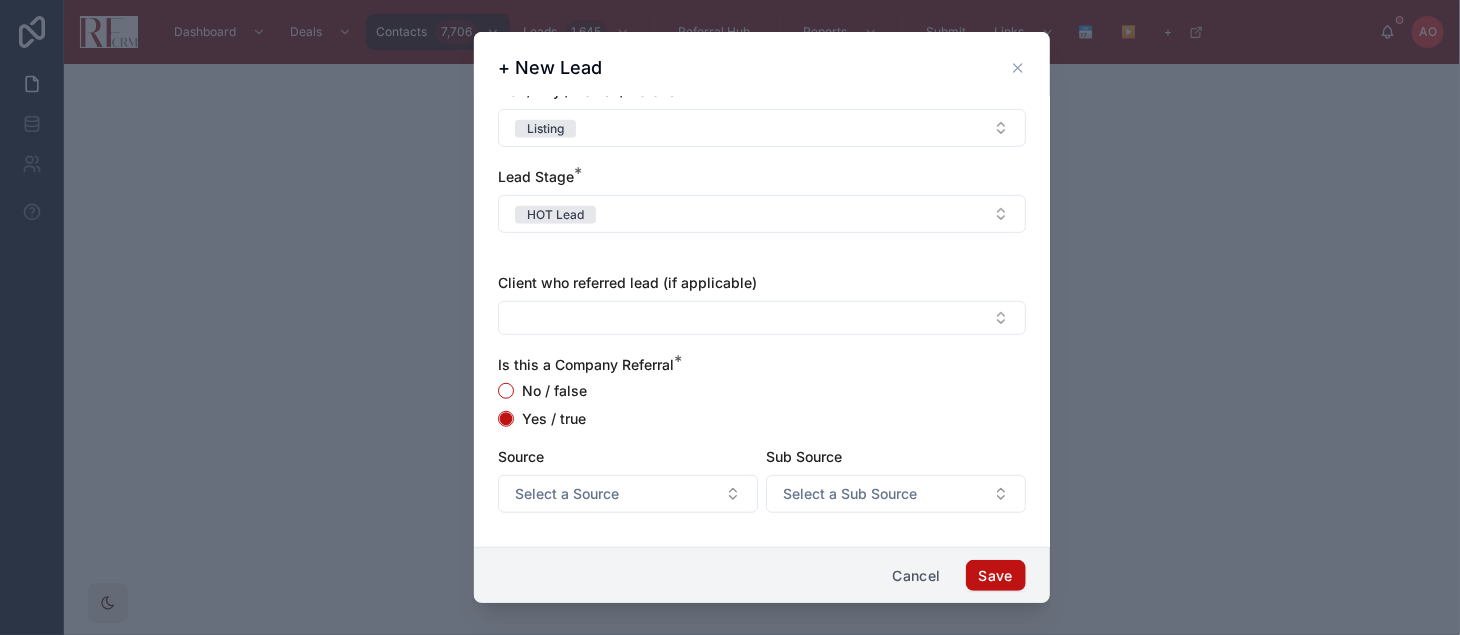 click on "Cancel Save" at bounding box center [762, 575] 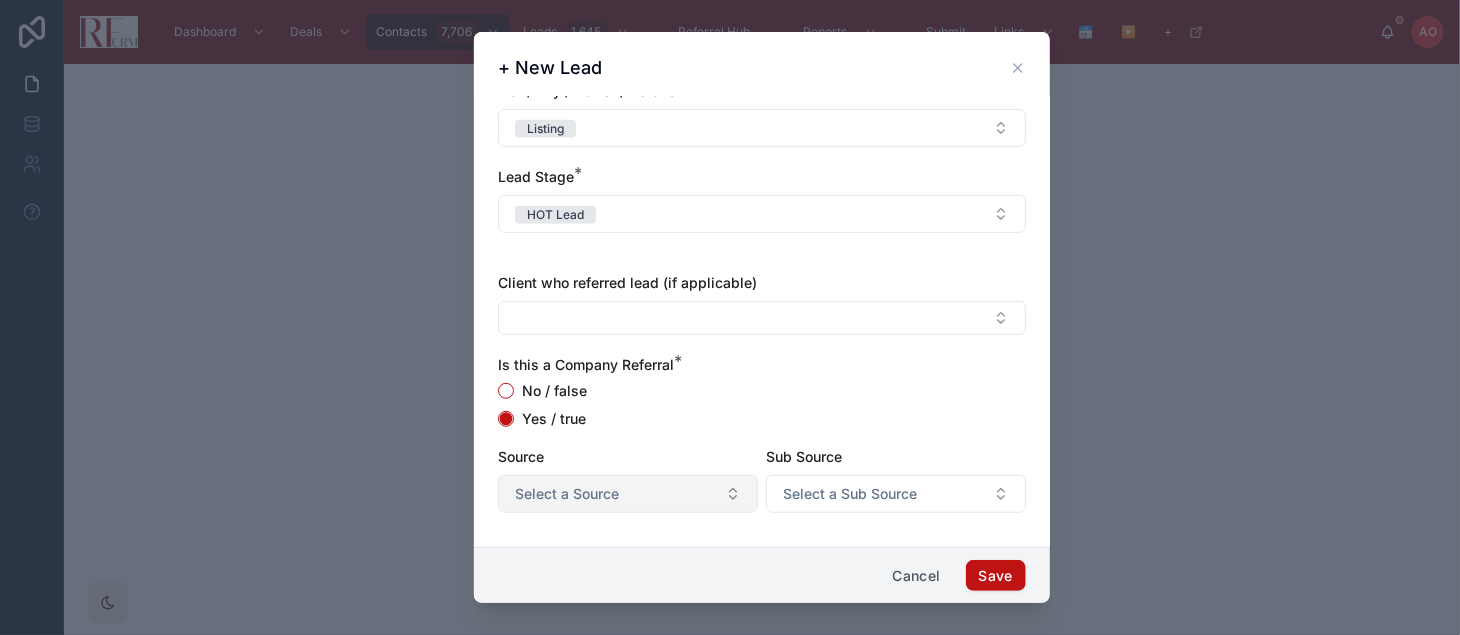 click on "Select a Source" at bounding box center (628, 494) 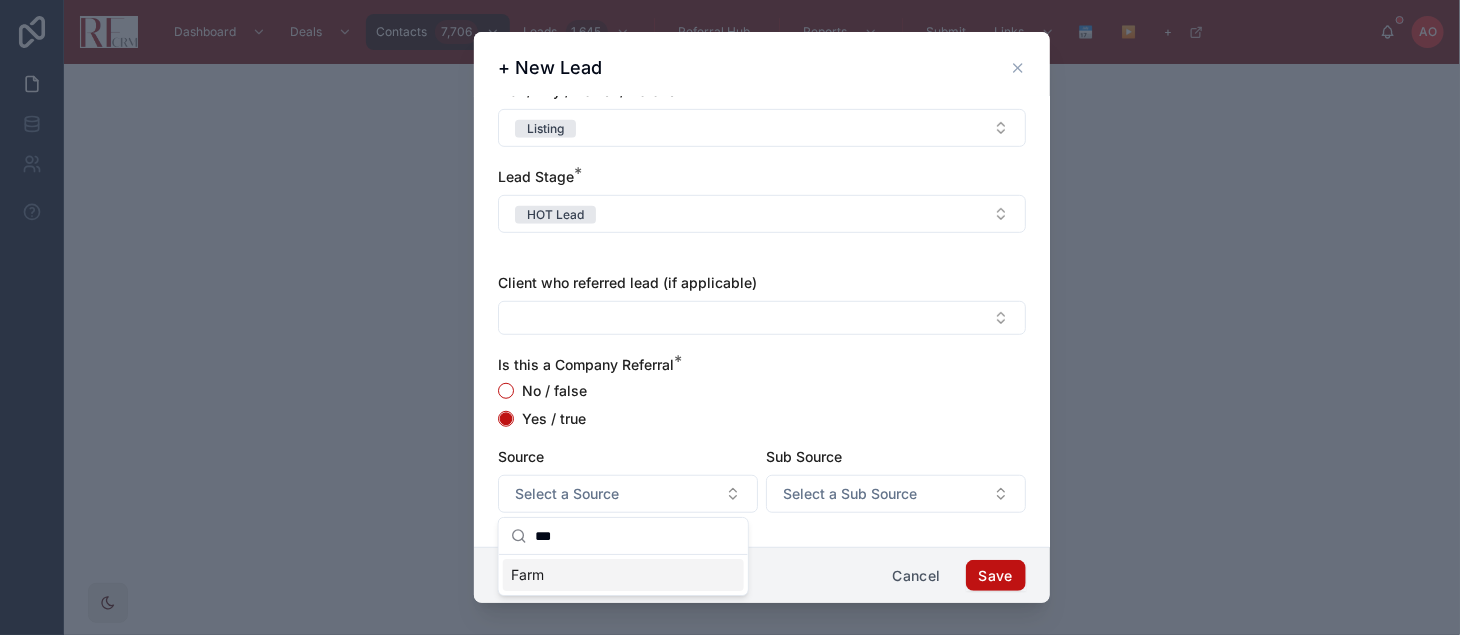 type on "***" 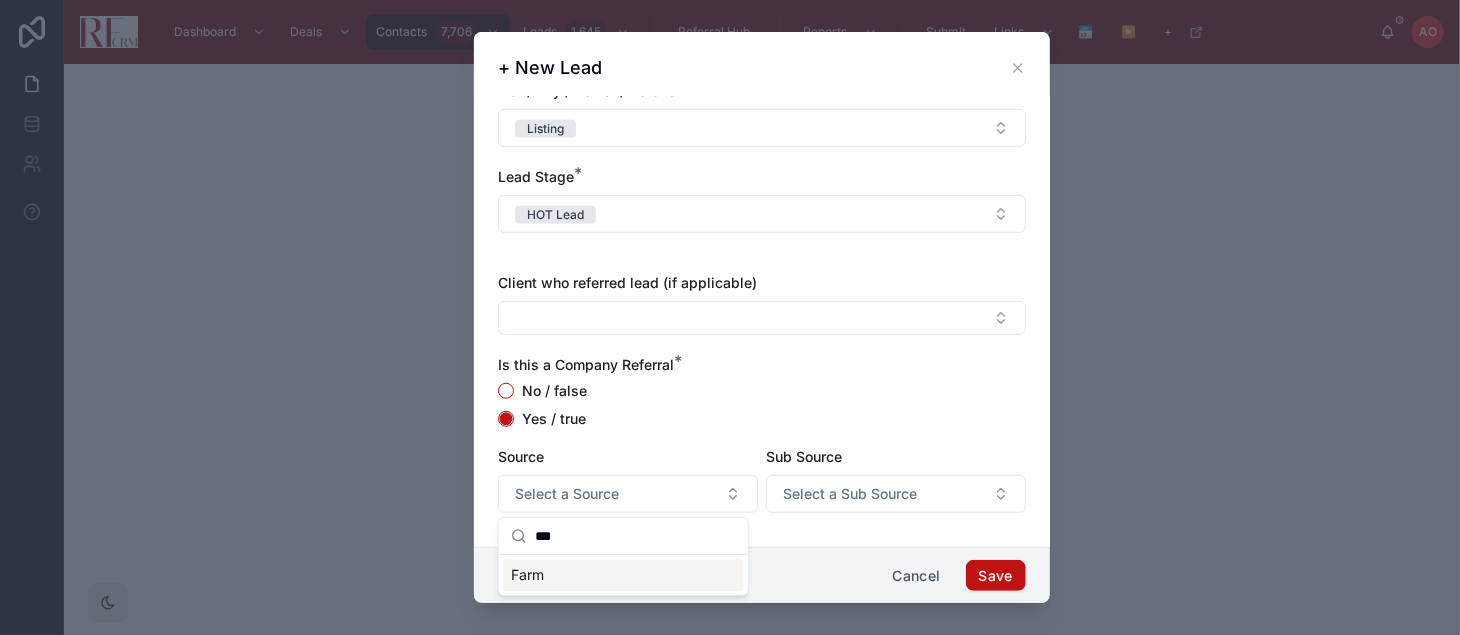 click on "Farm" at bounding box center [527, 575] 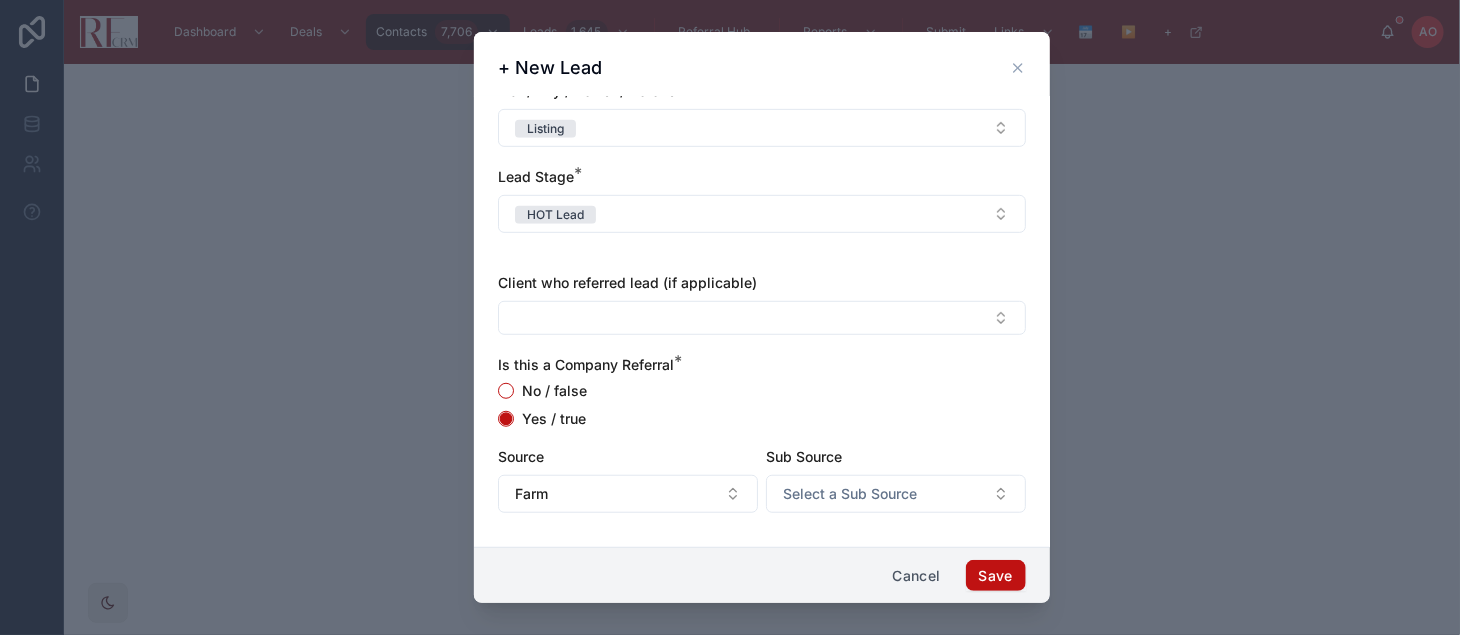scroll, scrollTop: 555, scrollLeft: 0, axis: vertical 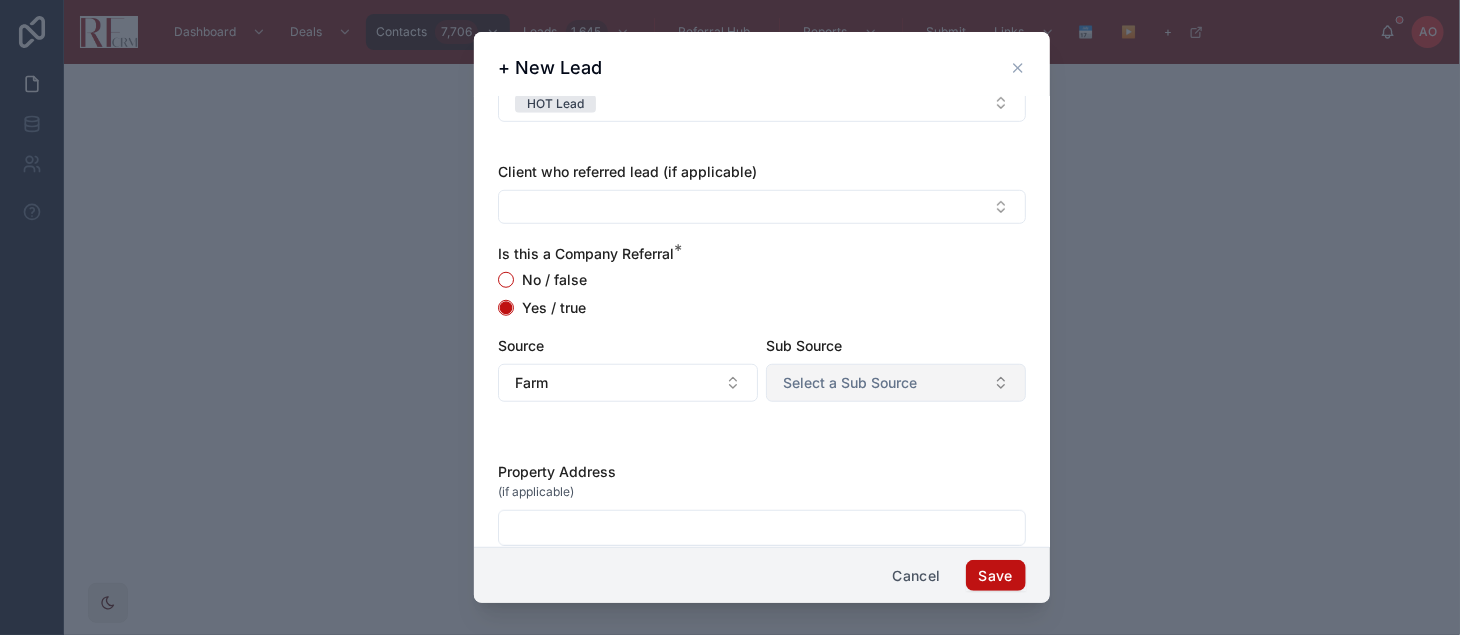 click on "Select a Sub Source" at bounding box center (896, 383) 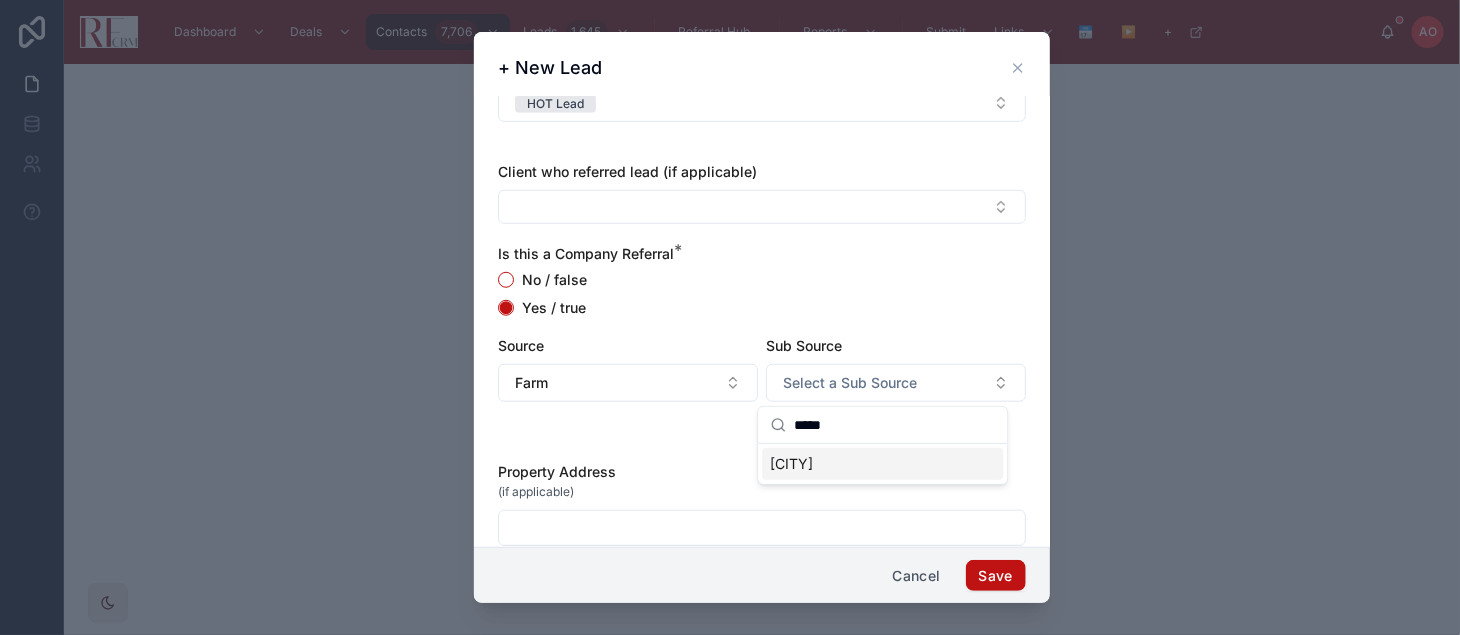 type on "*****" 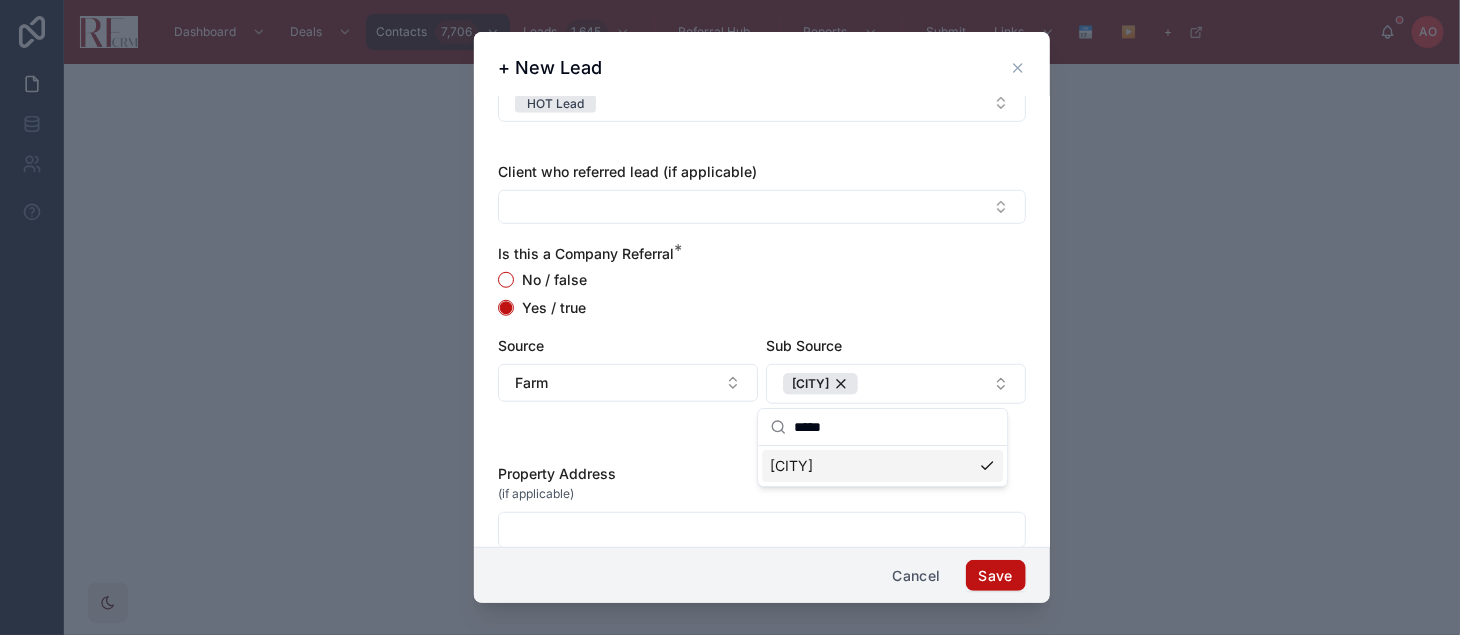click on "Yes / true" at bounding box center (762, 308) 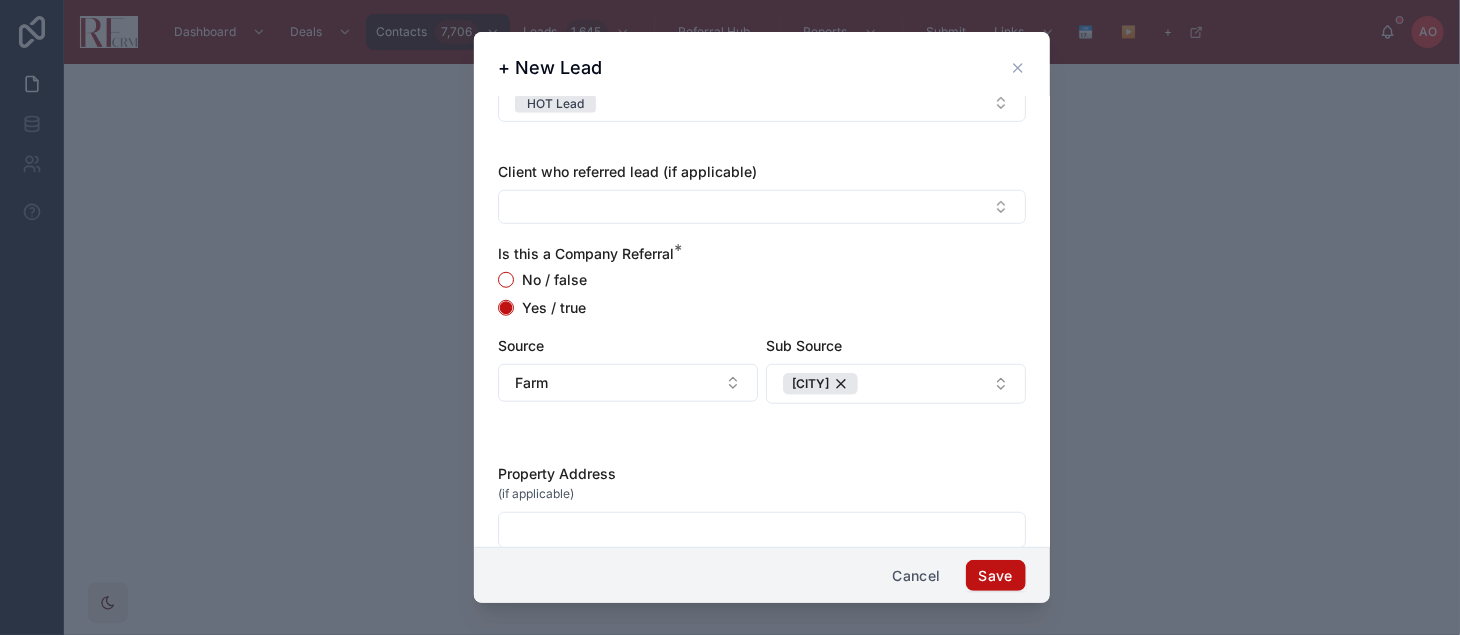 click at bounding box center [762, 530] 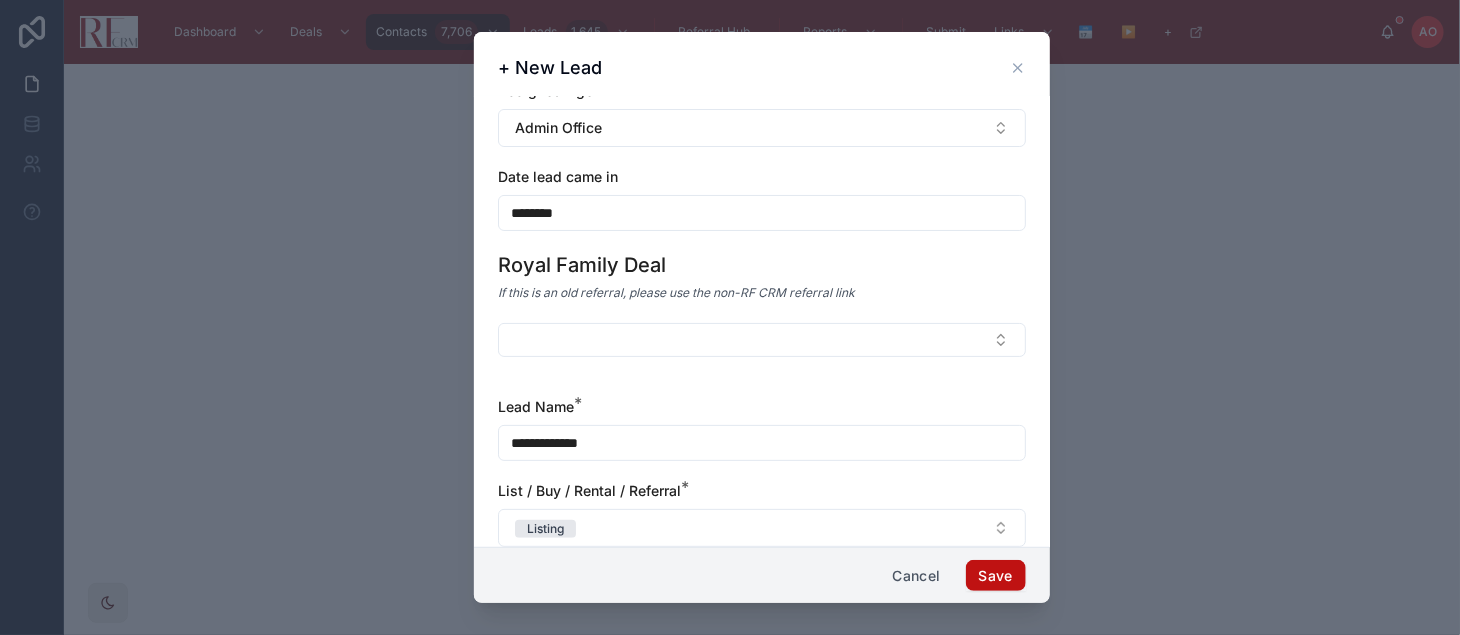 scroll, scrollTop: 36, scrollLeft: 0, axis: vertical 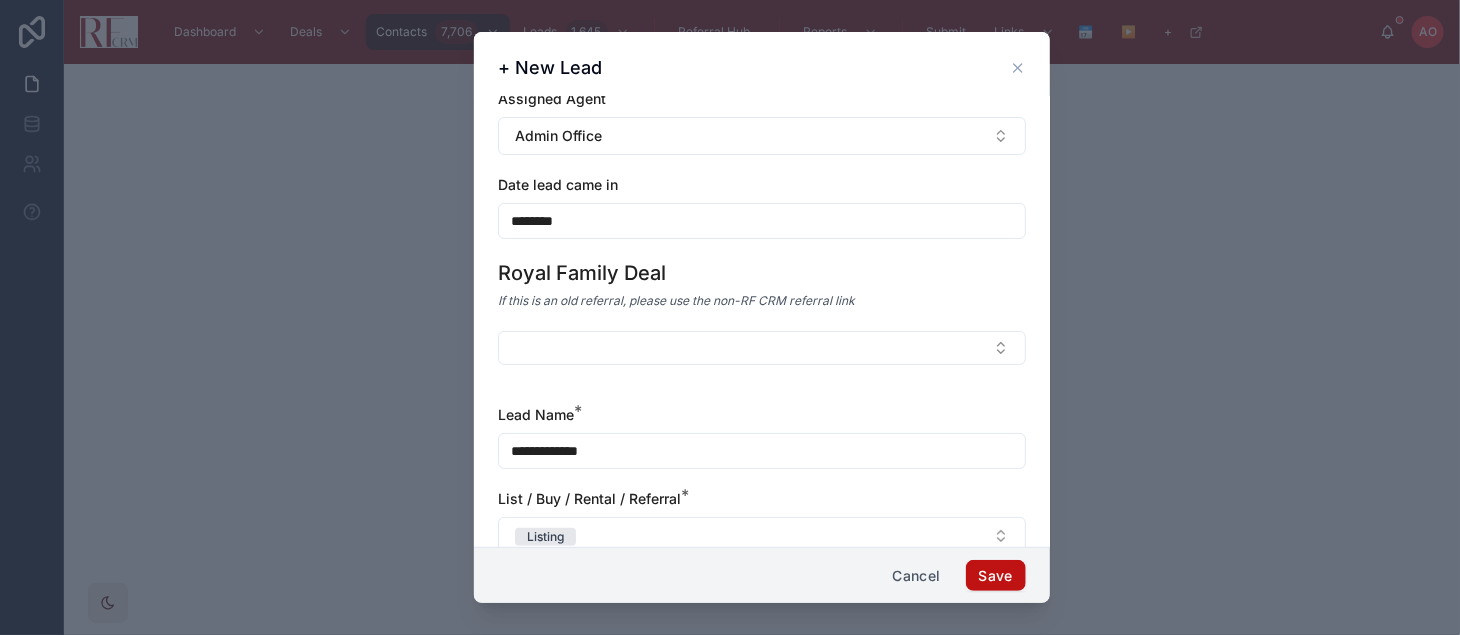 type on "**********" 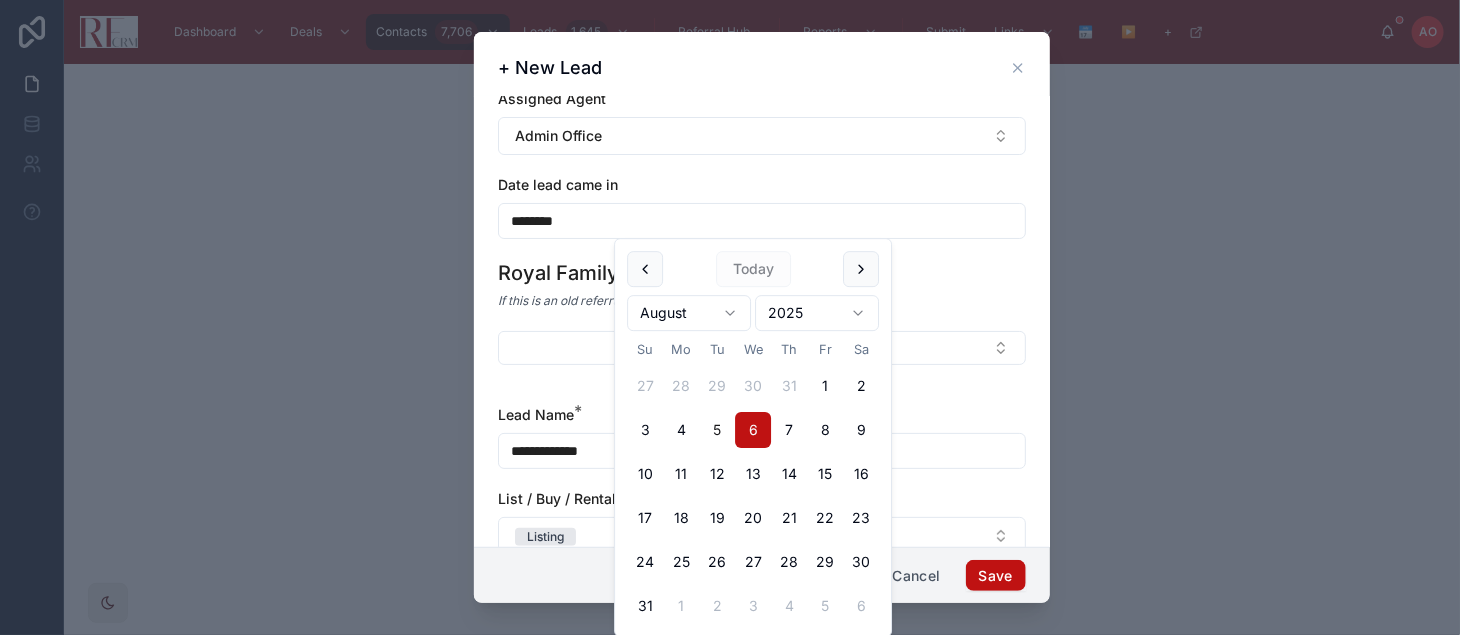 click on "5" at bounding box center (717, 430) 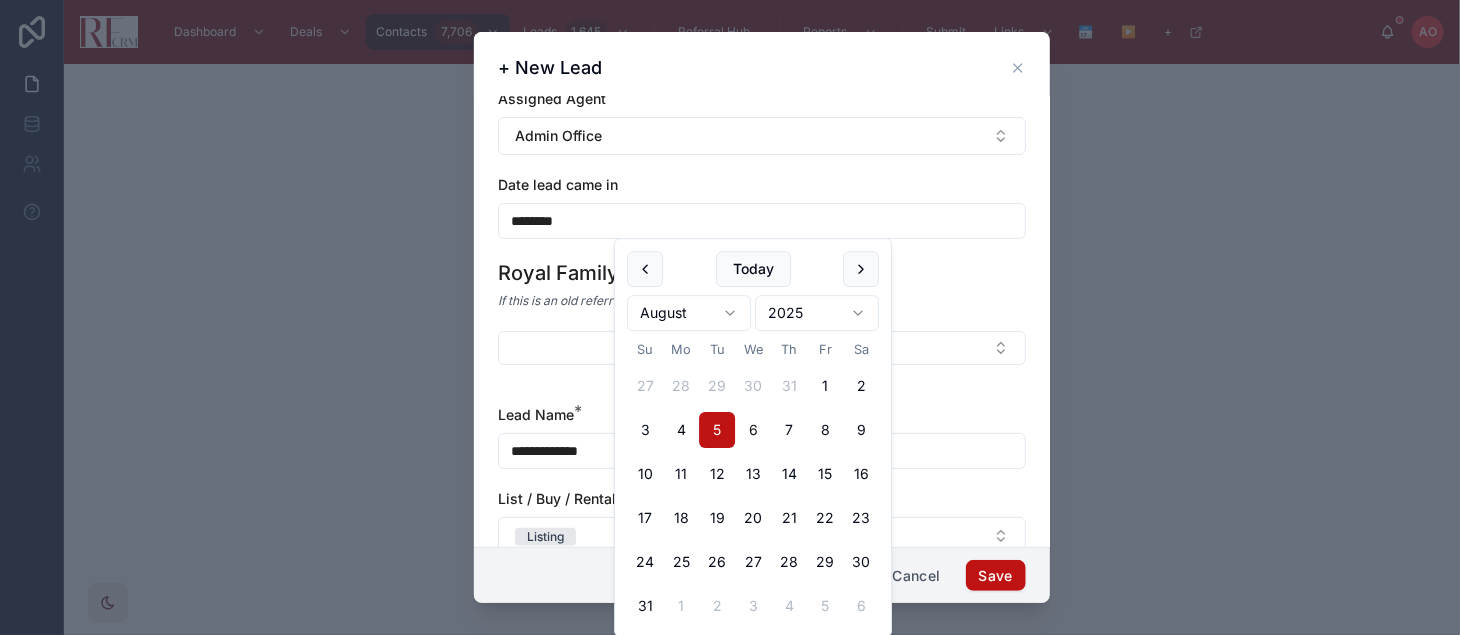 click on "**********" at bounding box center [762, 523] 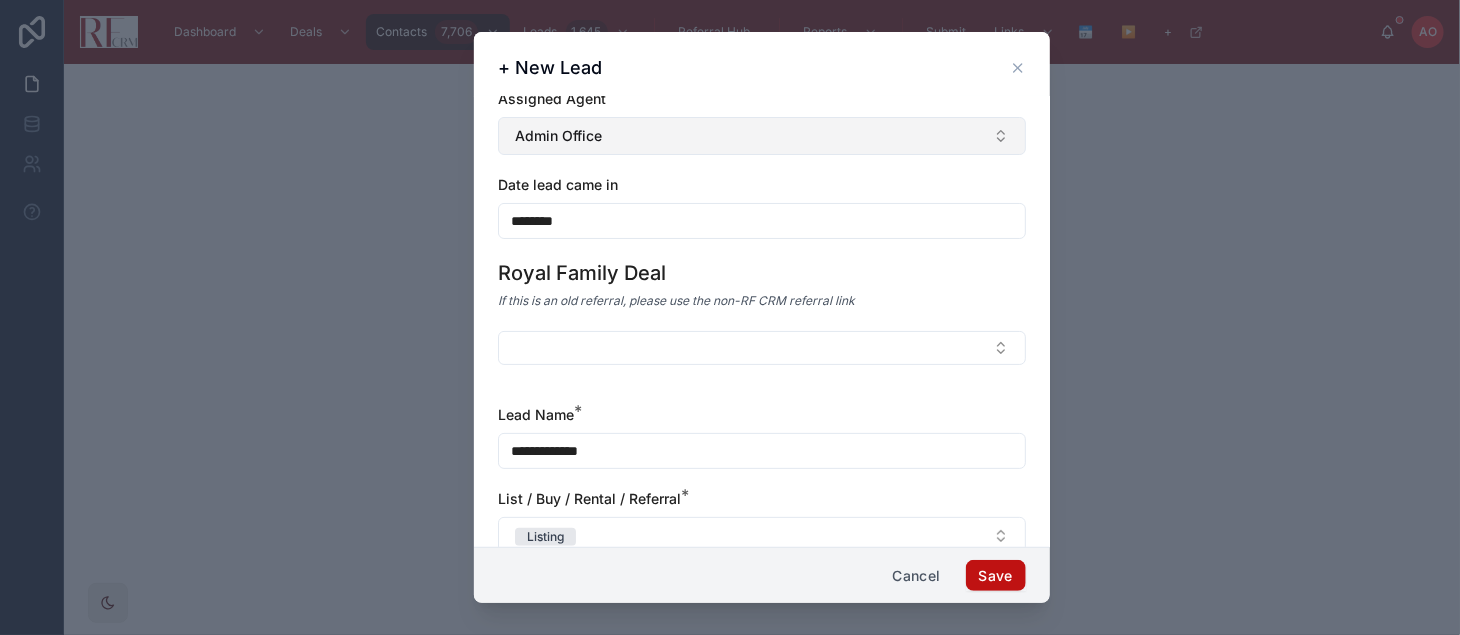 click on "Admin Office" at bounding box center [762, 136] 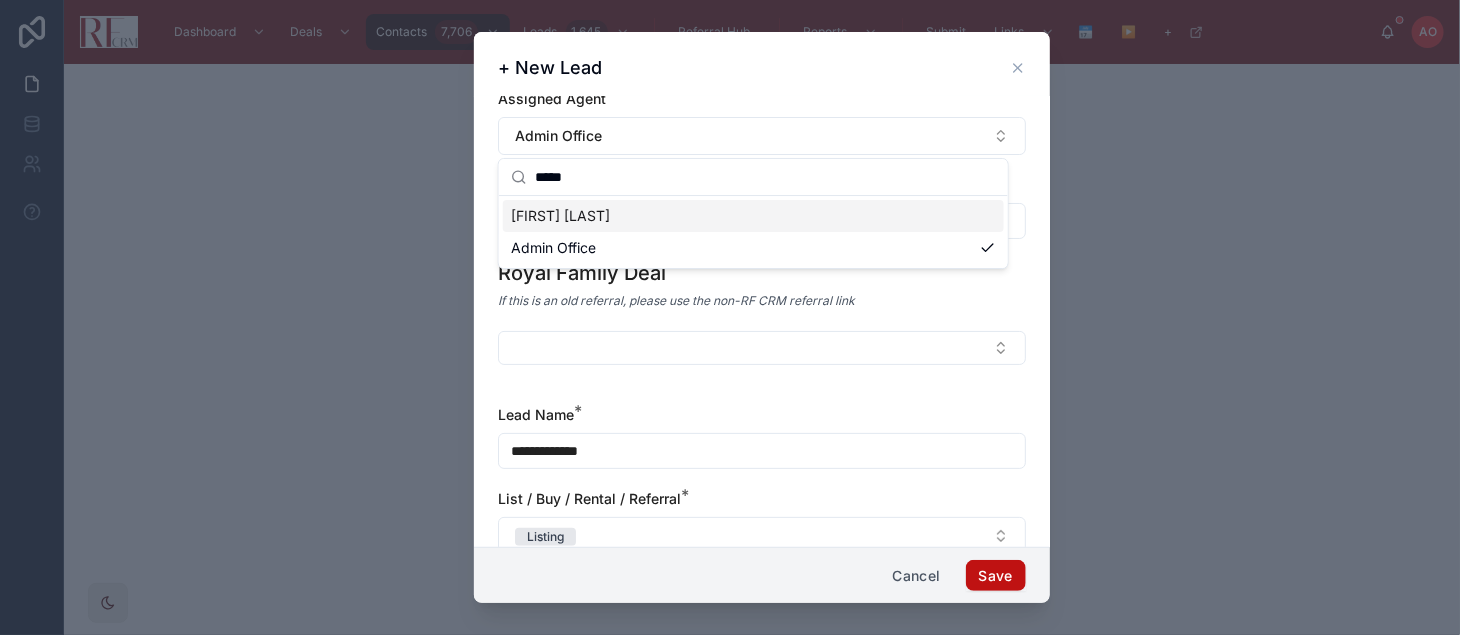 type on "*****" 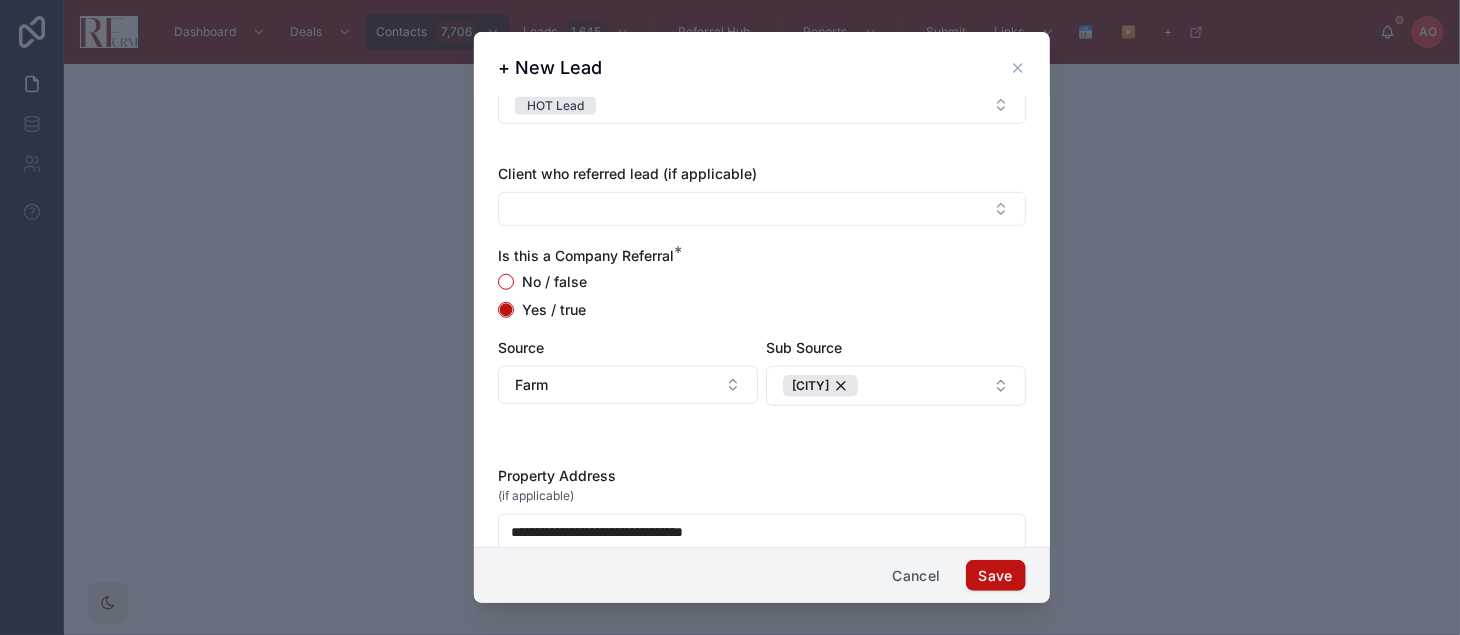 scroll, scrollTop: 555, scrollLeft: 0, axis: vertical 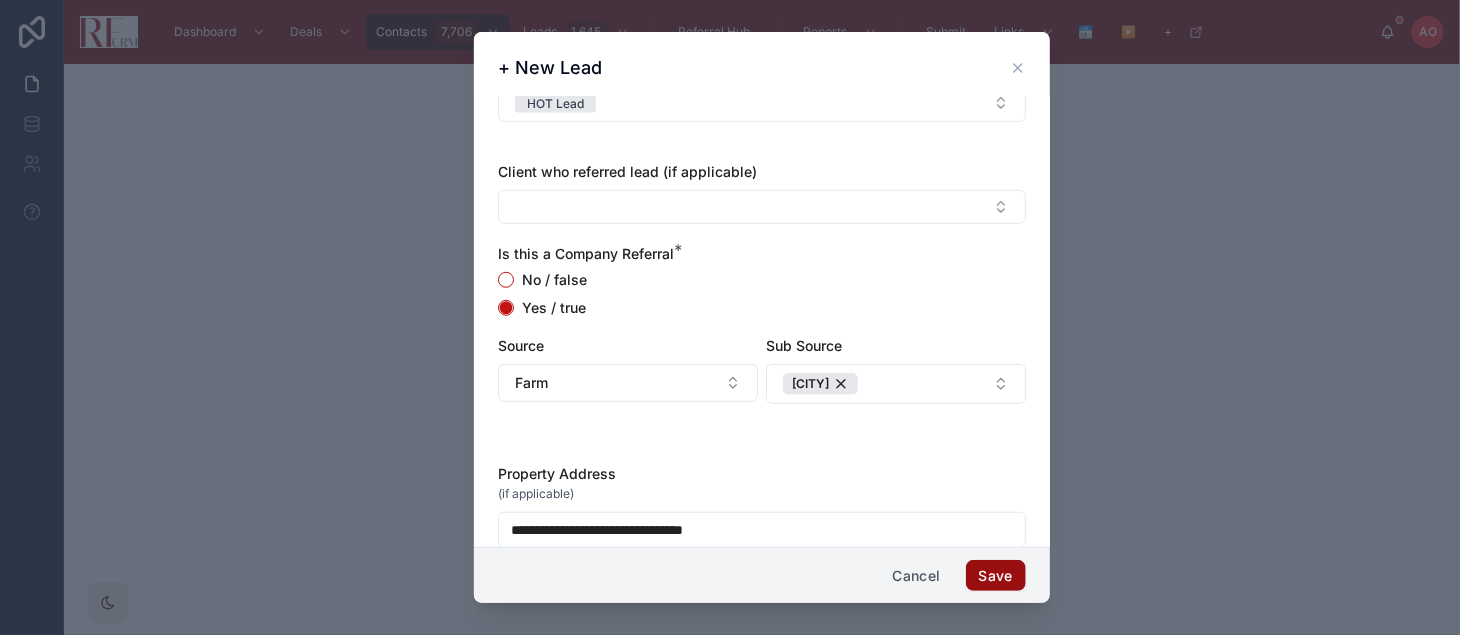 click on "Save" at bounding box center (996, 576) 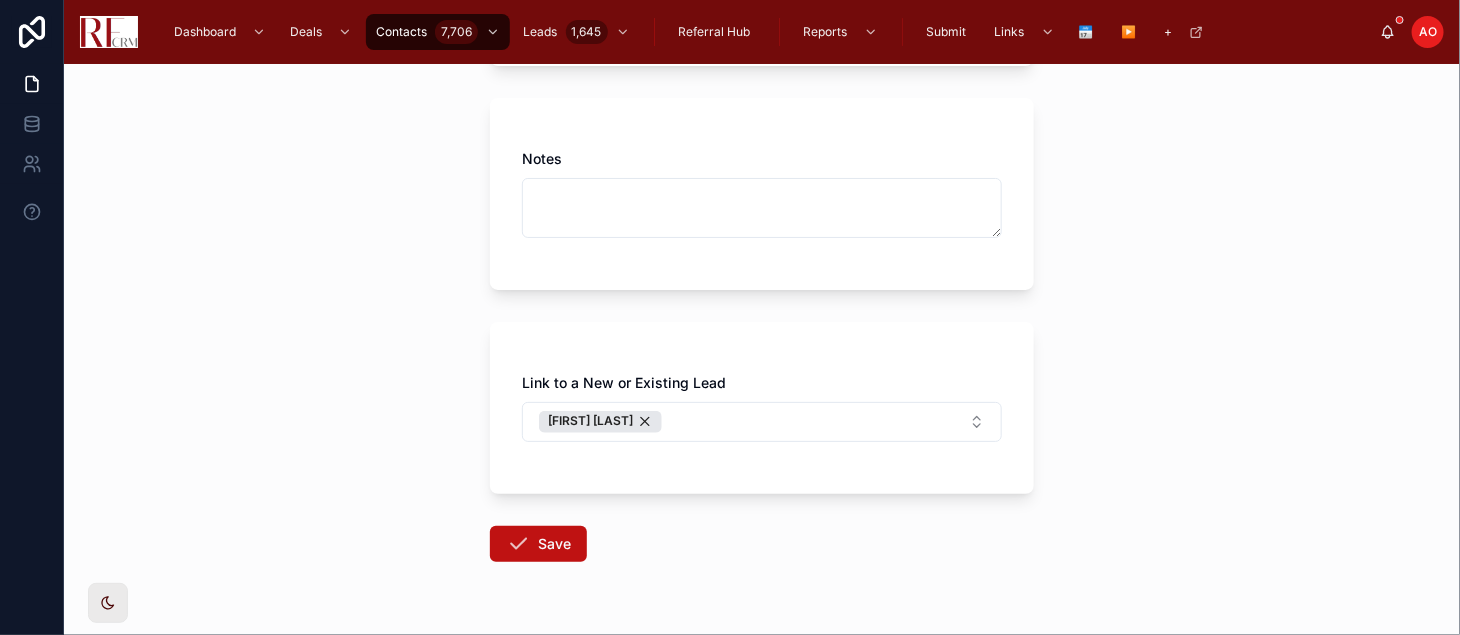 scroll, scrollTop: 1558, scrollLeft: 0, axis: vertical 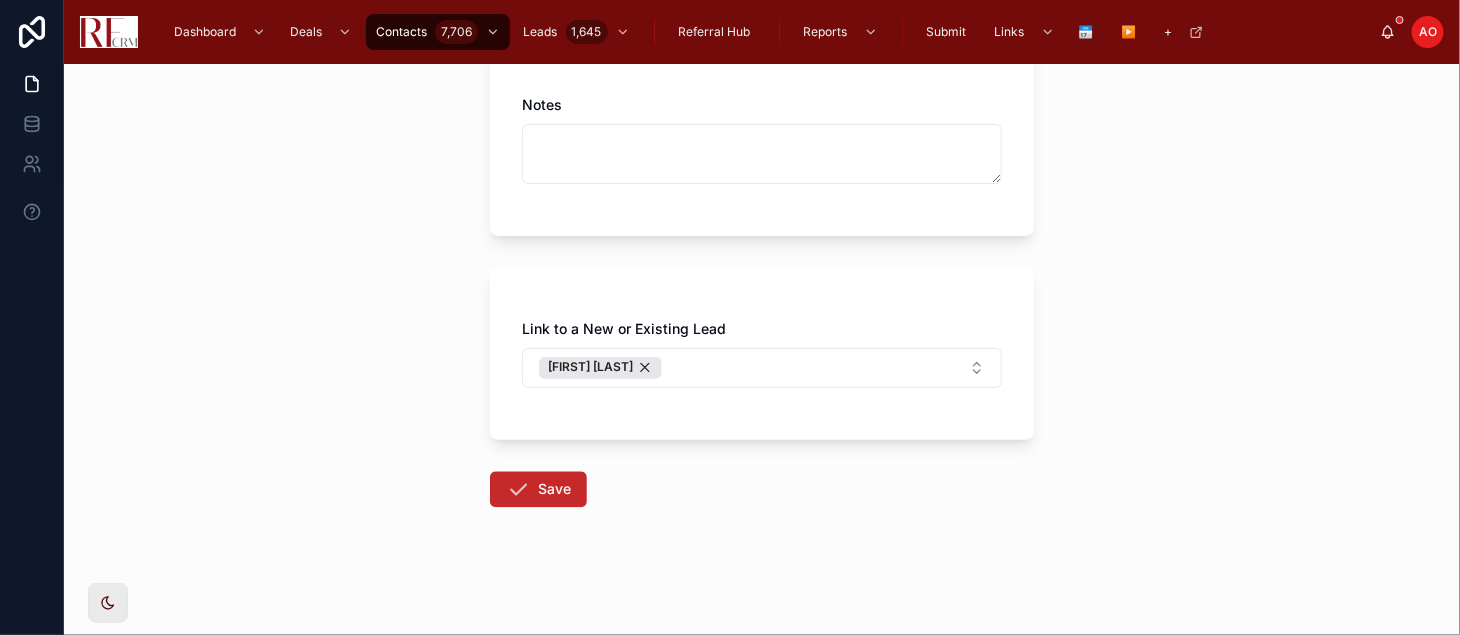 click on "Save" at bounding box center [538, 490] 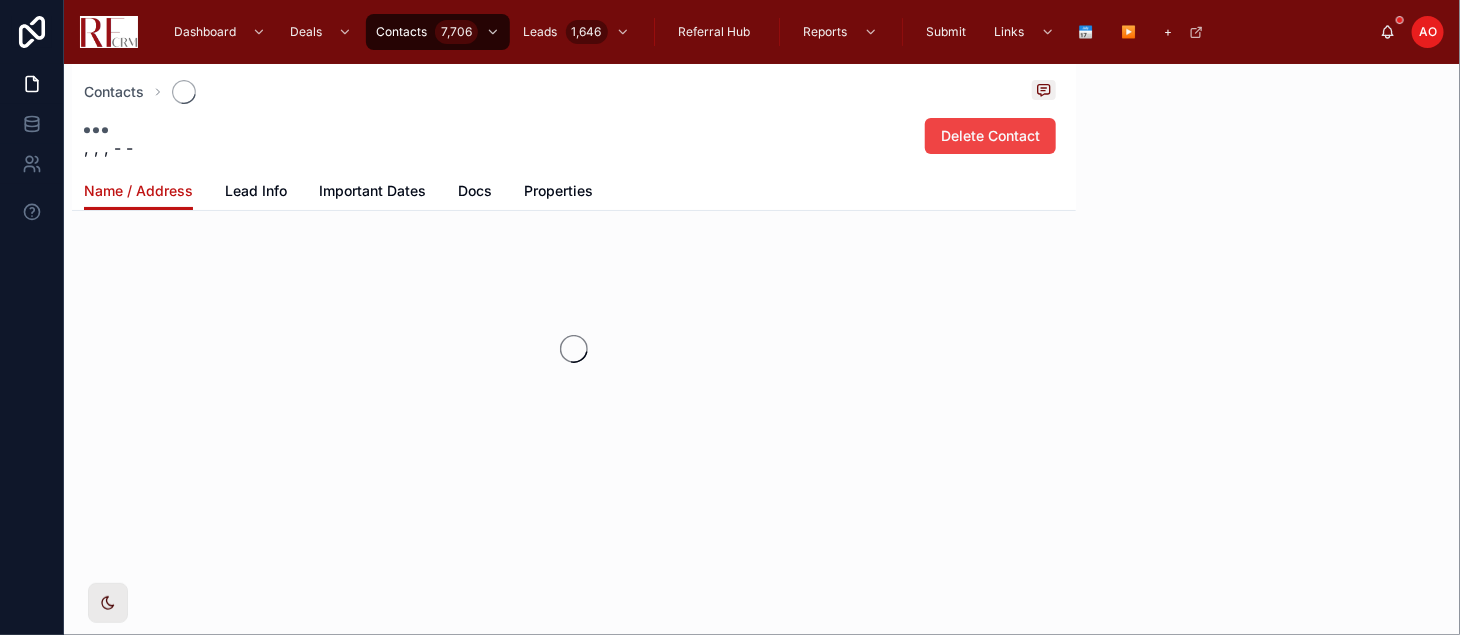 scroll, scrollTop: 42, scrollLeft: 0, axis: vertical 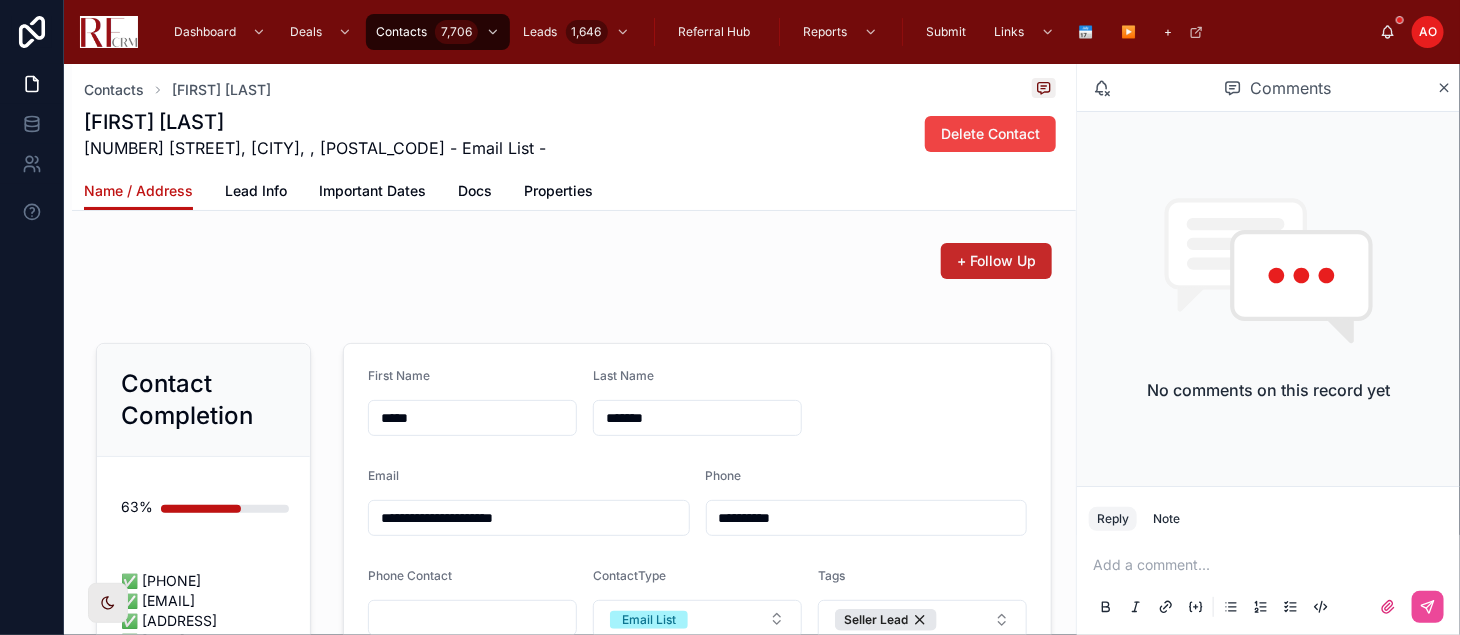 click on "+ Follow Up" at bounding box center [996, 261] 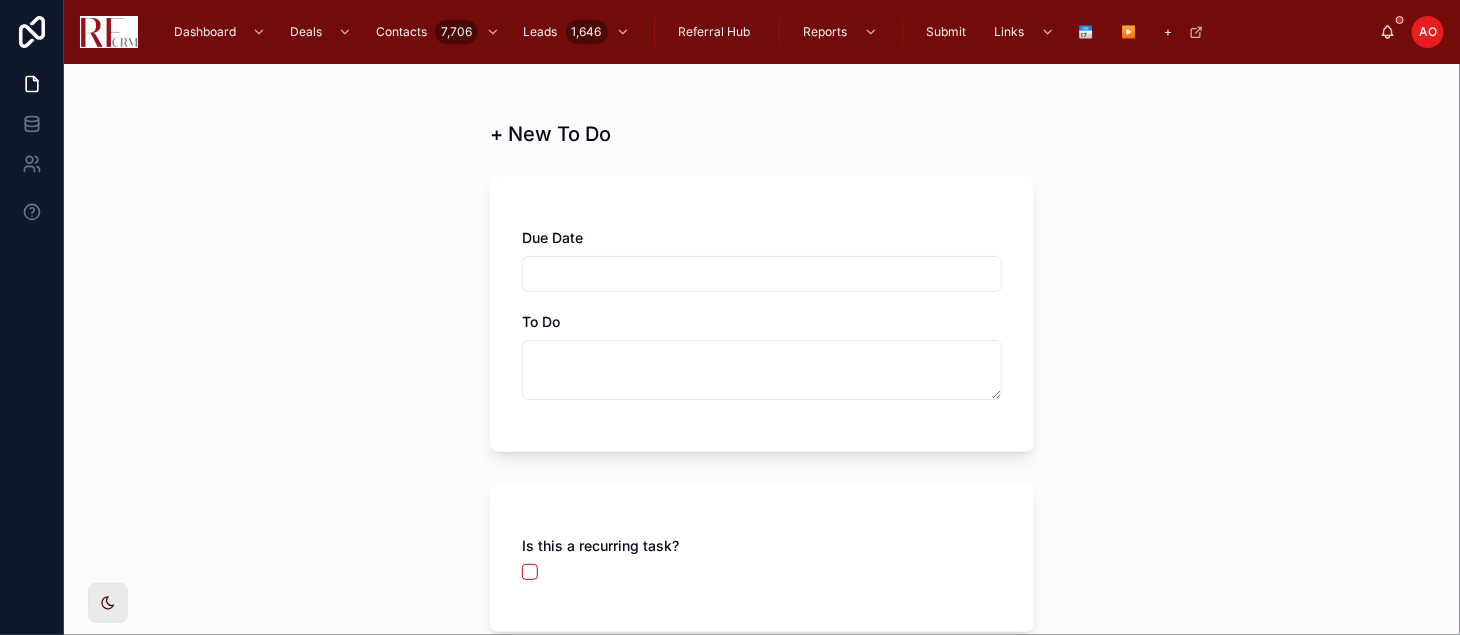 click at bounding box center (762, 274) 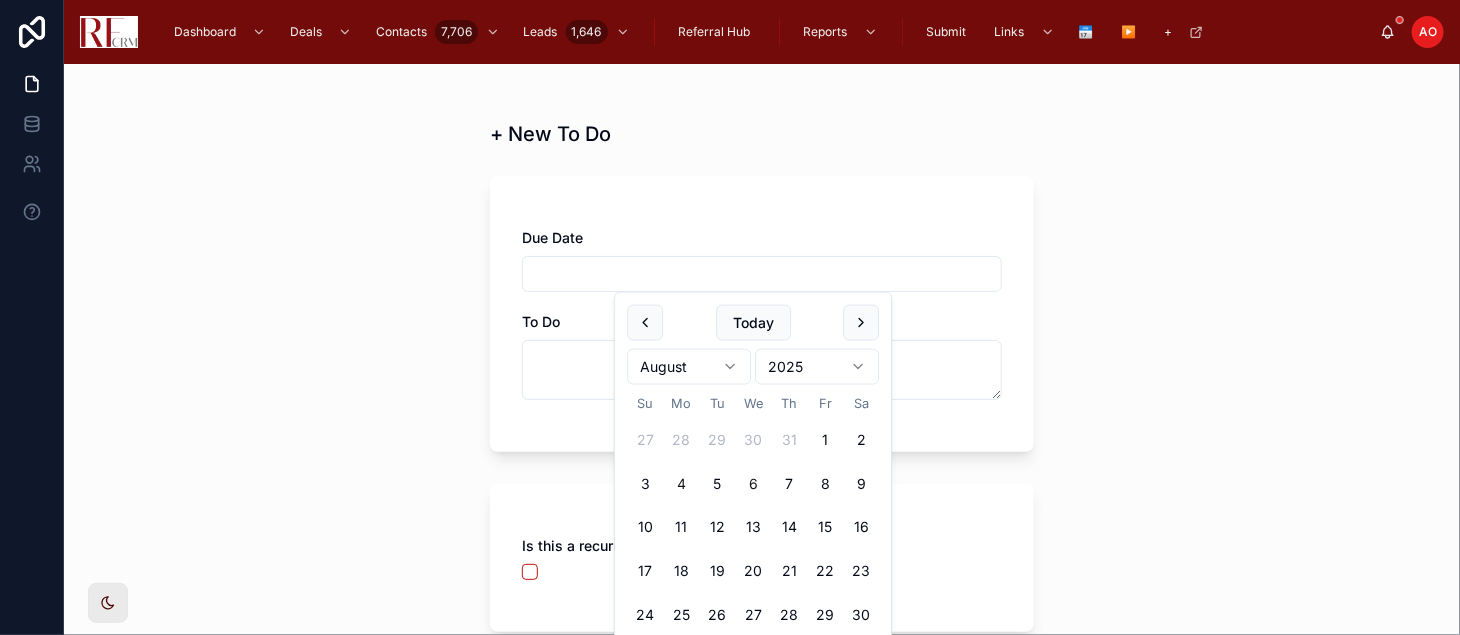 click on "4" at bounding box center (681, 484) 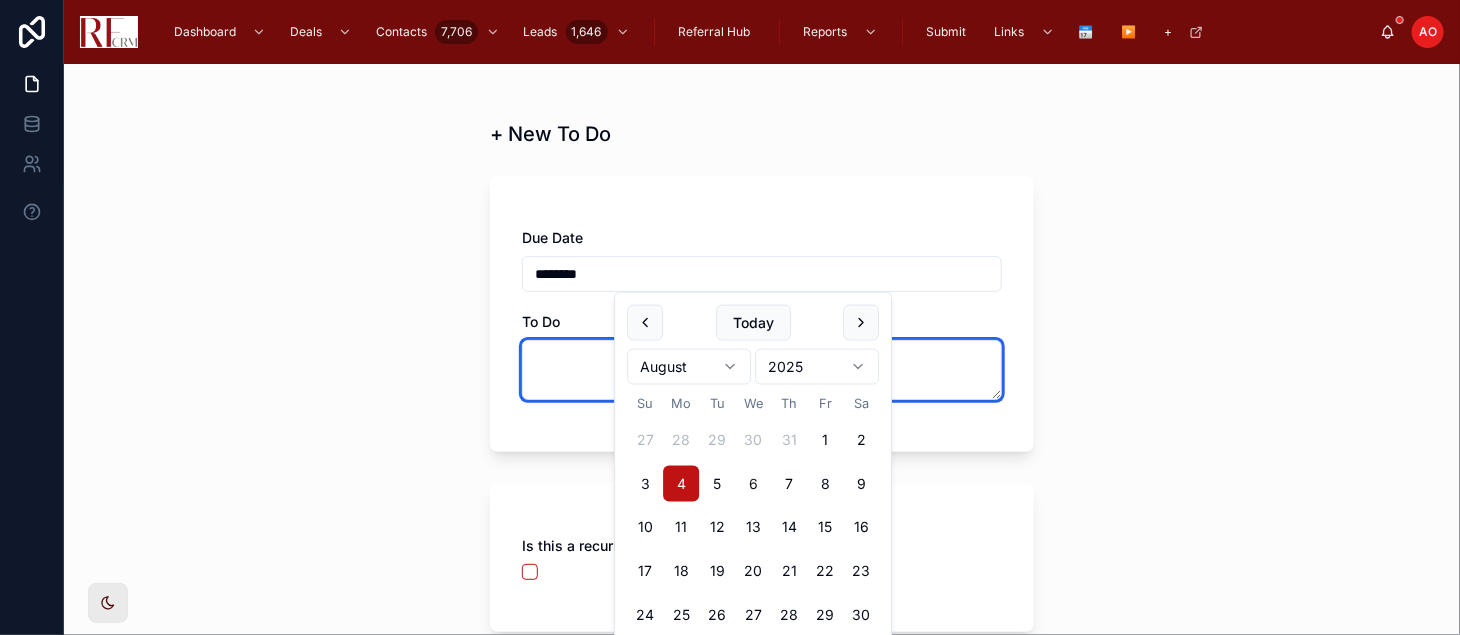click at bounding box center [762, 370] 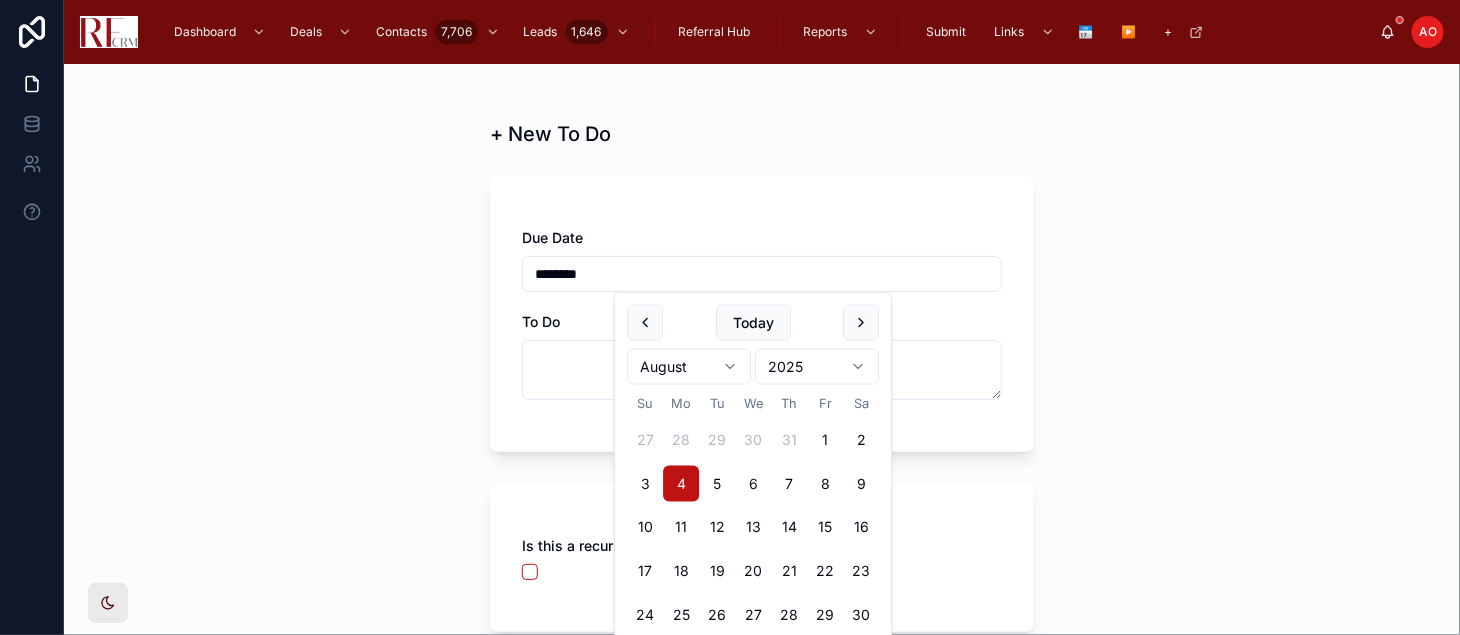 click on "********" at bounding box center (762, 274) 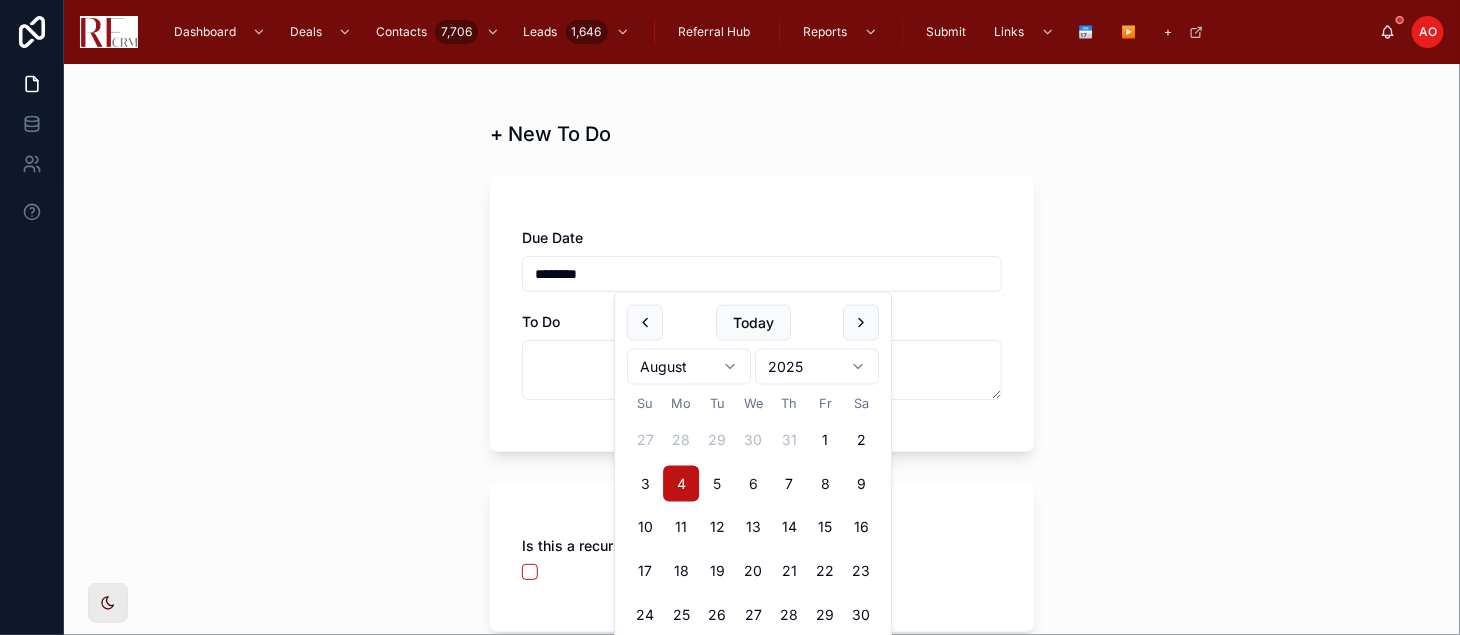 click on "5" at bounding box center [717, 484] 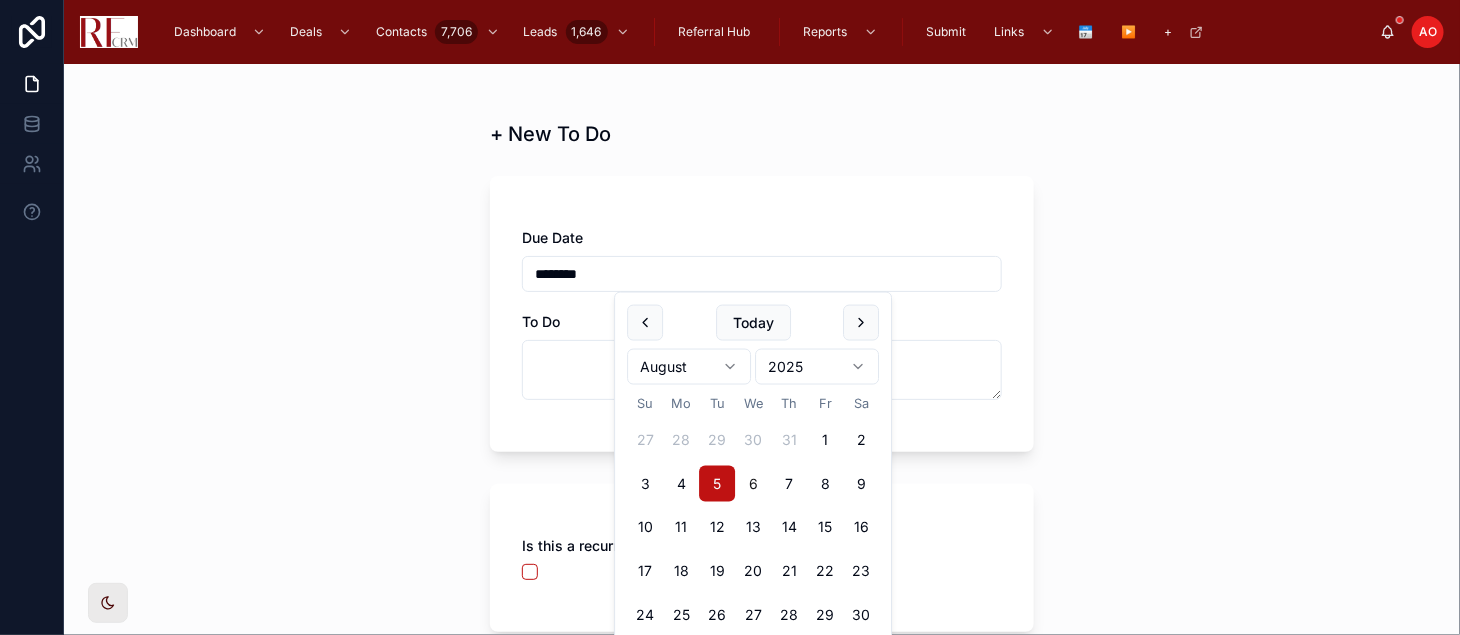 type on "********" 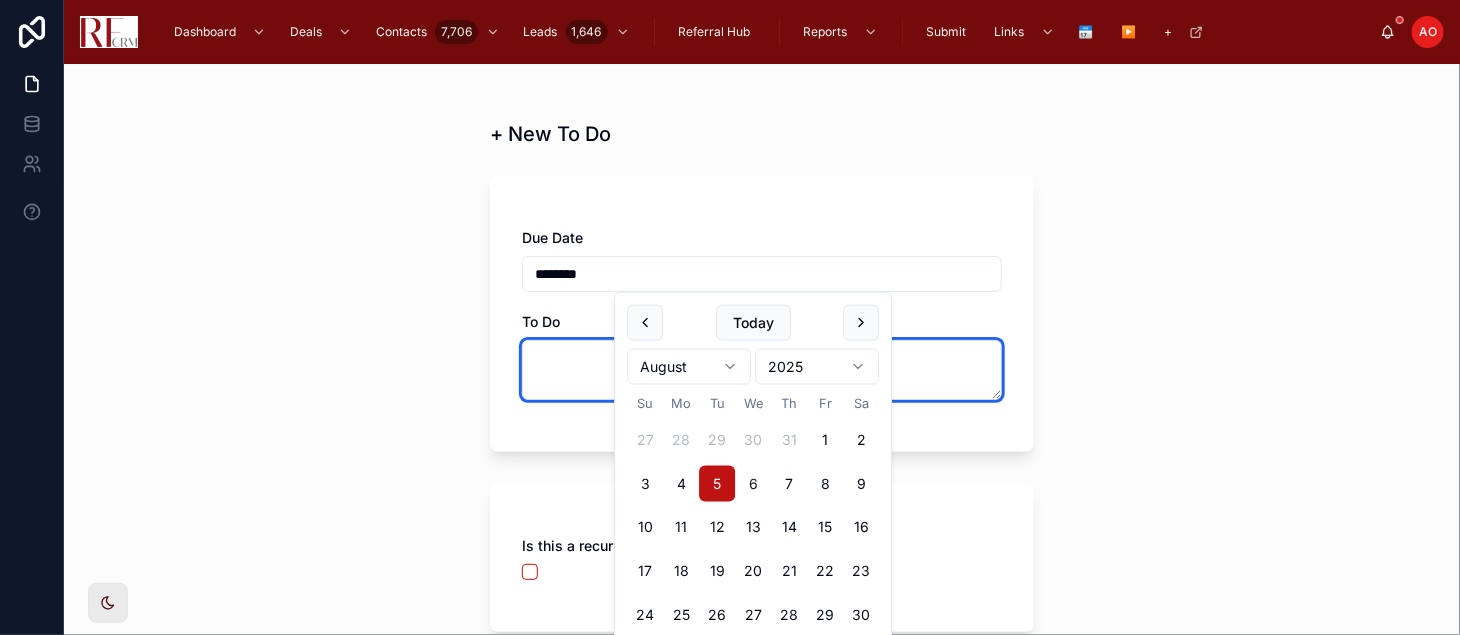 click at bounding box center (762, 370) 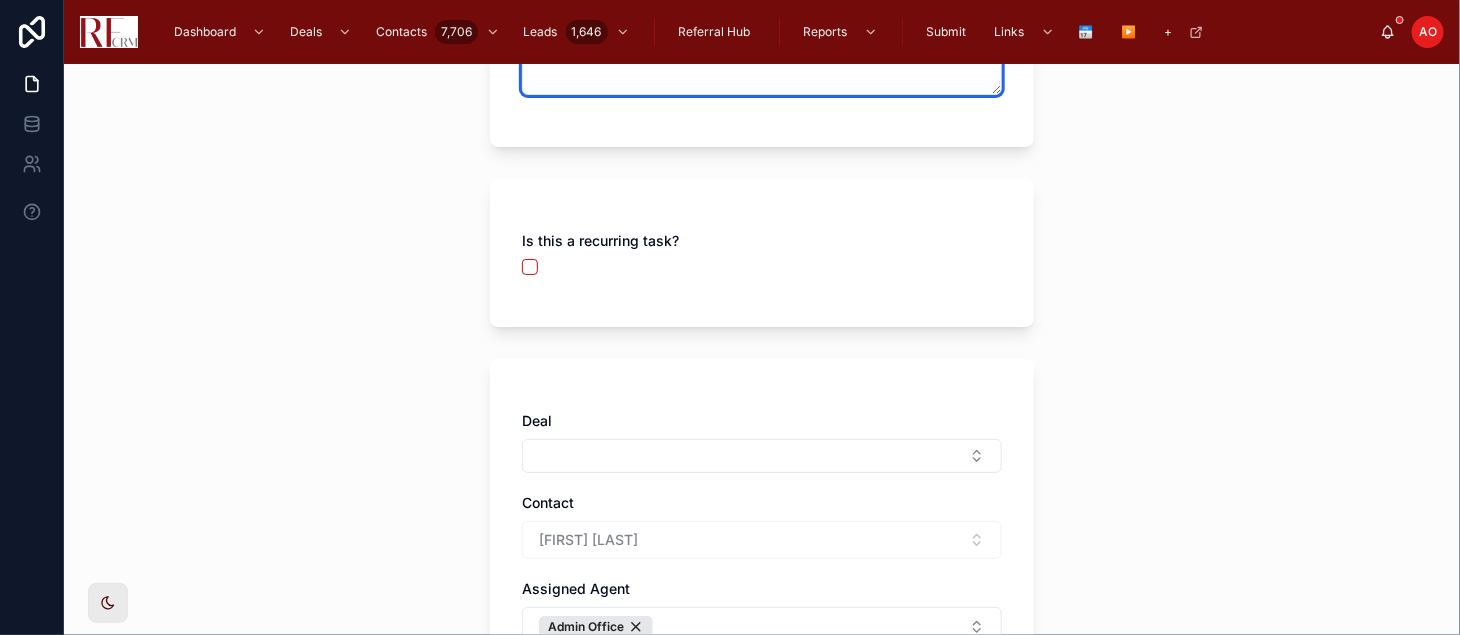 scroll, scrollTop: 565, scrollLeft: 0, axis: vertical 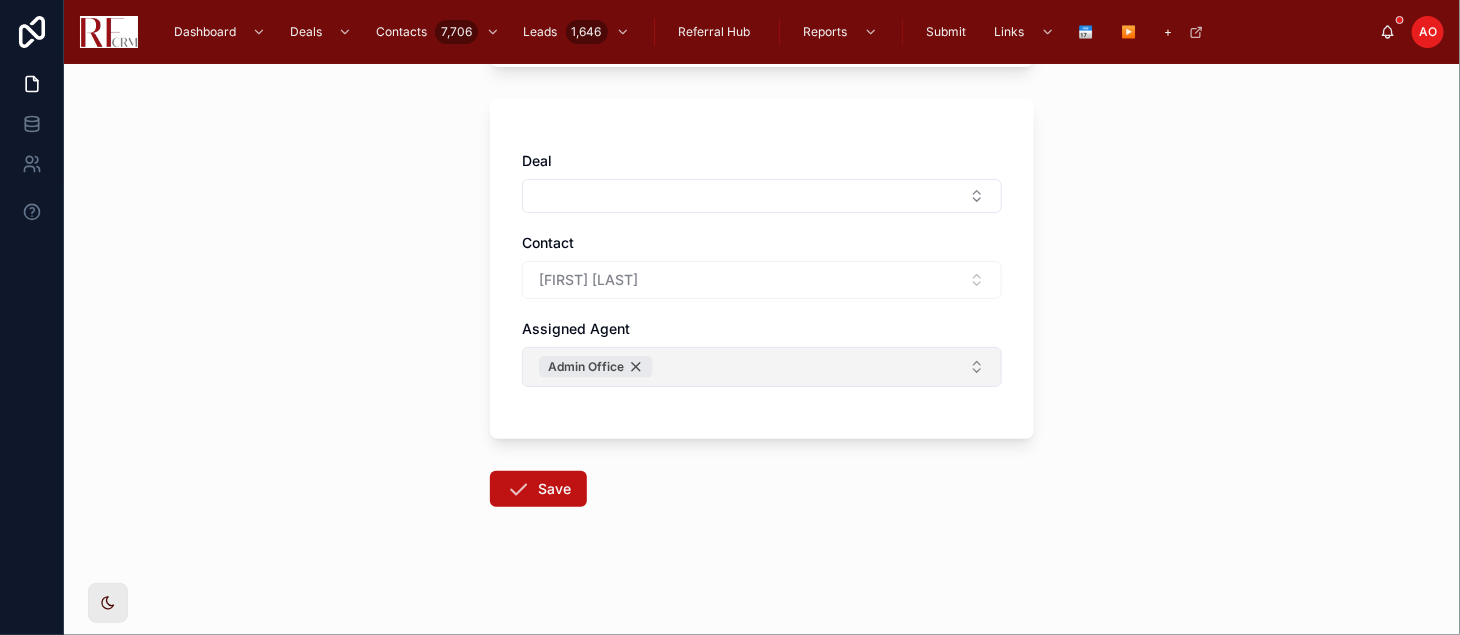 type on "**********" 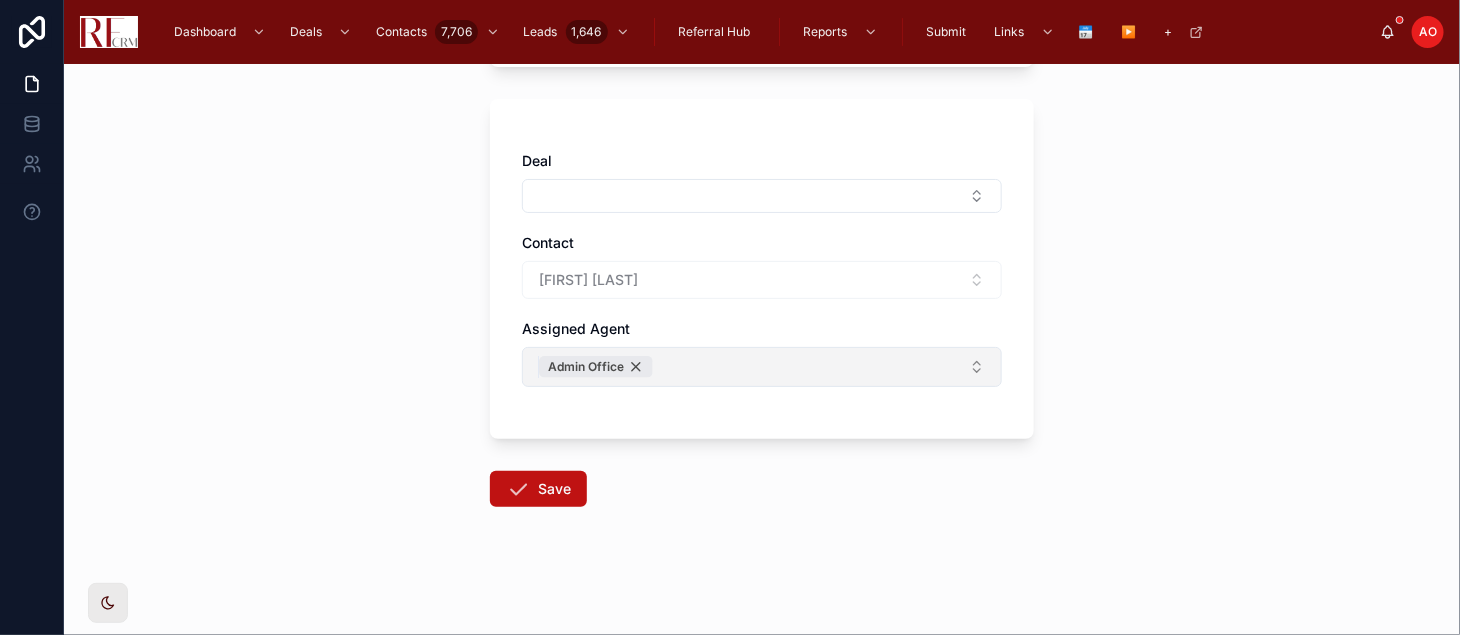 click on "Admin Office" at bounding box center (596, 367) 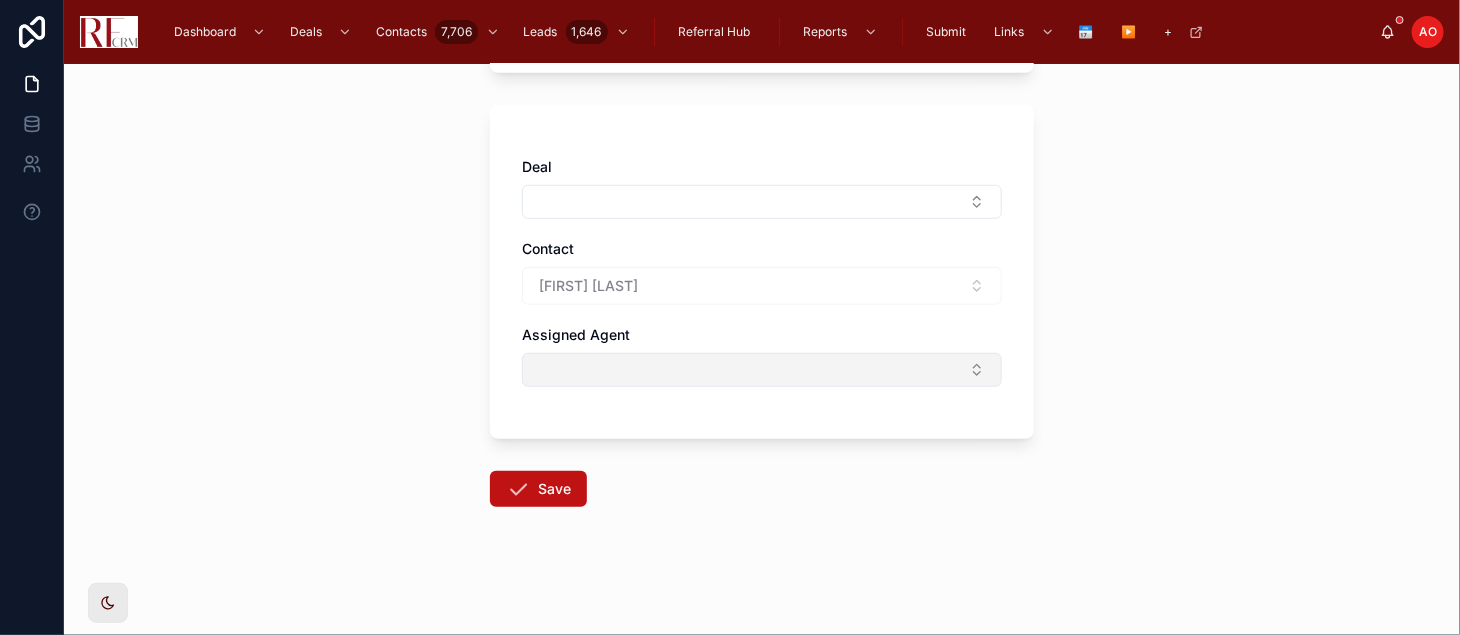 scroll, scrollTop: 558, scrollLeft: 0, axis: vertical 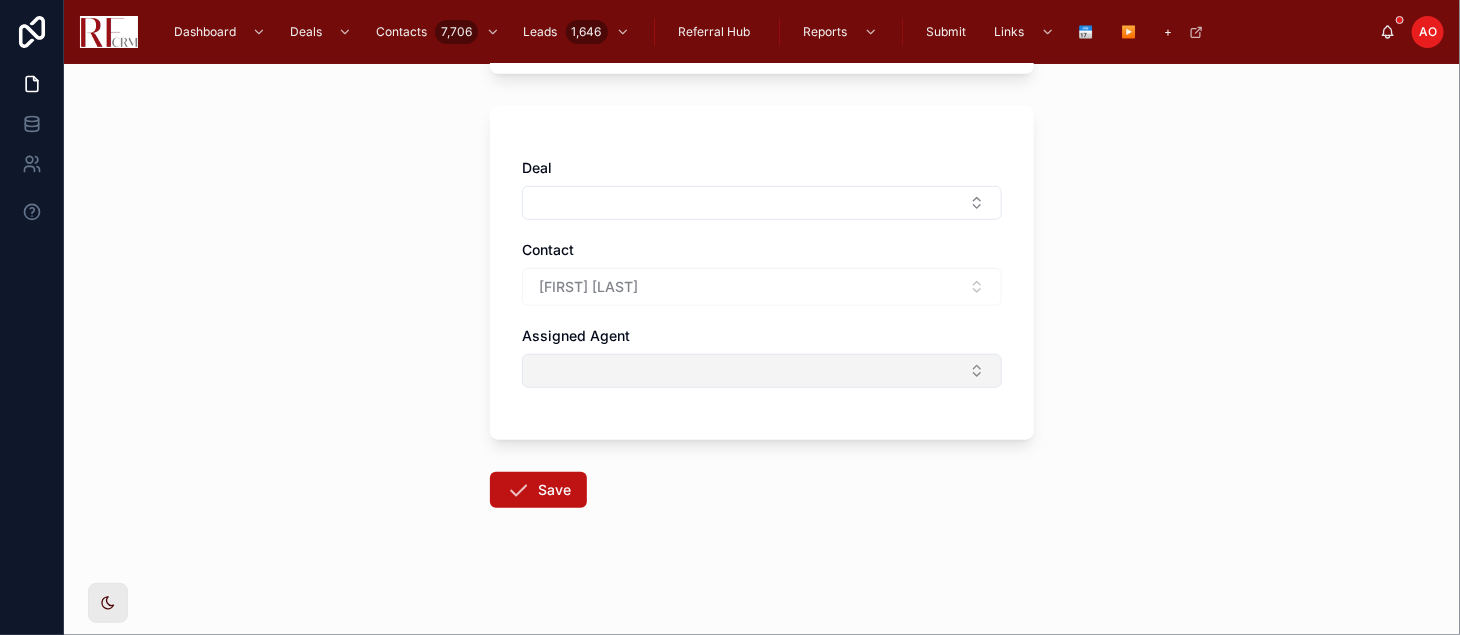 click at bounding box center (762, 371) 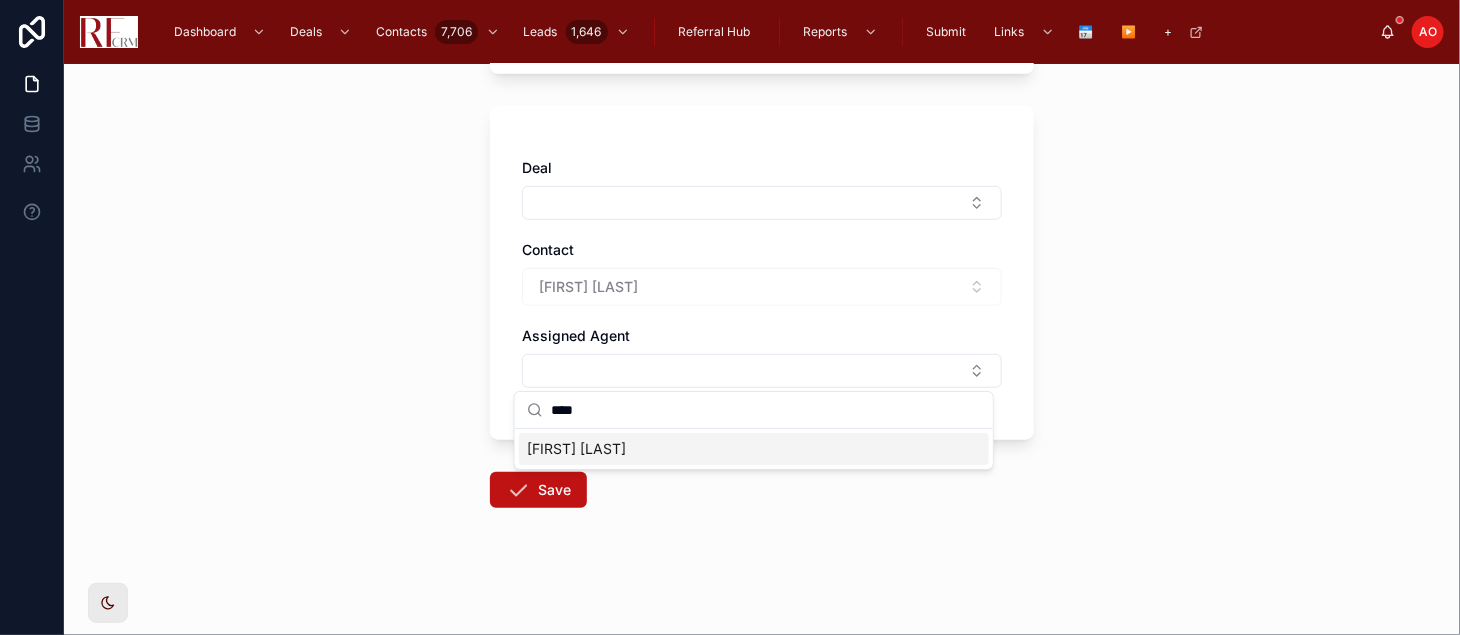 type on "****" 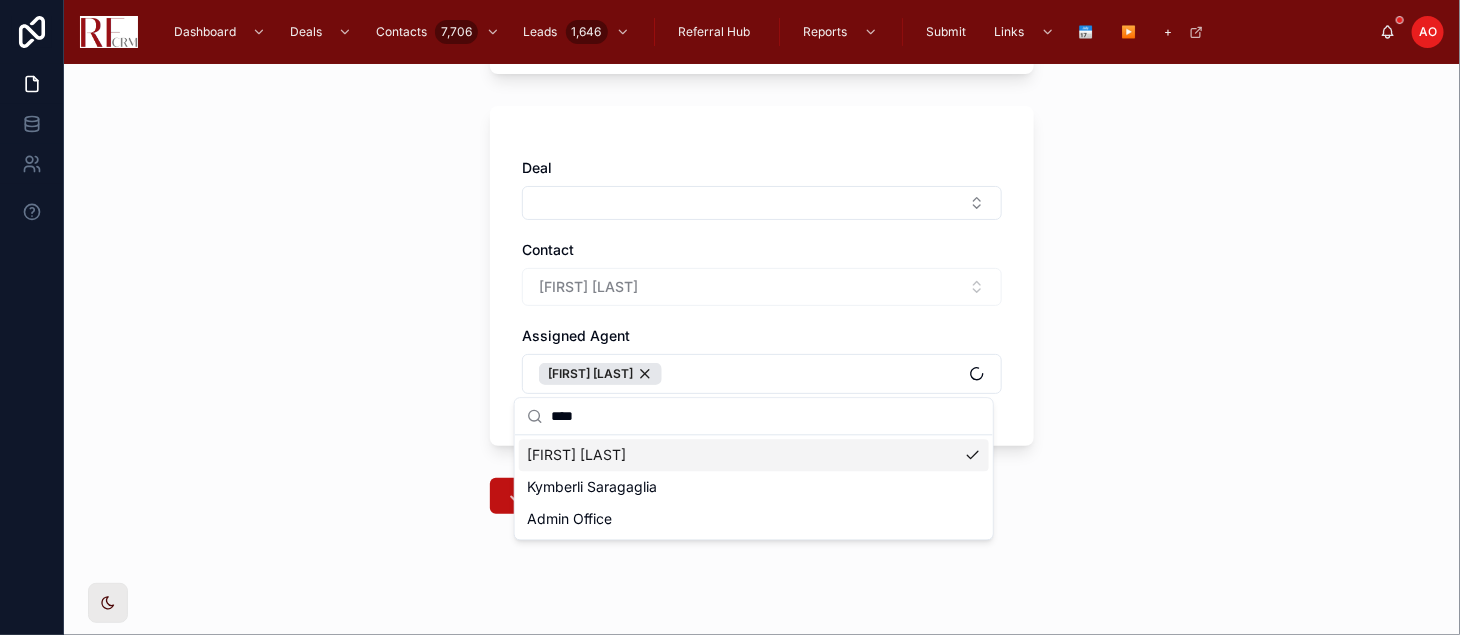 click on "**********" at bounding box center (762, 349) 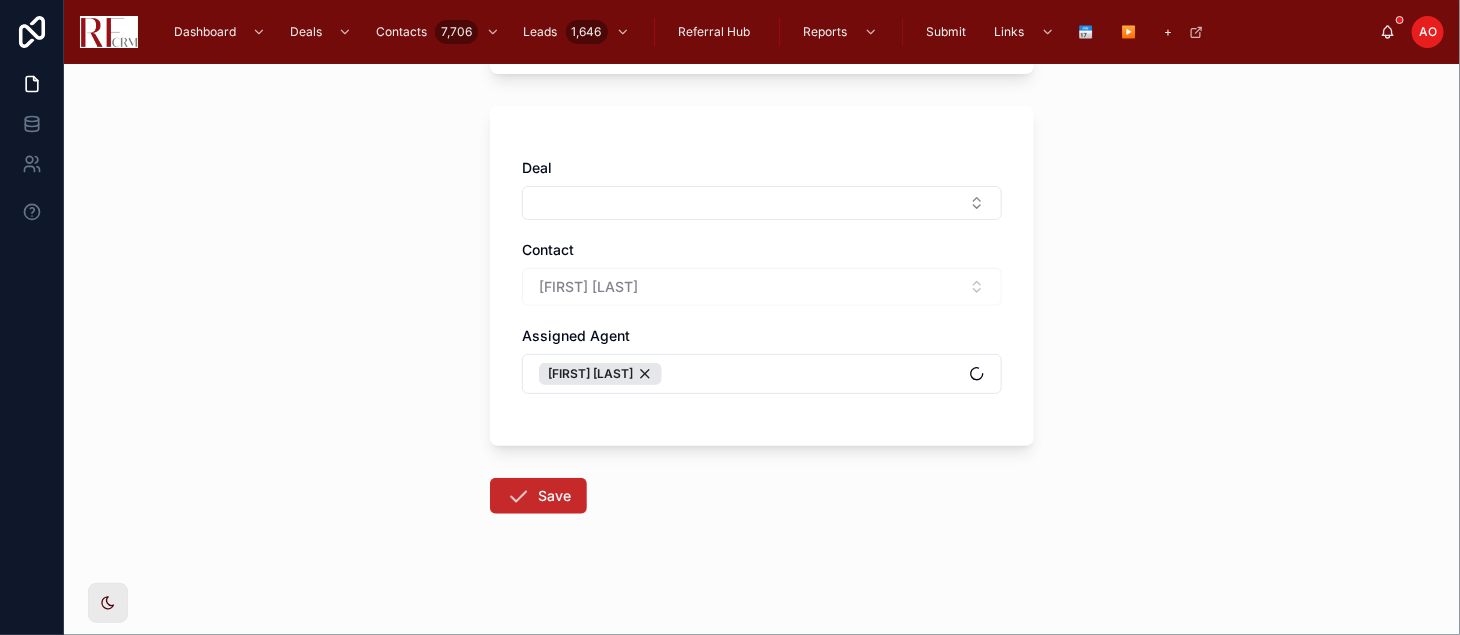 click on "Save" at bounding box center (538, 496) 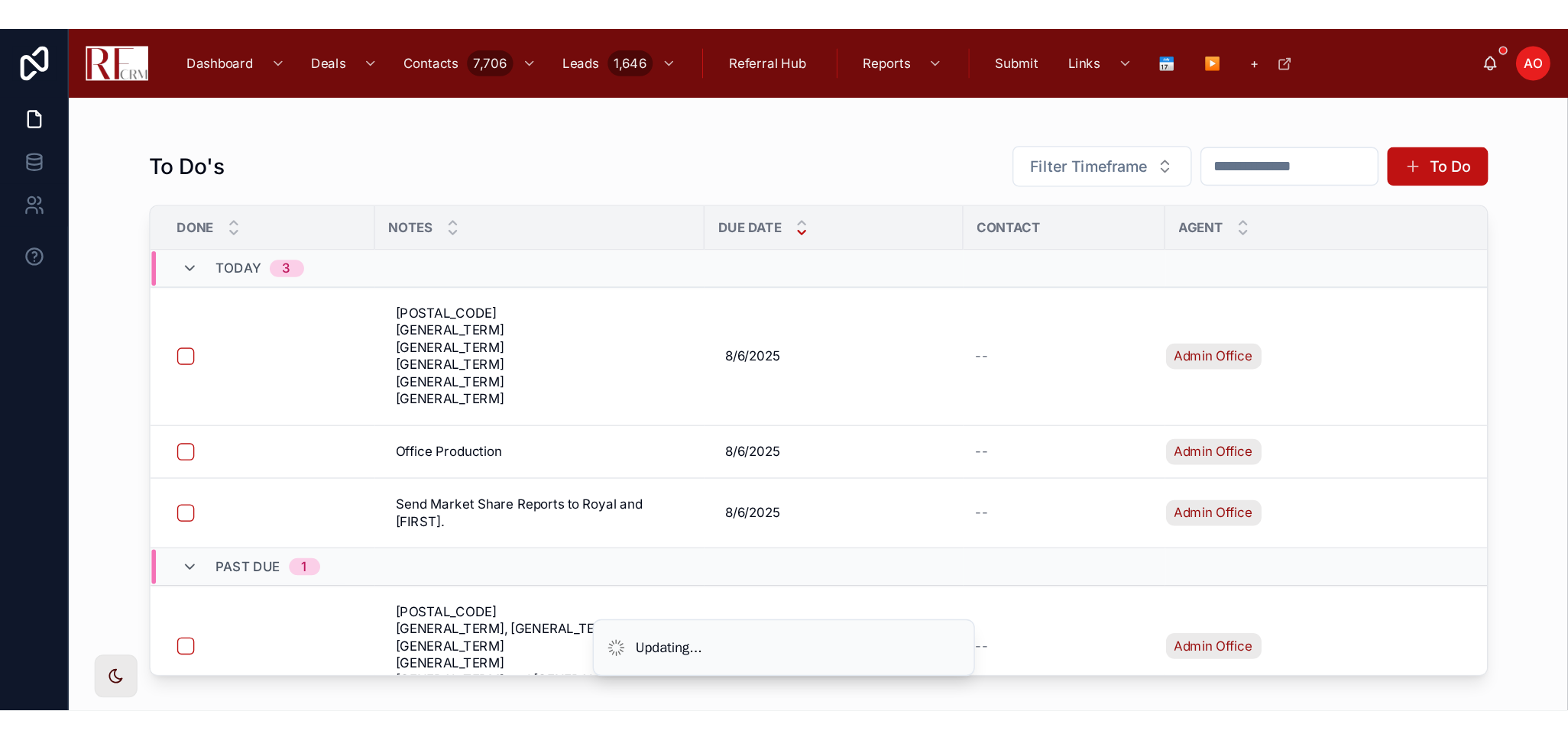scroll, scrollTop: 0, scrollLeft: 0, axis: both 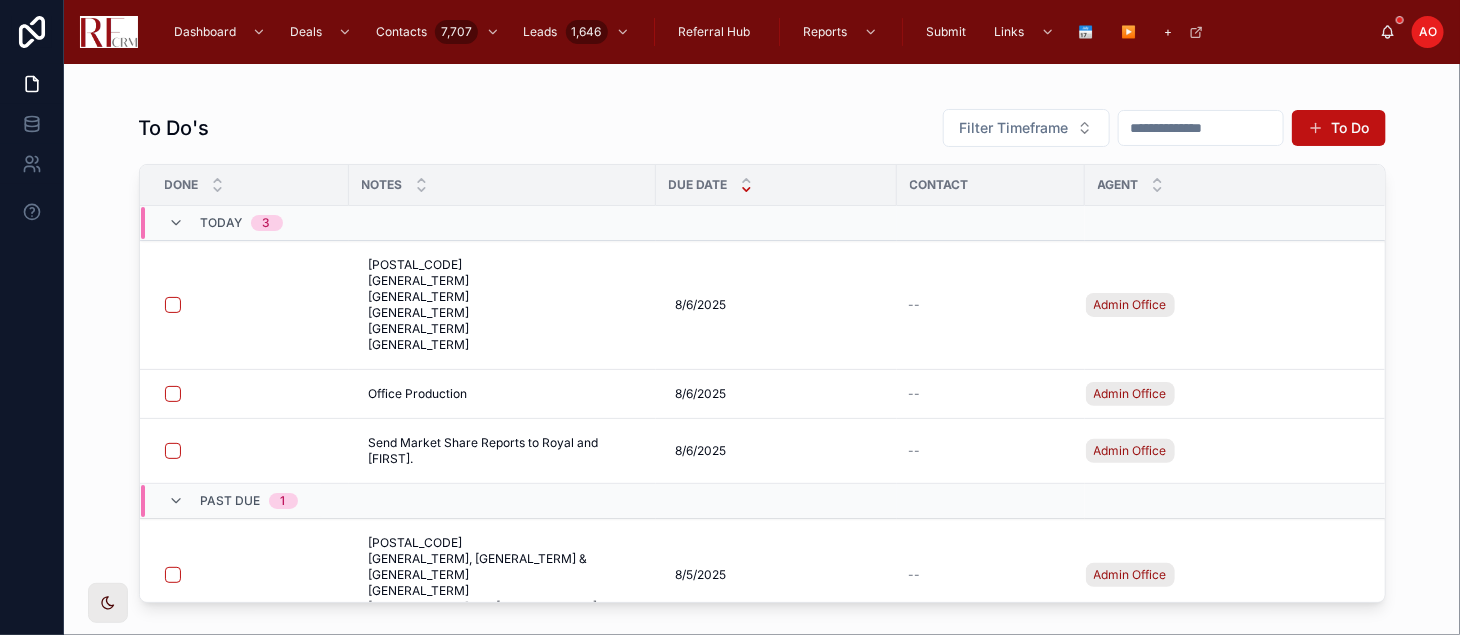 click on "To Do's Filter Timeframe To Do Done Notes Due Date Contact Agent Today 3 EDDM's [DATE]
[GENERAL_TERM]
[POSTAL_CODE]
[GENERAL_TERM]
[GENERAL_TERM]
[GENERAL_TERM]
EDDM's [DATE]
[GENERAL_TERM]
[POSTAL_CODE]
[GENERAL_TERM]
[GENERAL_TERM]
[GENERAL_TERM]
[DATE] [DATE] -- Admin Office Office Production
Office Production
[DATE] [DATE] -- Admin Office Send Market Share Reports to Royal and [FIRST].
Send Market Share Reports to Royal and [FIRST].
[DATE] [DATE] -- Admin Office Past Due 1 EDDM's [DATE]
[GENERAL_TERM]
[POSTAL_CODE]
[GENERAL_TERM]
[GENERAL_TERM]
[GENERAL_TERM]
EDDM's [DATE]
[GENERAL_TERM]
[POSTAL_CODE]
[GENERAL_TERM]
[GENERAL_TERM]
[GENERAL_TERM]
[DATE] [DATE] -- Admin Office" at bounding box center [762, 337] 